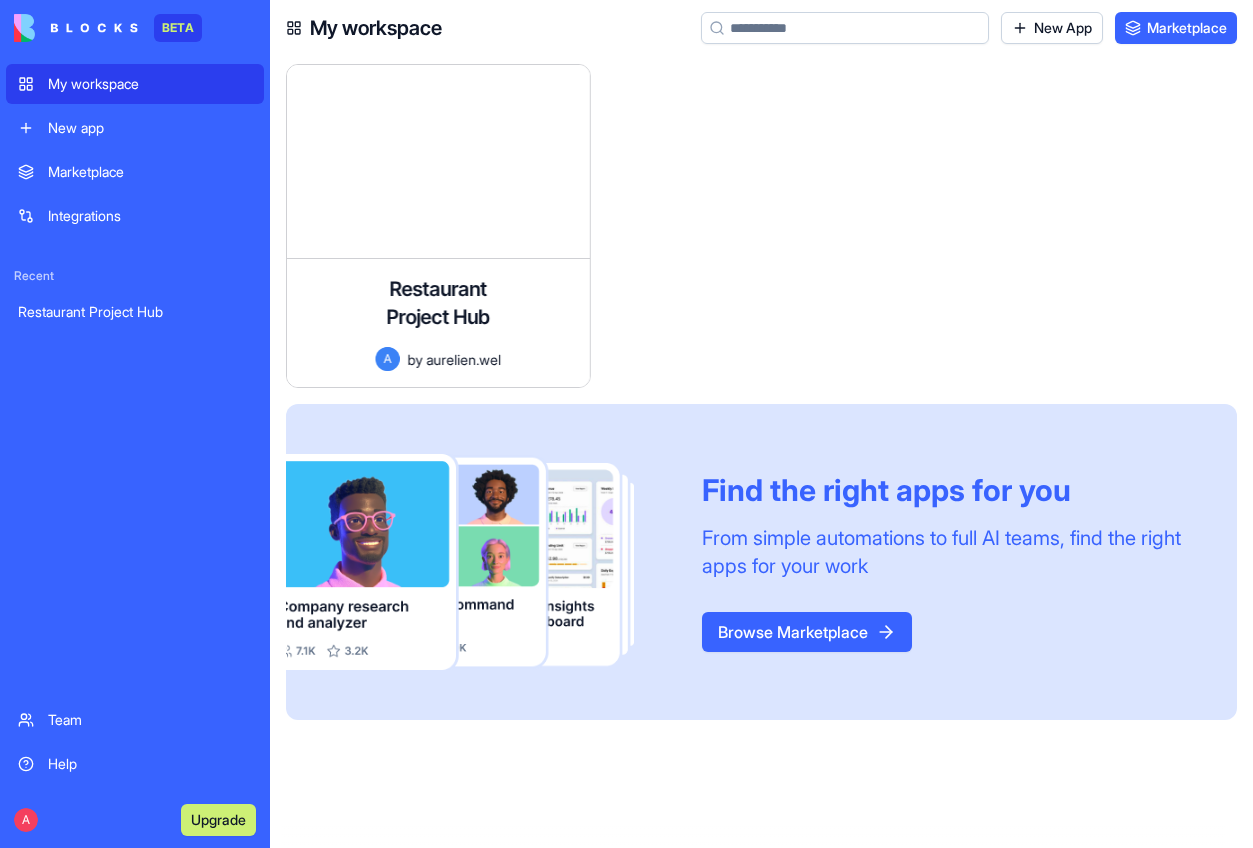 scroll, scrollTop: 0, scrollLeft: 0, axis: both 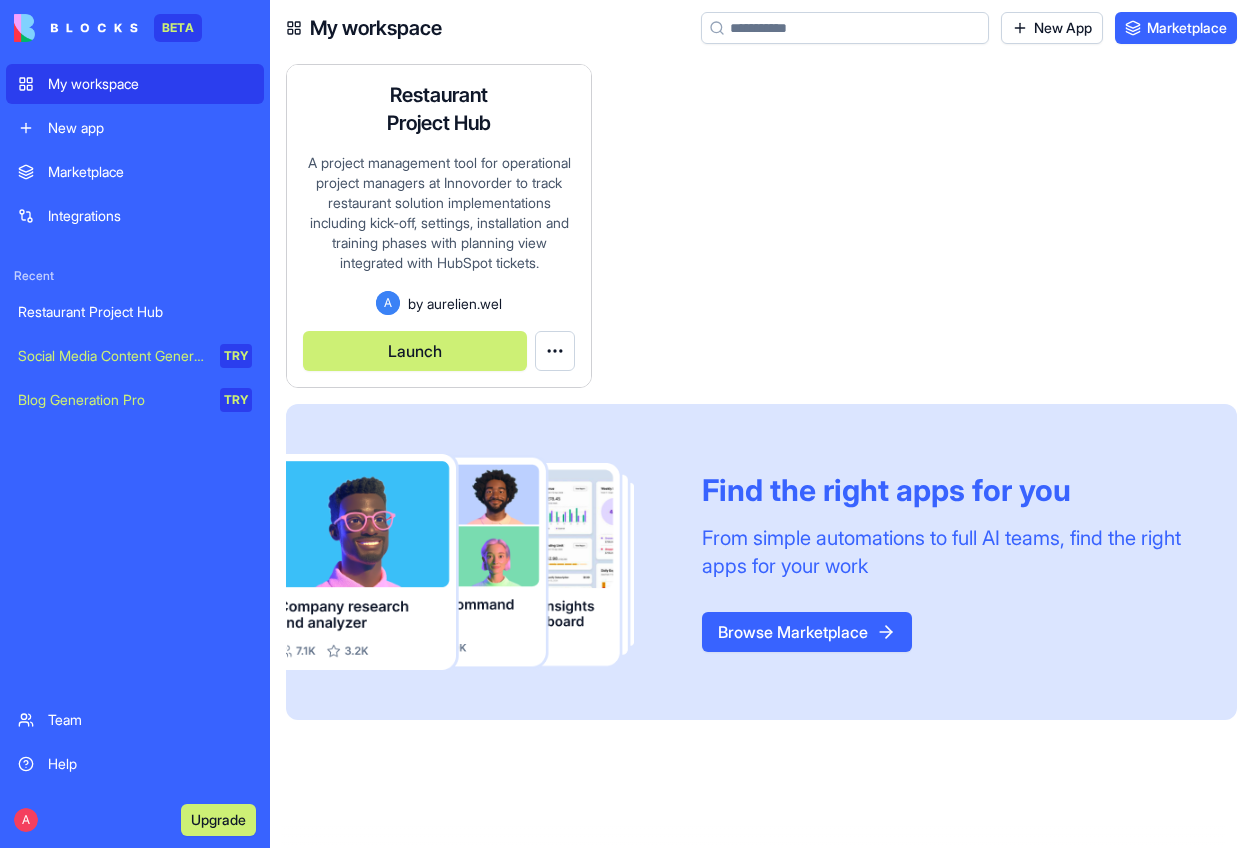 click on "A project management tool for operational project managers at Innovorder to track restaurant solution implementations including kick-off, settings, installation and training phases with planning view integrated with HubSpot tickets." at bounding box center (439, 222) 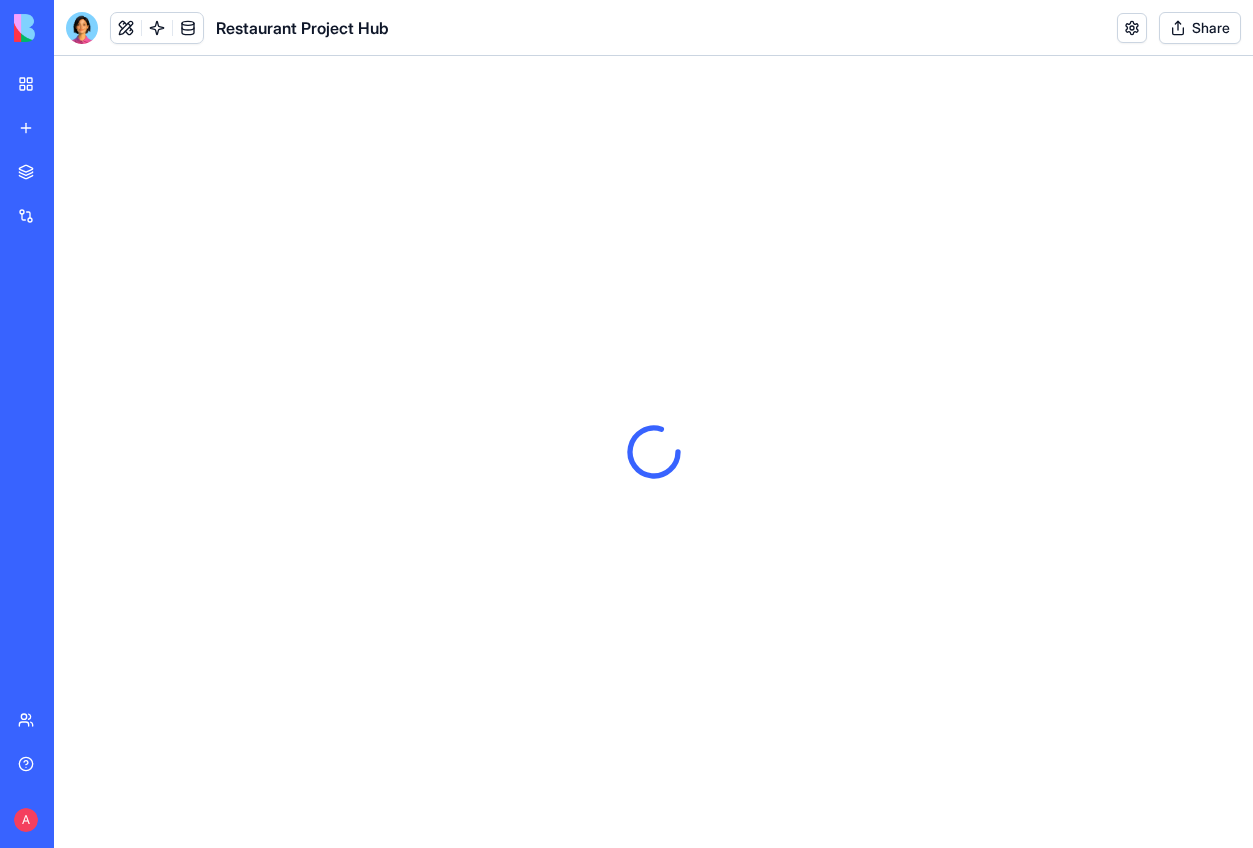 scroll, scrollTop: 0, scrollLeft: 0, axis: both 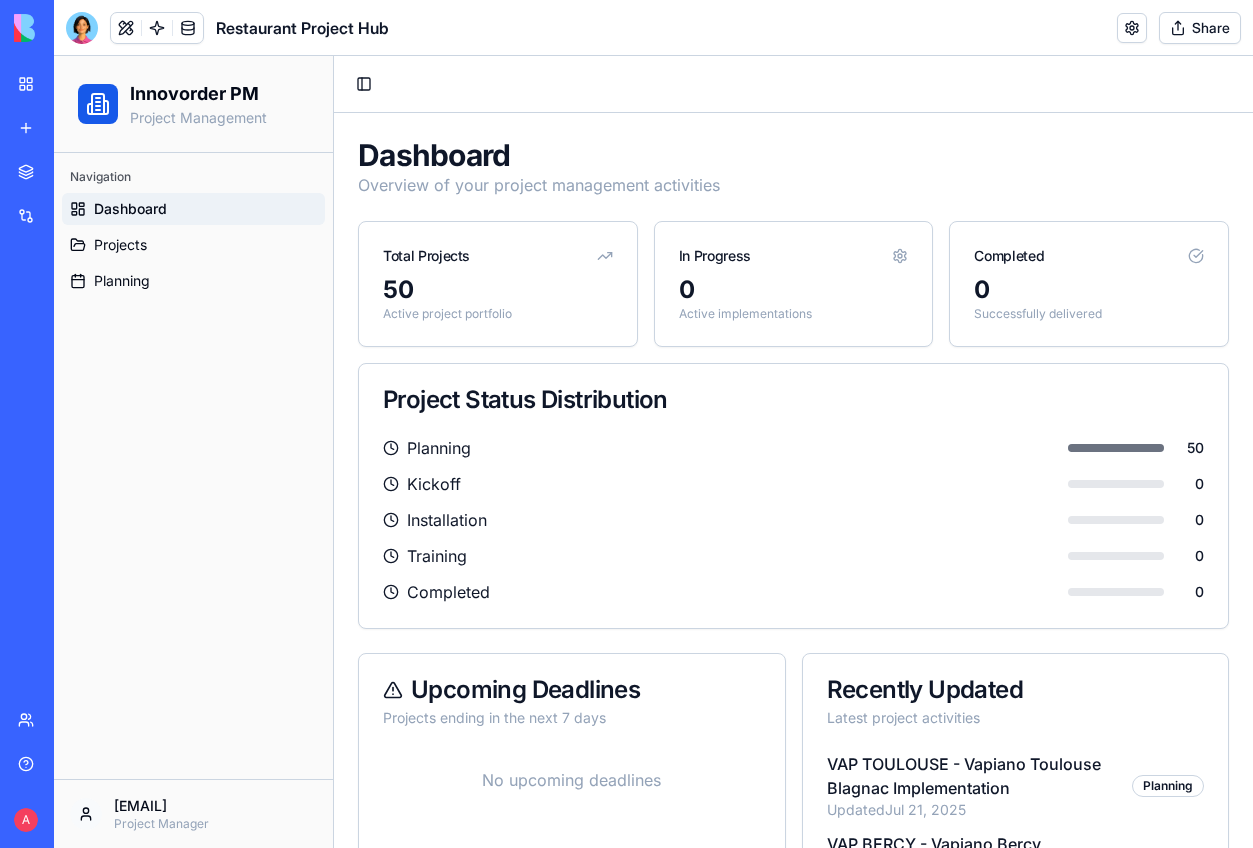 click on "Project Status Distribution" at bounding box center (793, 400) 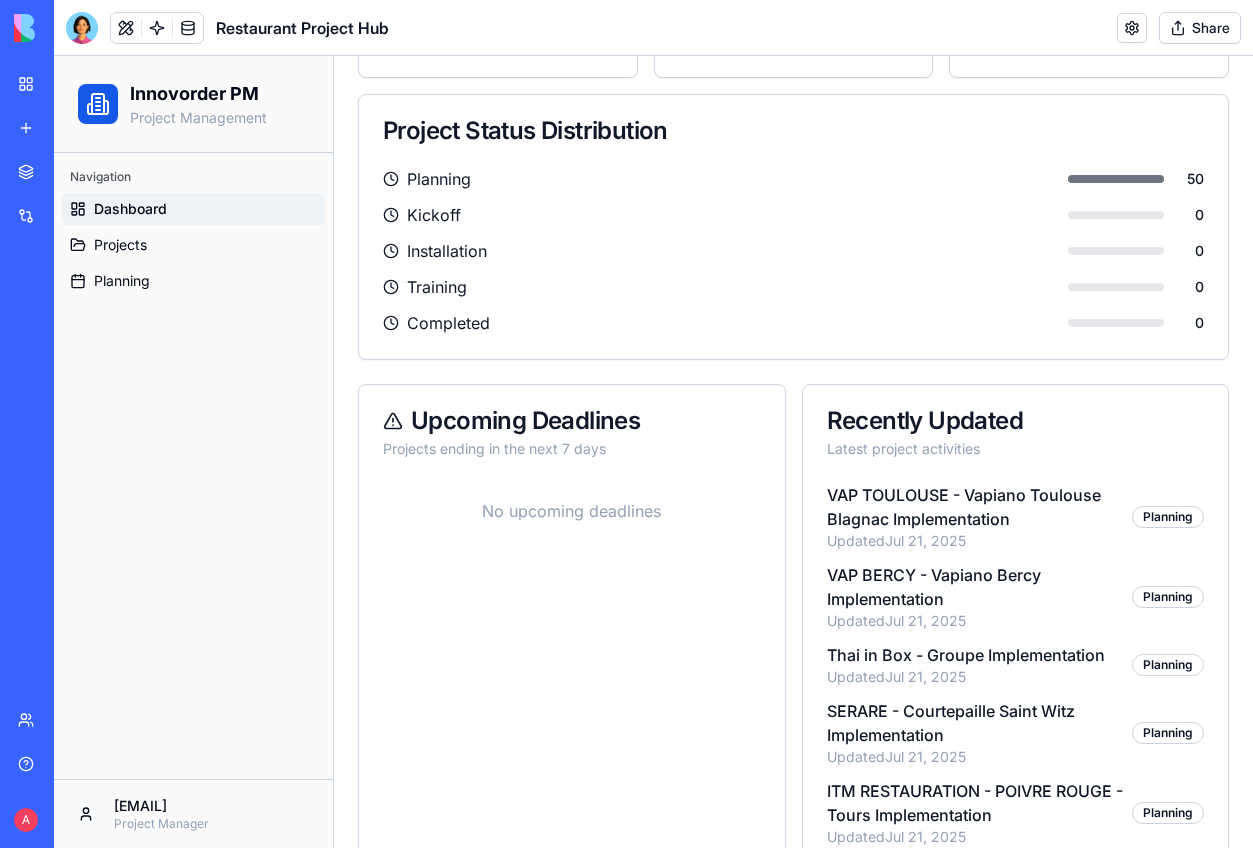 scroll, scrollTop: 0, scrollLeft: 0, axis: both 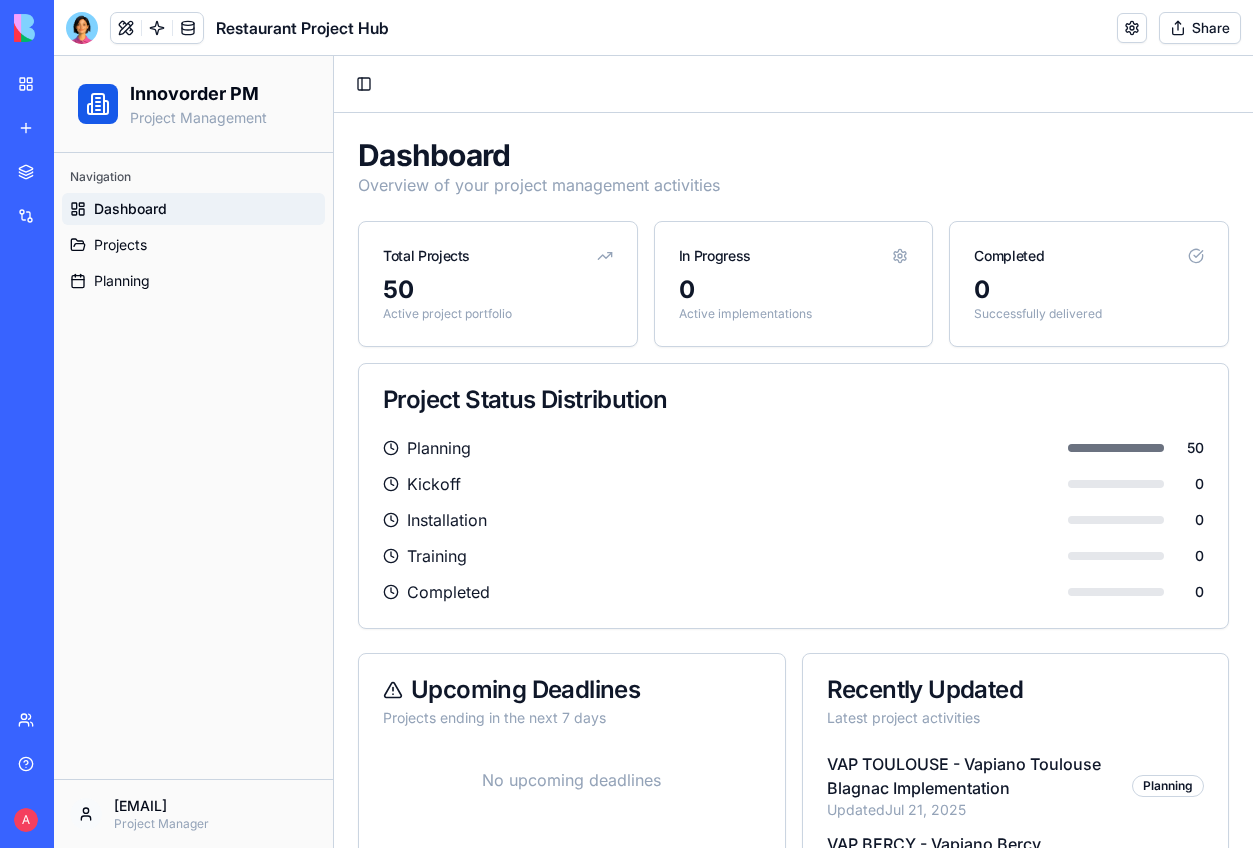 click on "Integrations" at bounding box center [61, 216] 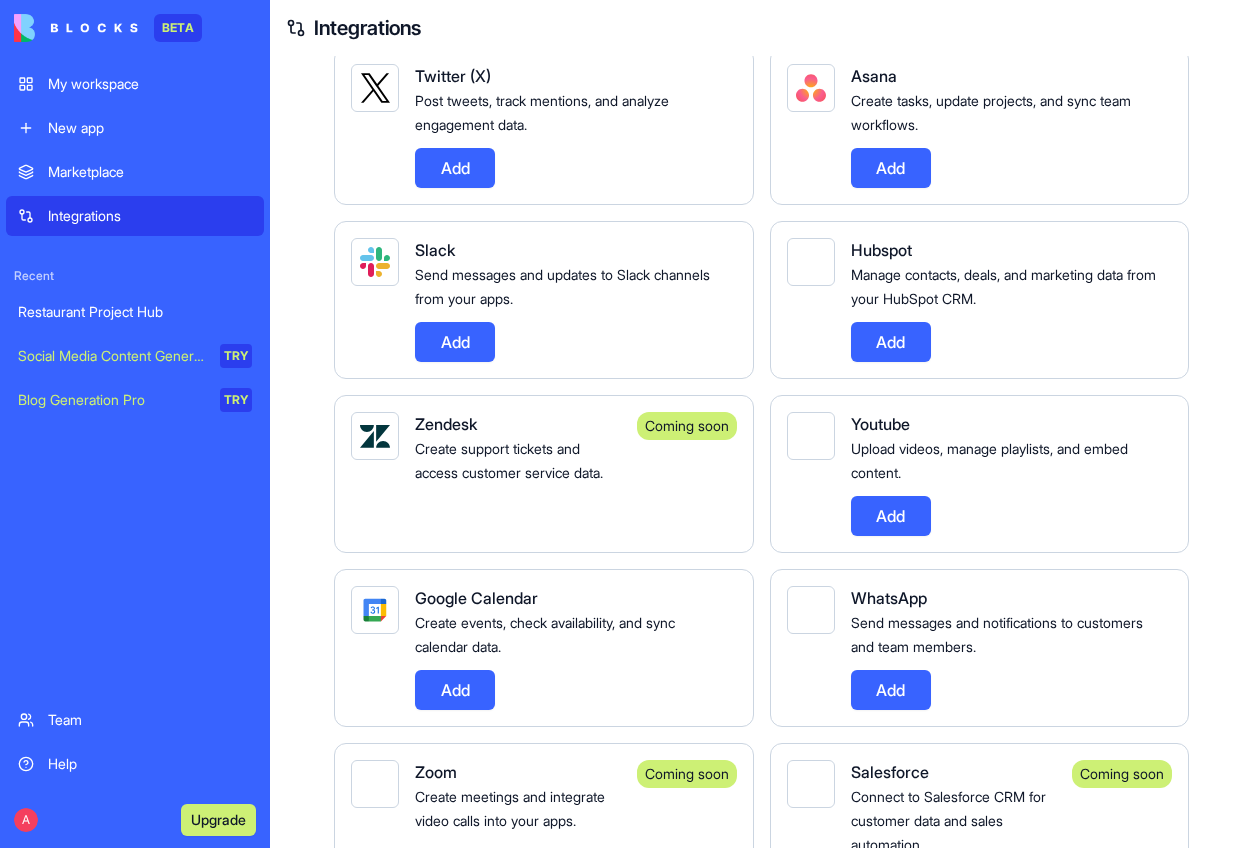 scroll, scrollTop: 0, scrollLeft: 0, axis: both 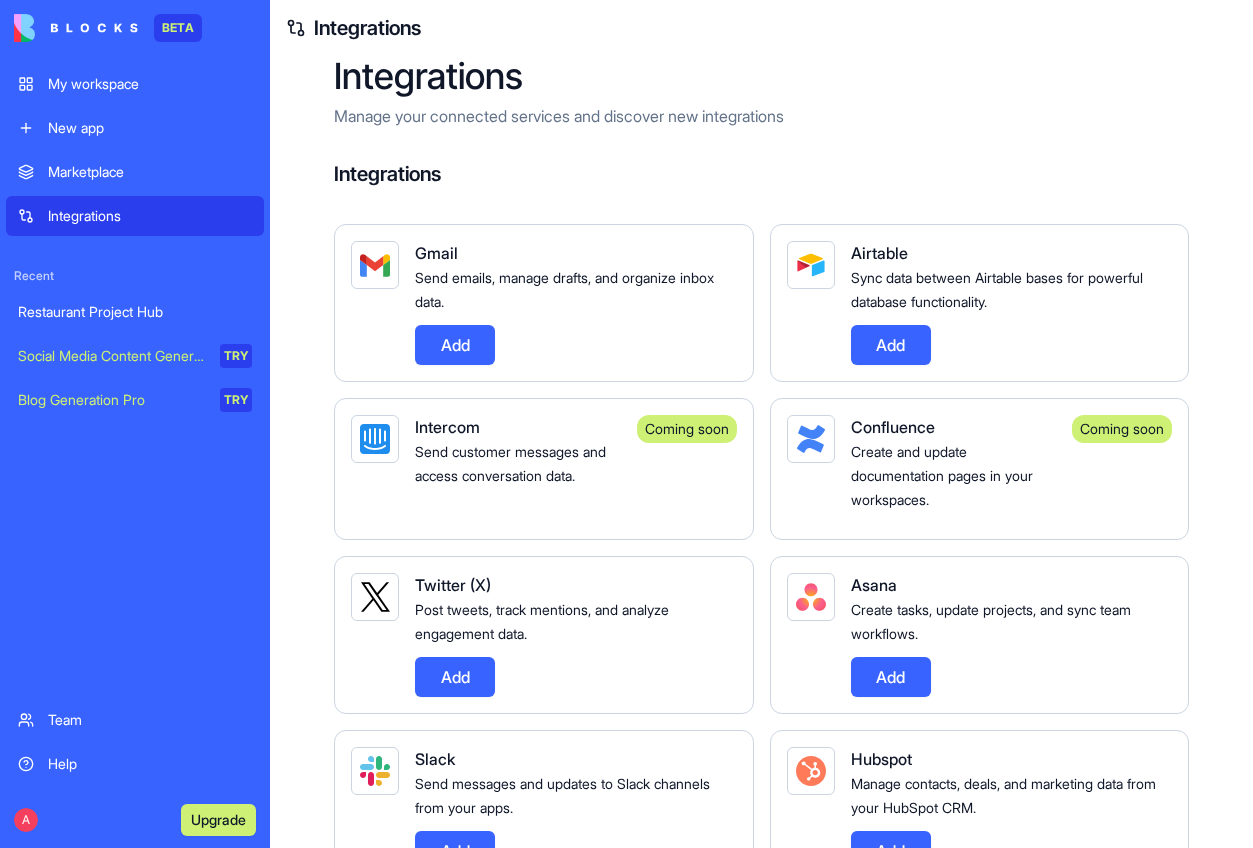 click on "Restaurant Project Hub" at bounding box center (135, 312) 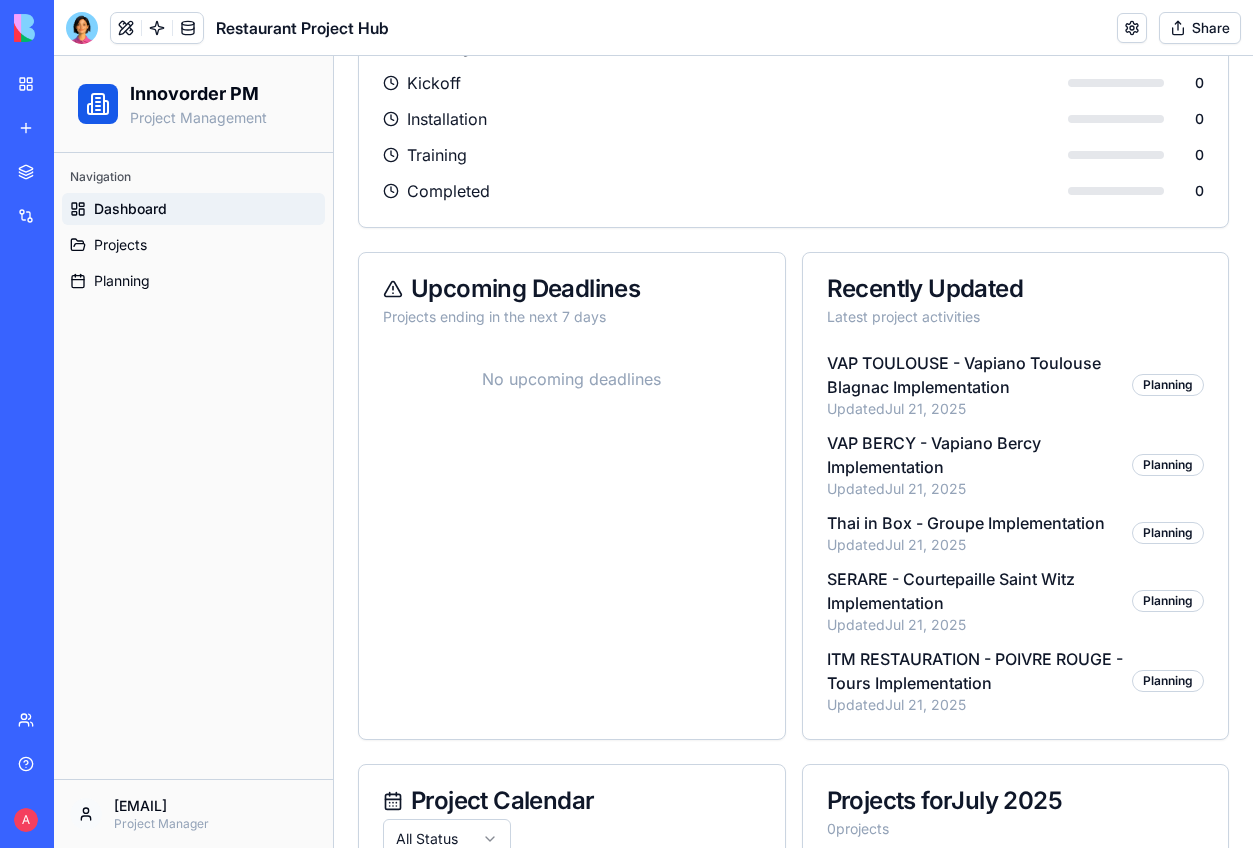 scroll, scrollTop: 0, scrollLeft: 0, axis: both 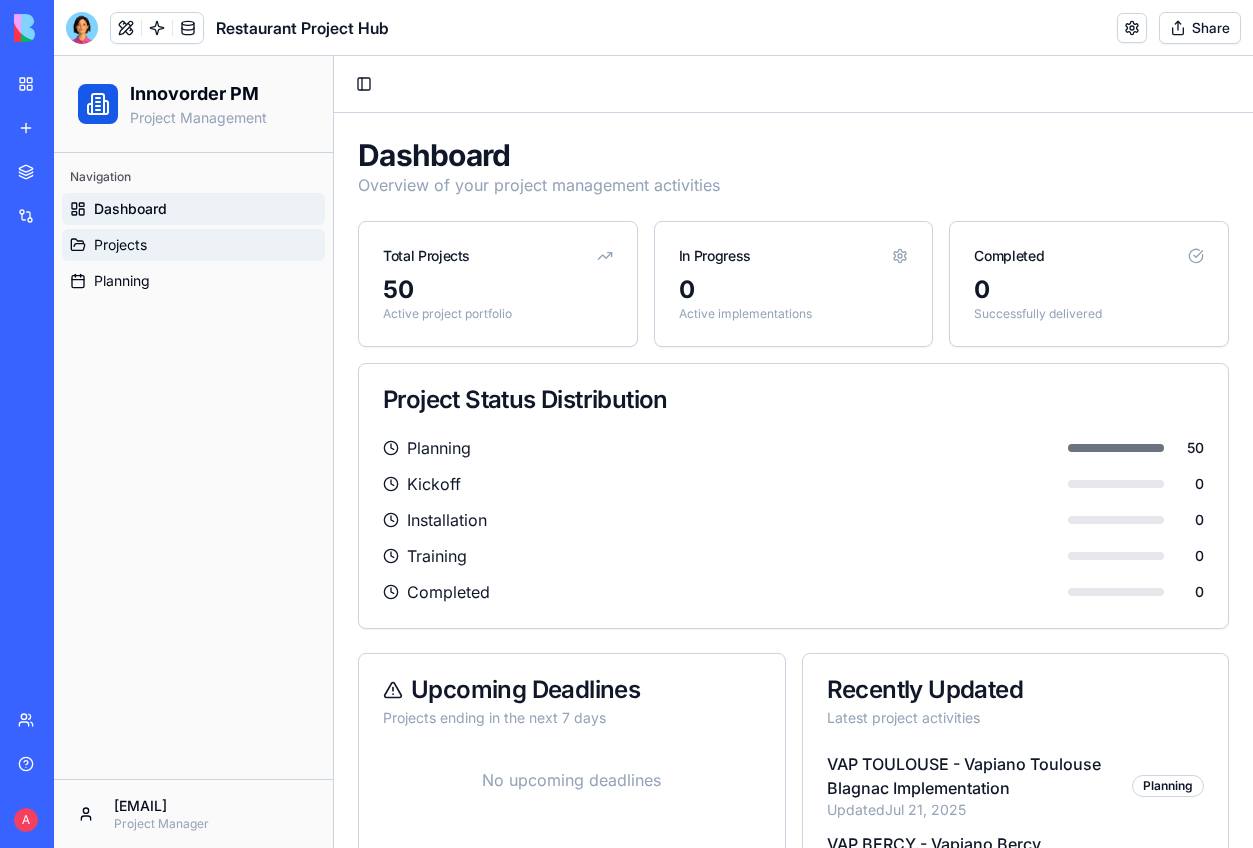 click on "Projects" at bounding box center [120, 245] 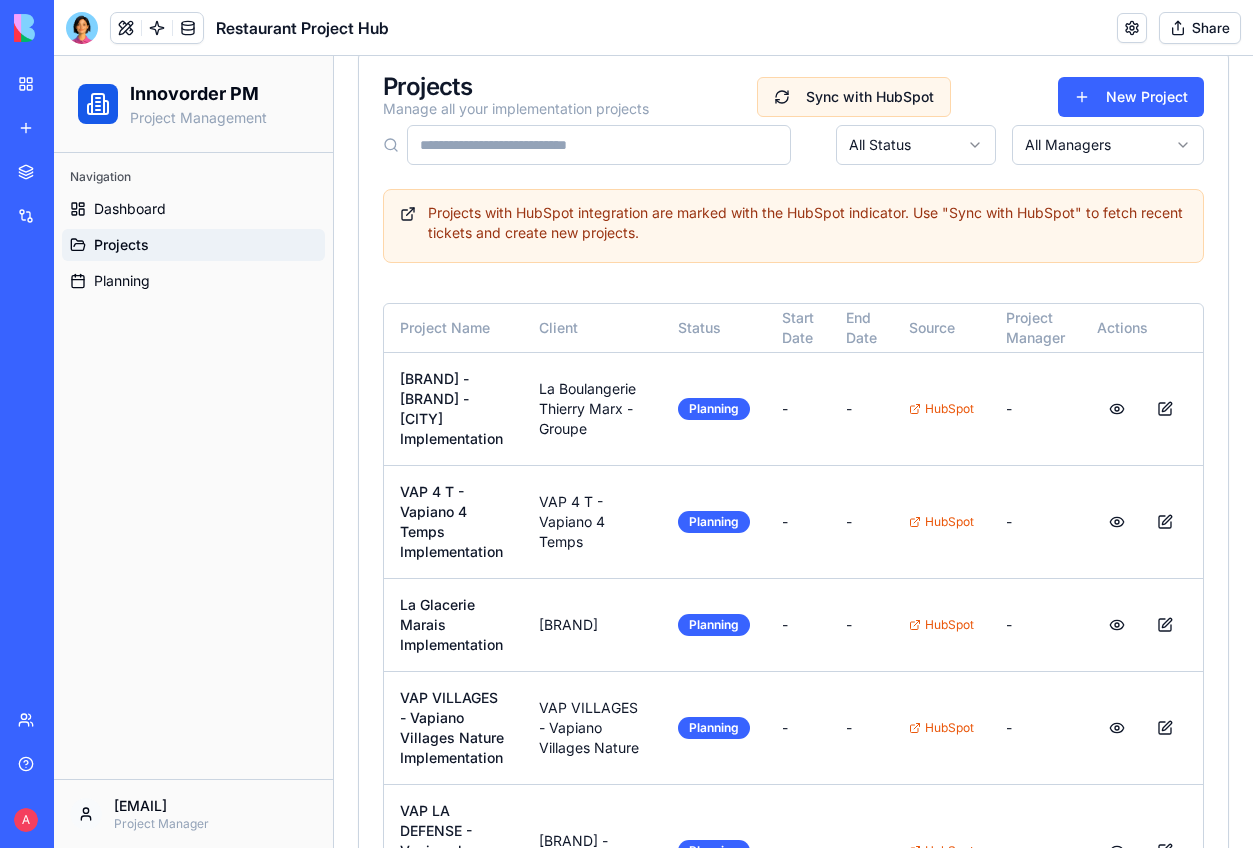 scroll, scrollTop: 62, scrollLeft: 0, axis: vertical 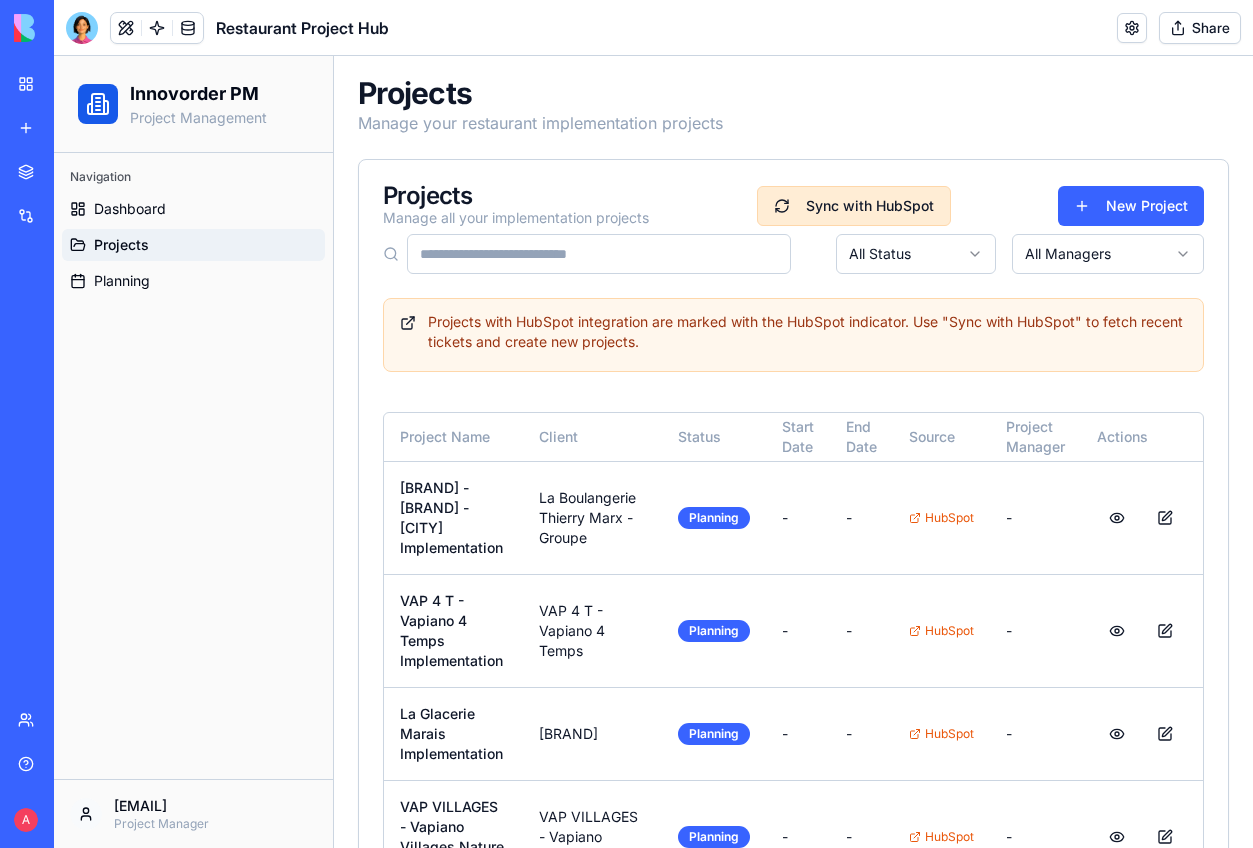 click on "Sync with HubSpot" at bounding box center [854, 206] 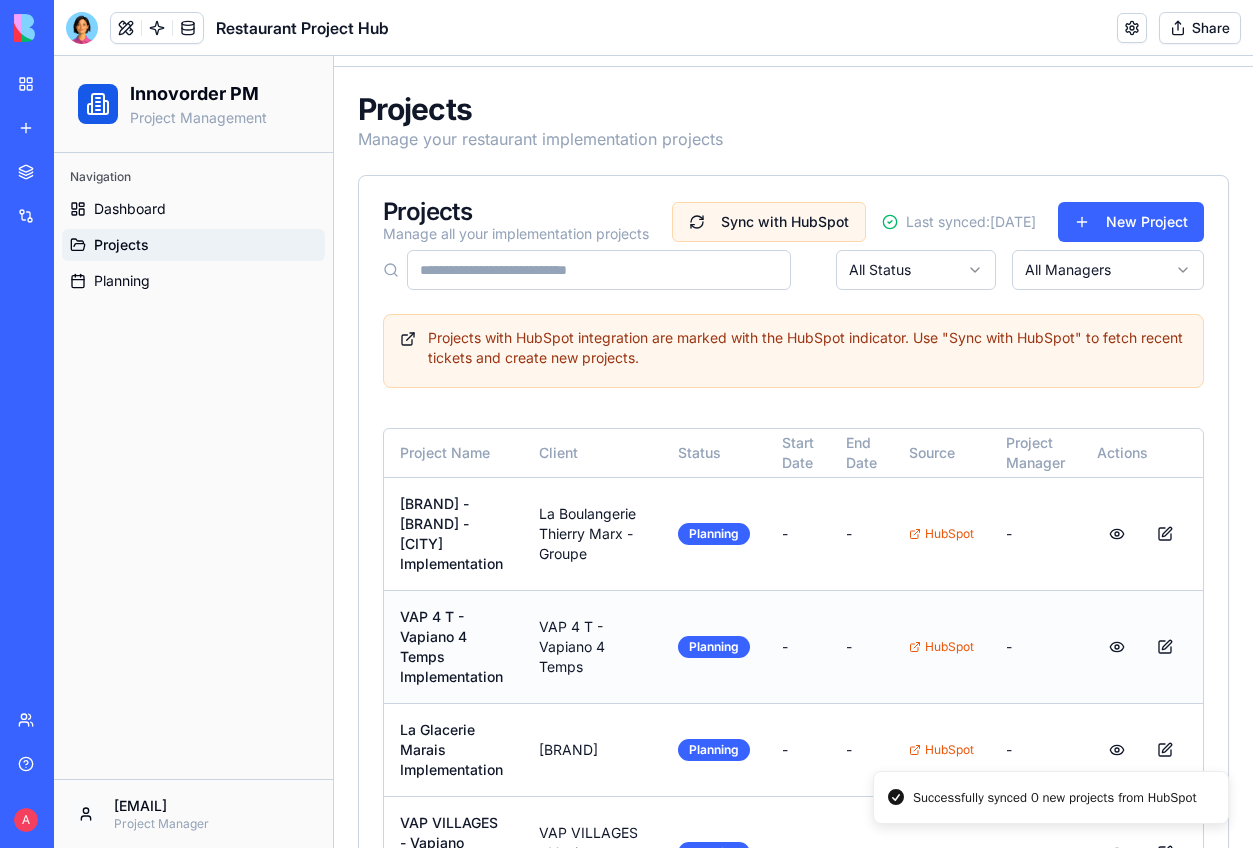 scroll, scrollTop: 0, scrollLeft: 0, axis: both 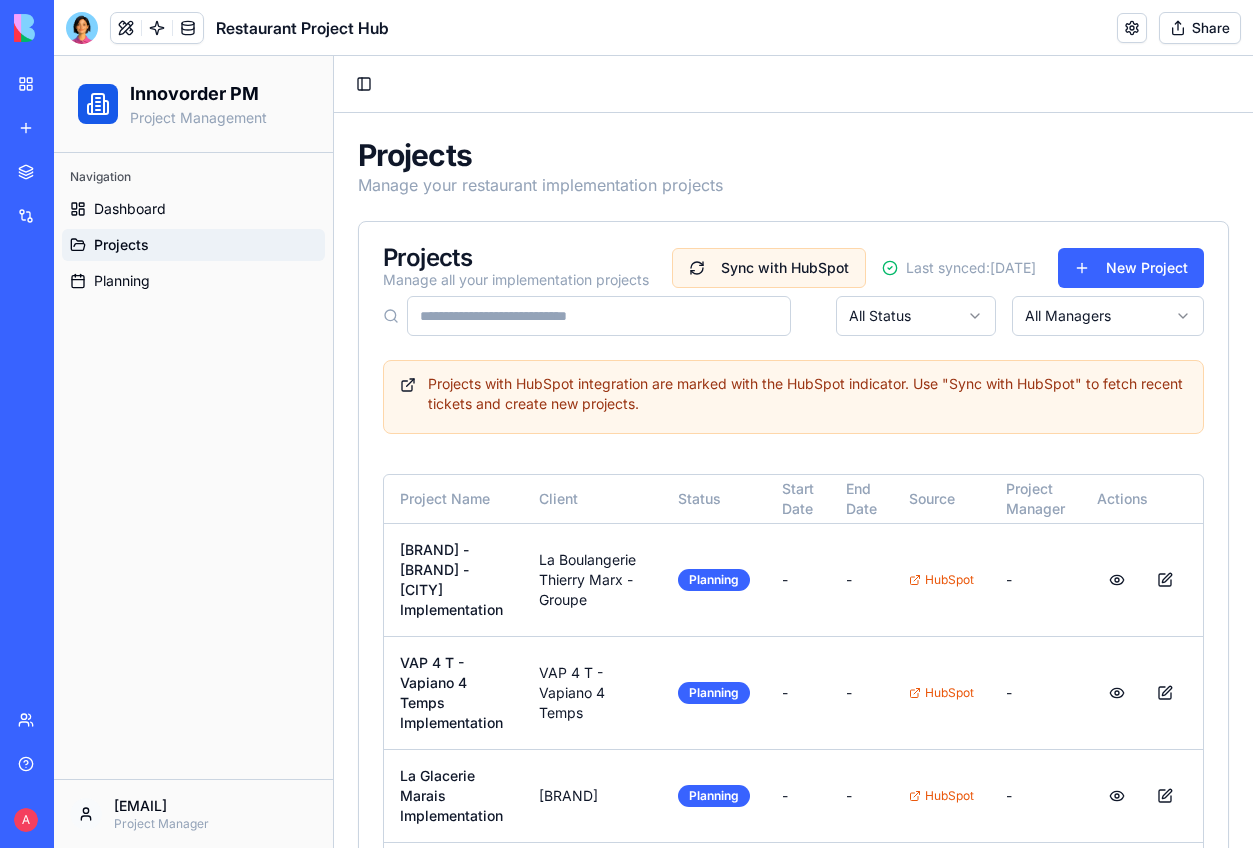 click on "Integrations" at bounding box center (46, 216) 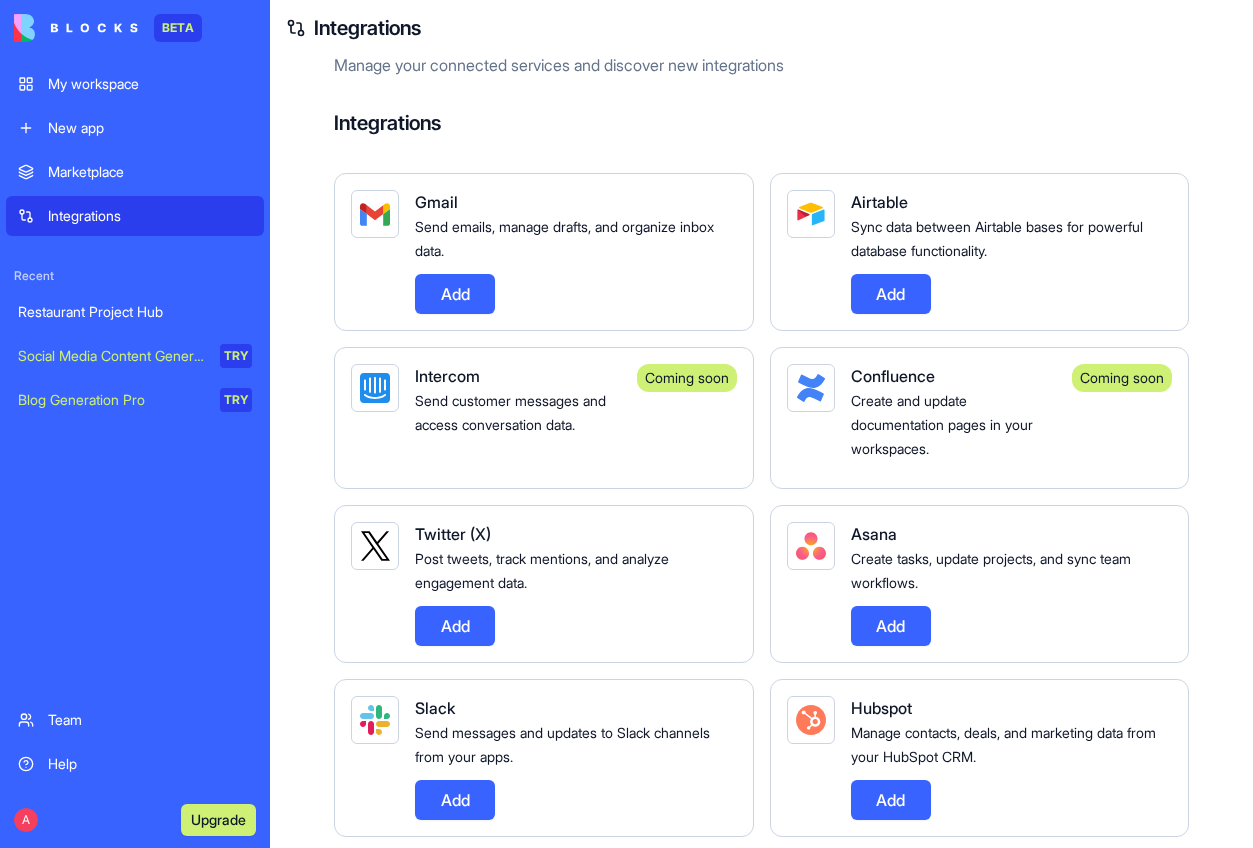 scroll, scrollTop: 0, scrollLeft: 0, axis: both 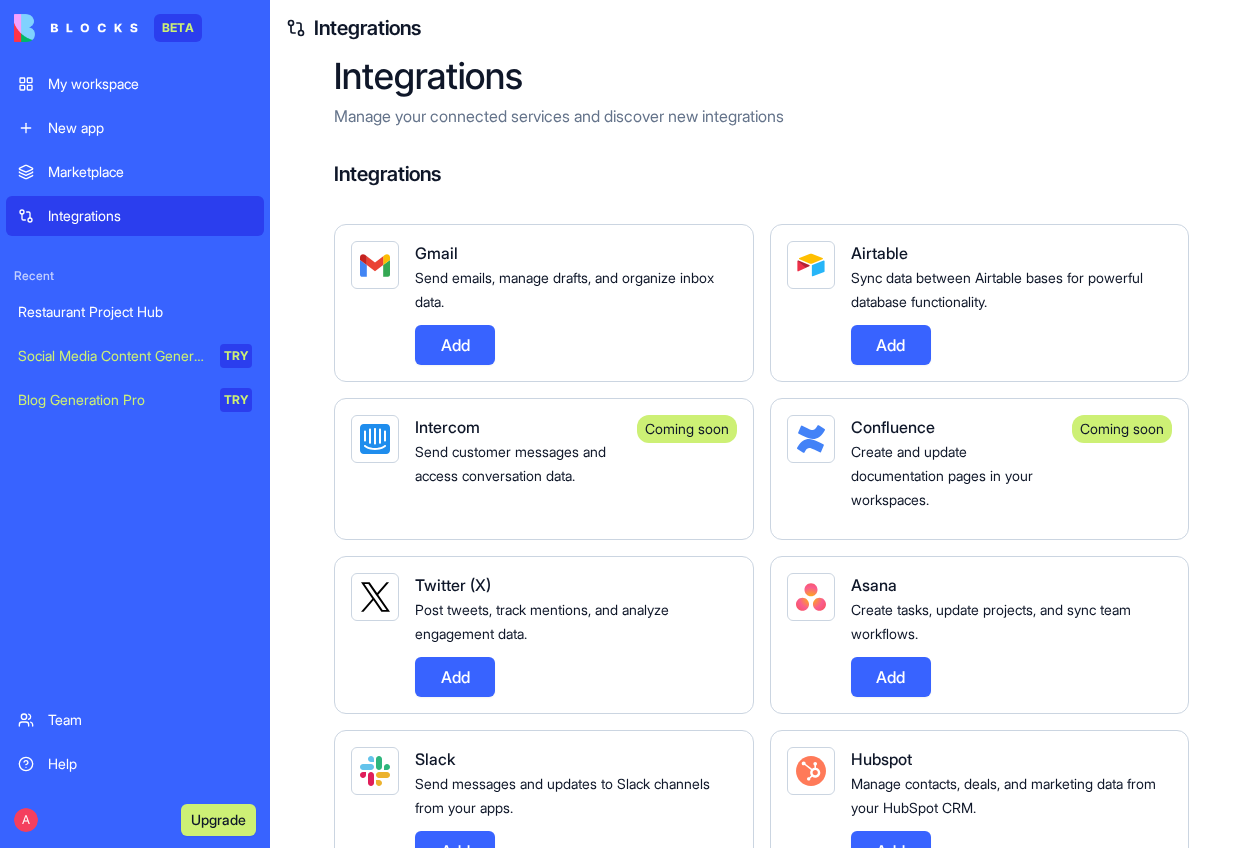 click on "Restaurant Project Hub" at bounding box center (135, 312) 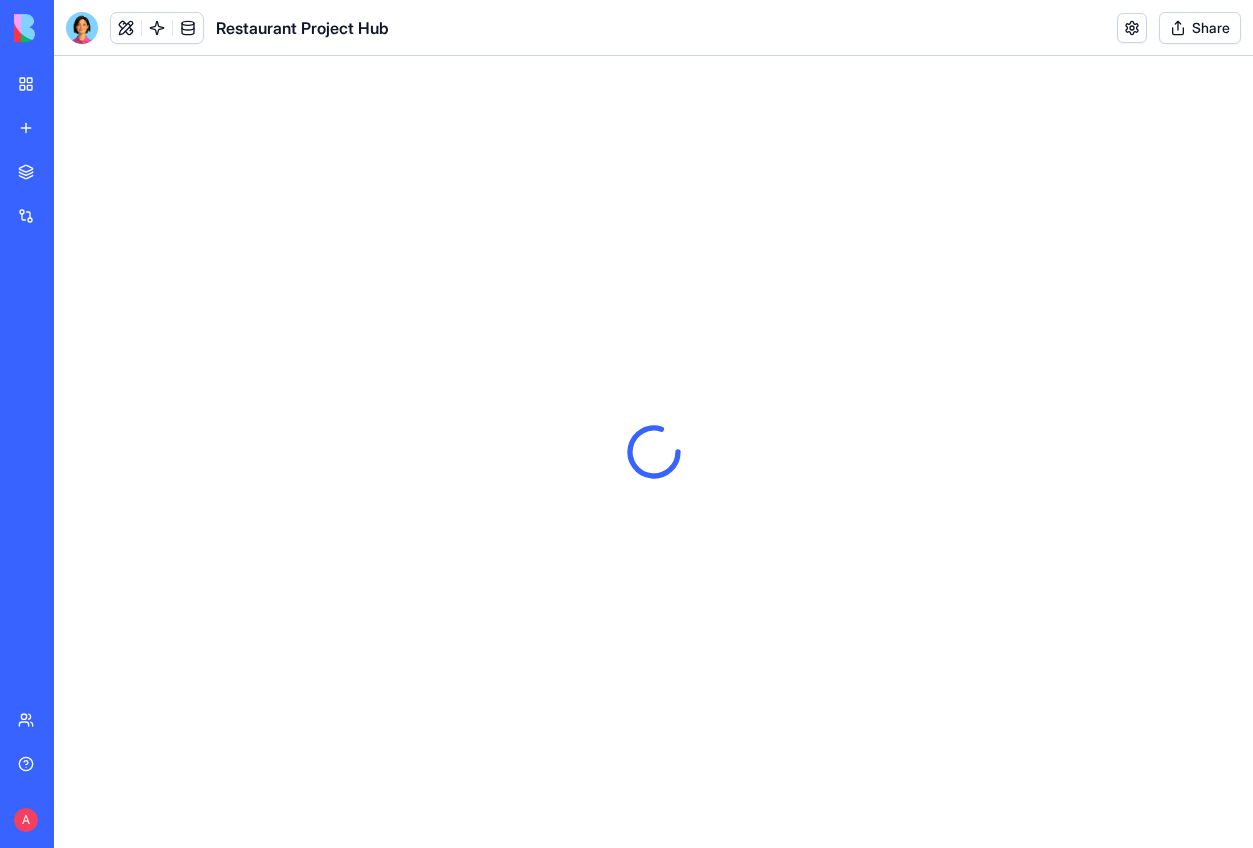 scroll, scrollTop: 0, scrollLeft: 0, axis: both 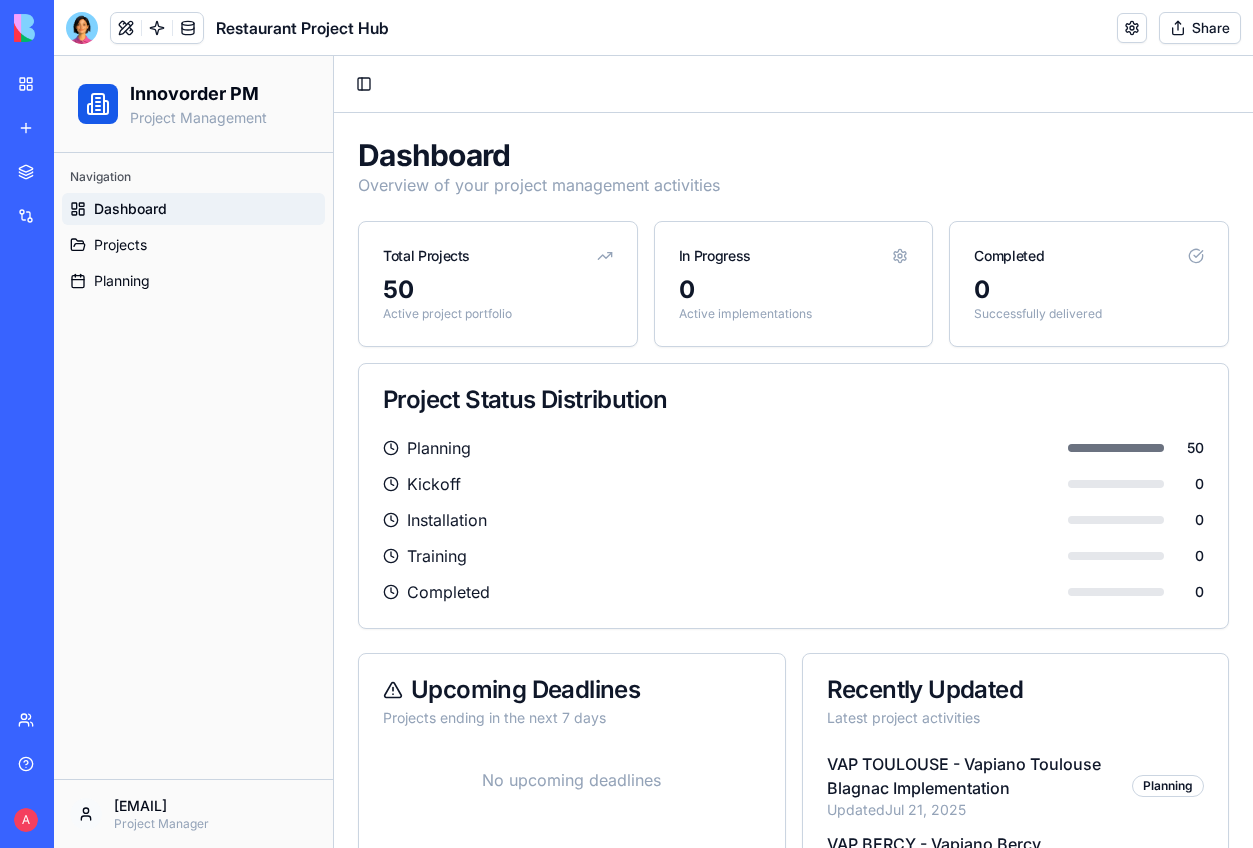 click on "Dashboard" at bounding box center [193, 209] 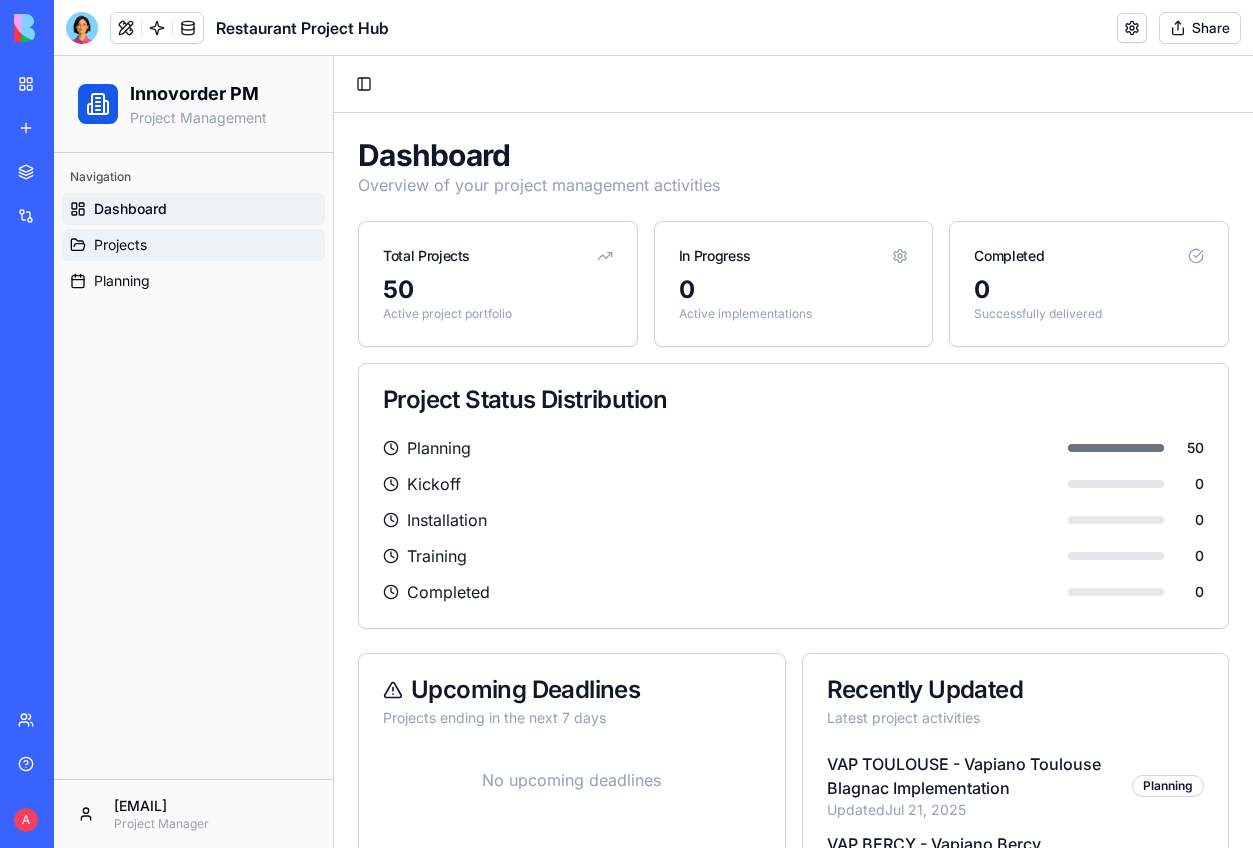 click on "Projects" at bounding box center (193, 245) 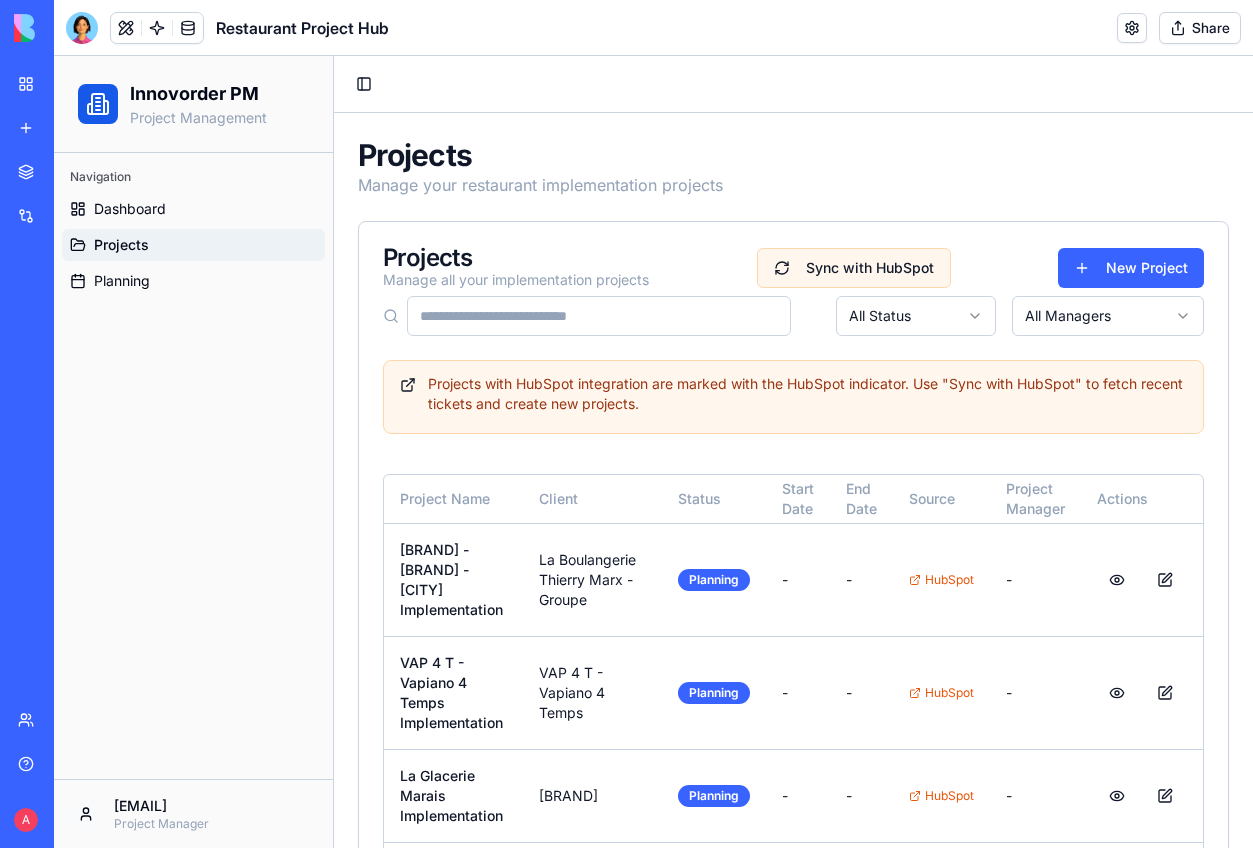 click on "Navigation Dashboard Projects Planning" at bounding box center [193, 229] 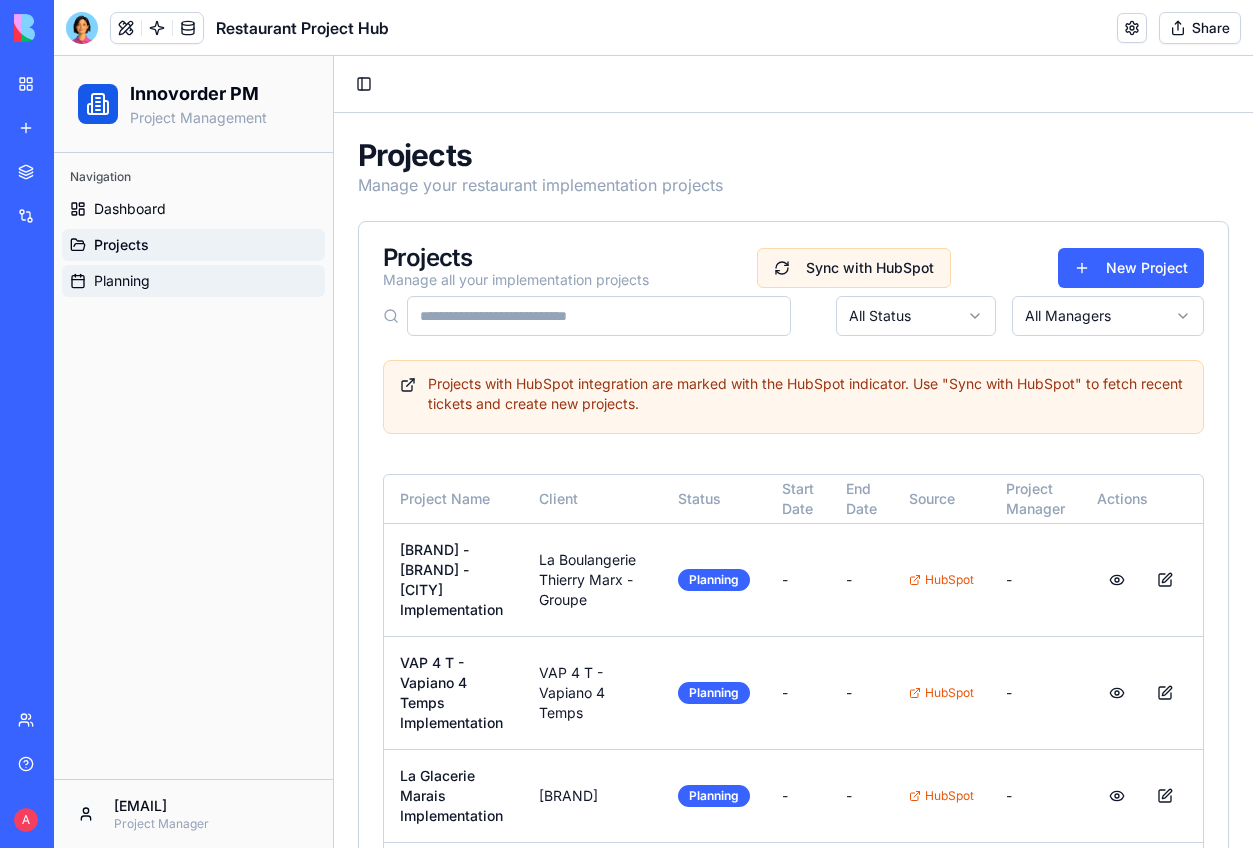 click on "Planning" at bounding box center [193, 281] 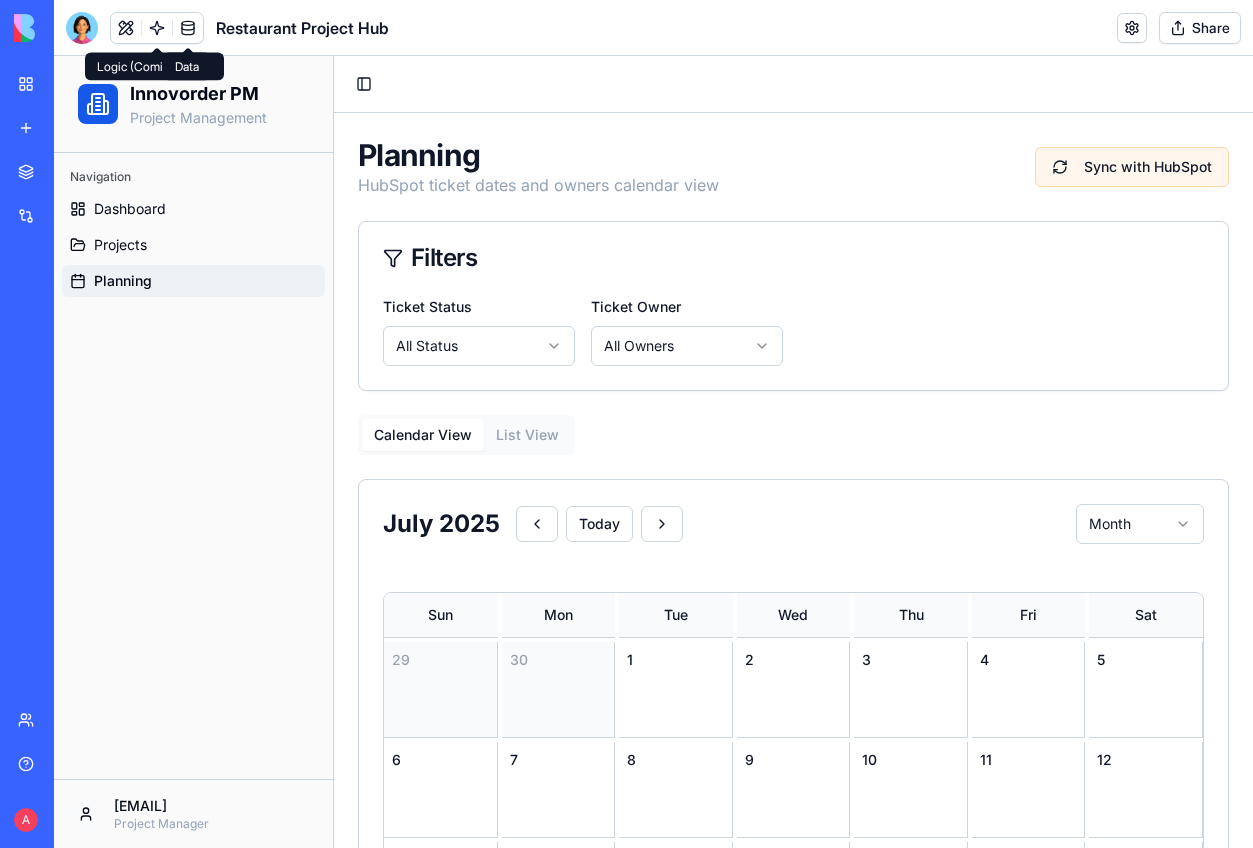 click at bounding box center (188, 28) 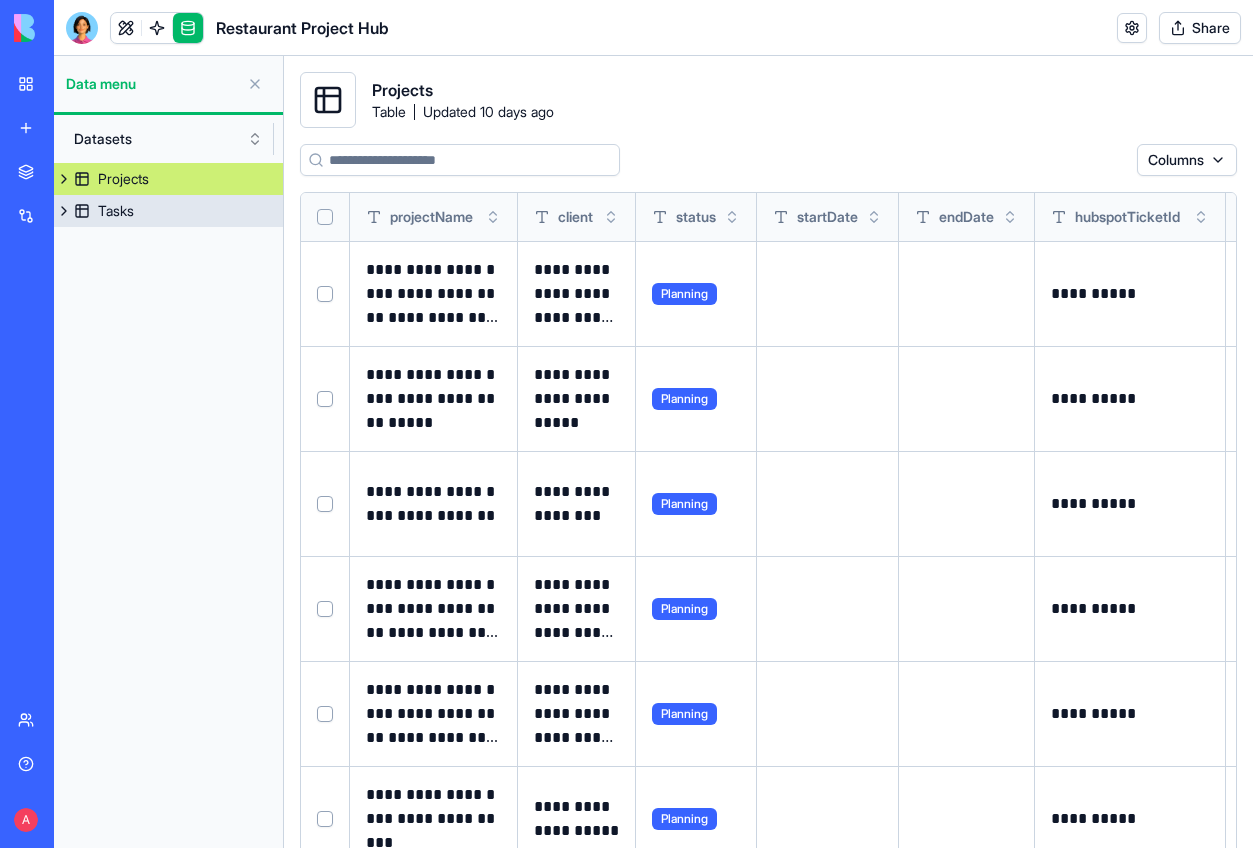 click on "Tasks" at bounding box center [168, 211] 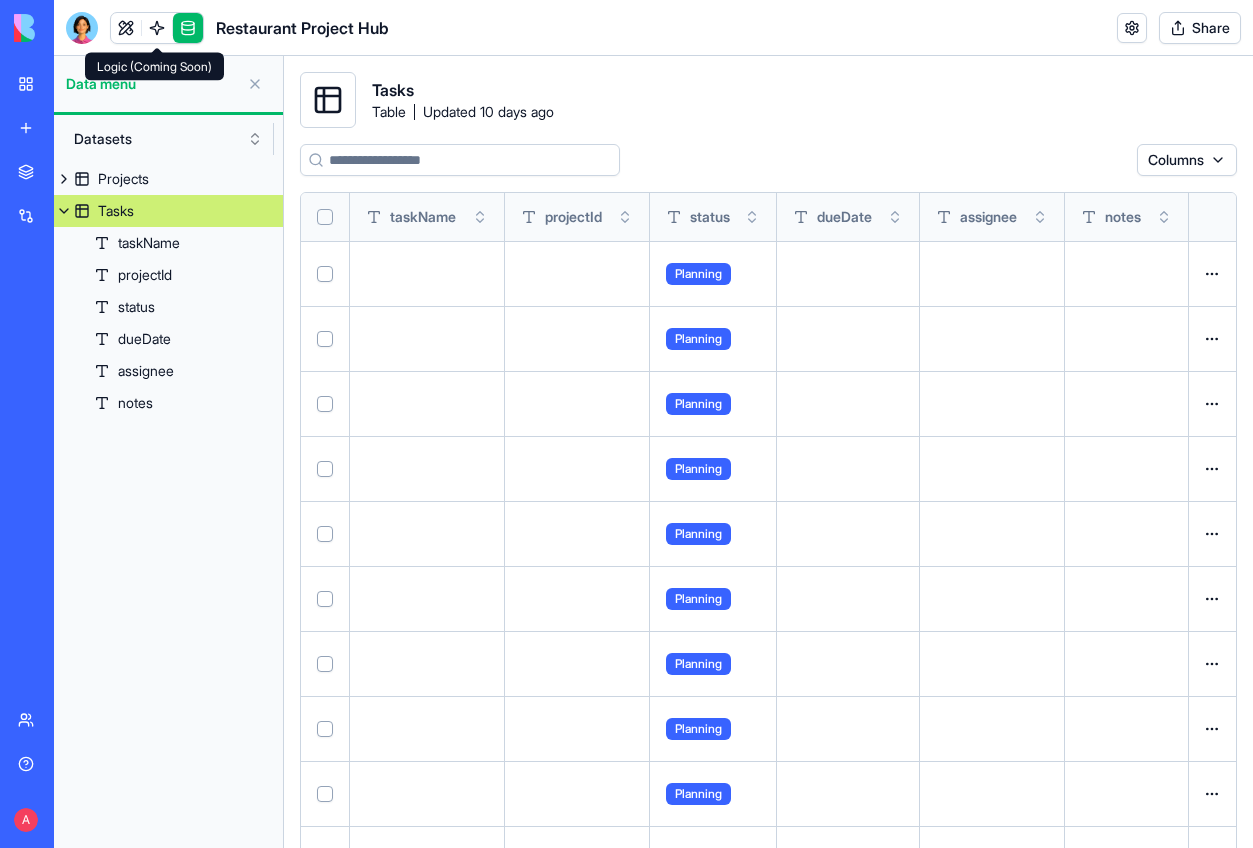 click at bounding box center [157, 28] 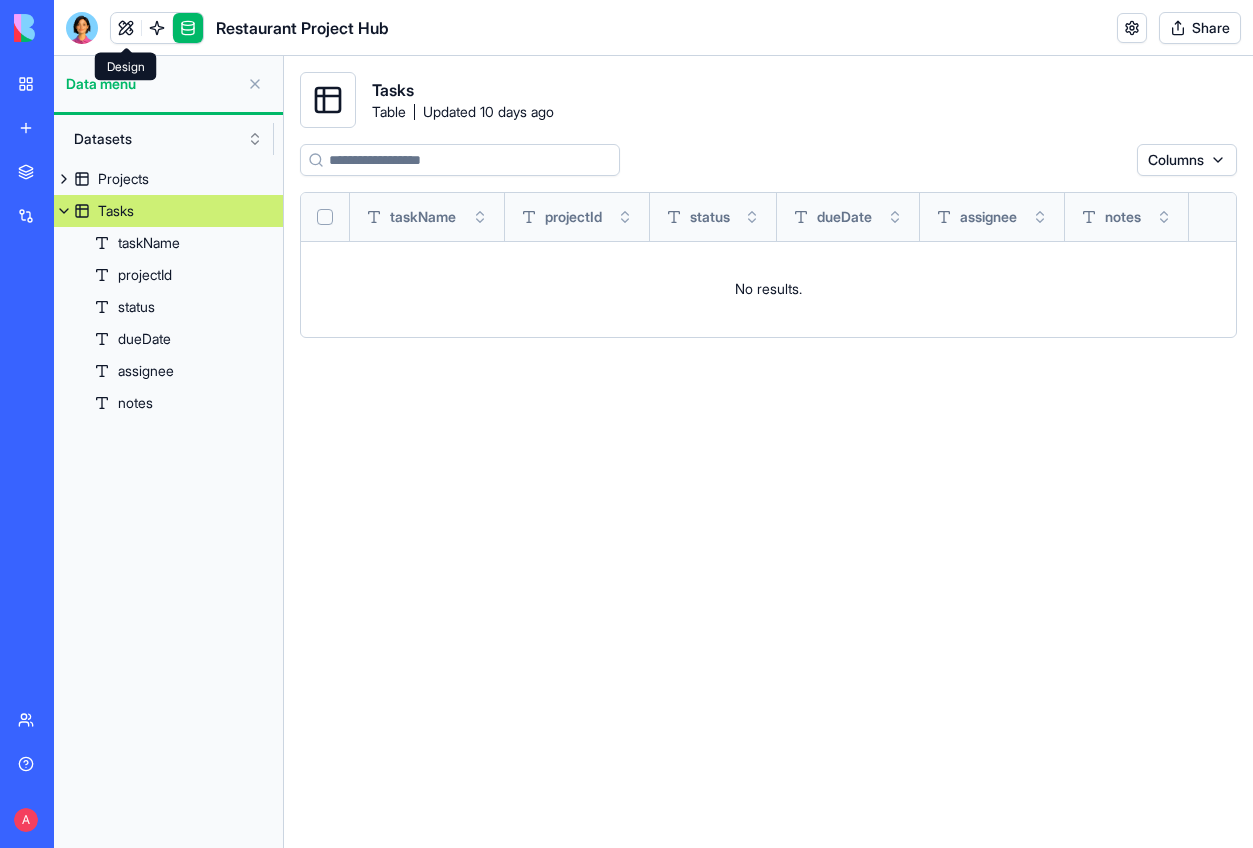 click at bounding box center (126, 28) 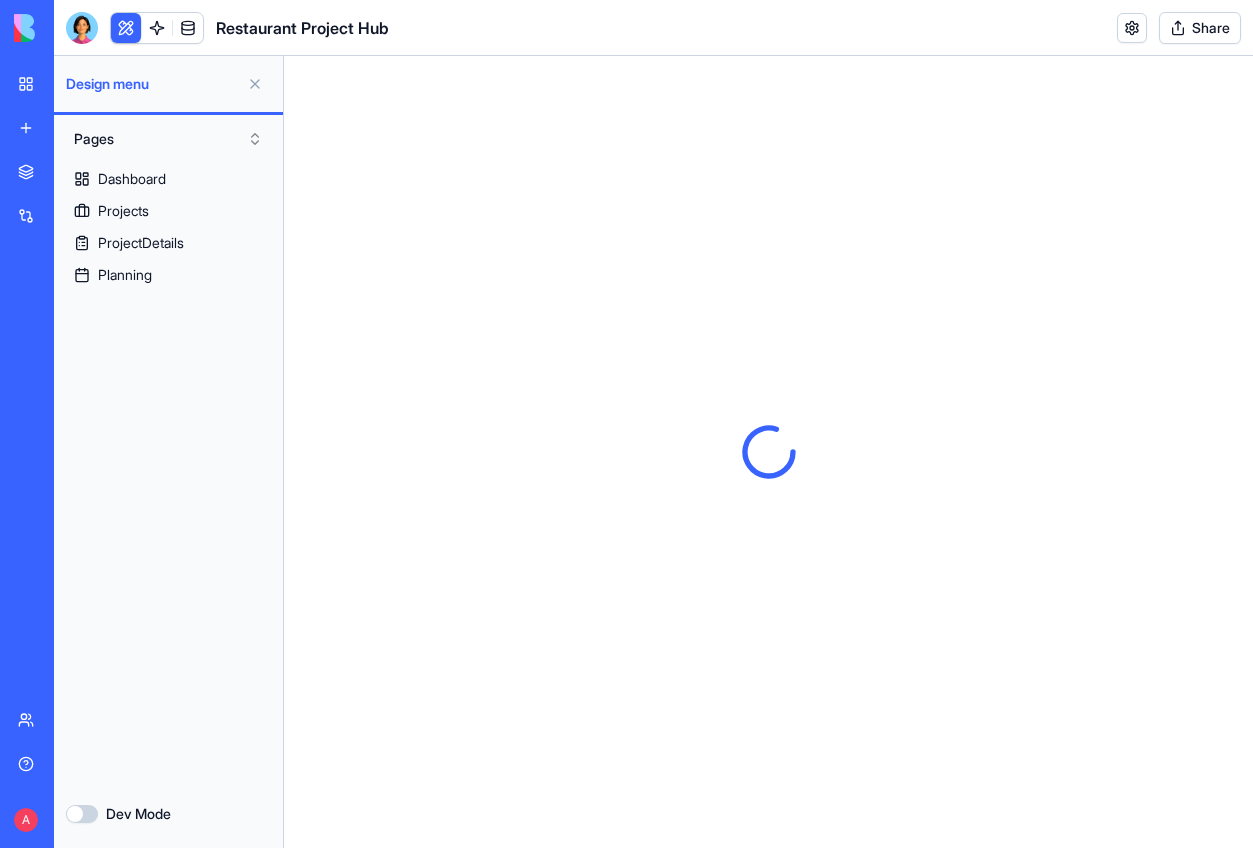 scroll, scrollTop: 0, scrollLeft: 0, axis: both 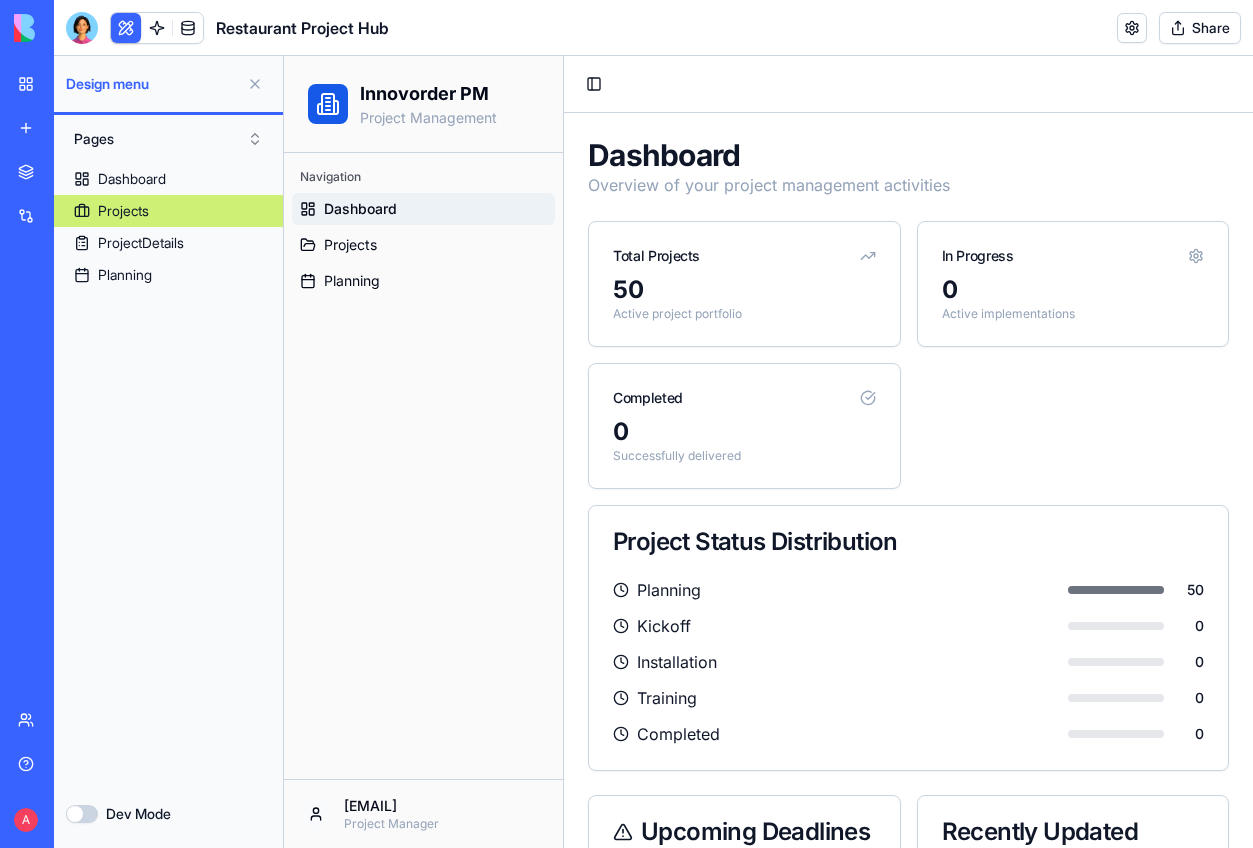 click on "Projects" at bounding box center [168, 211] 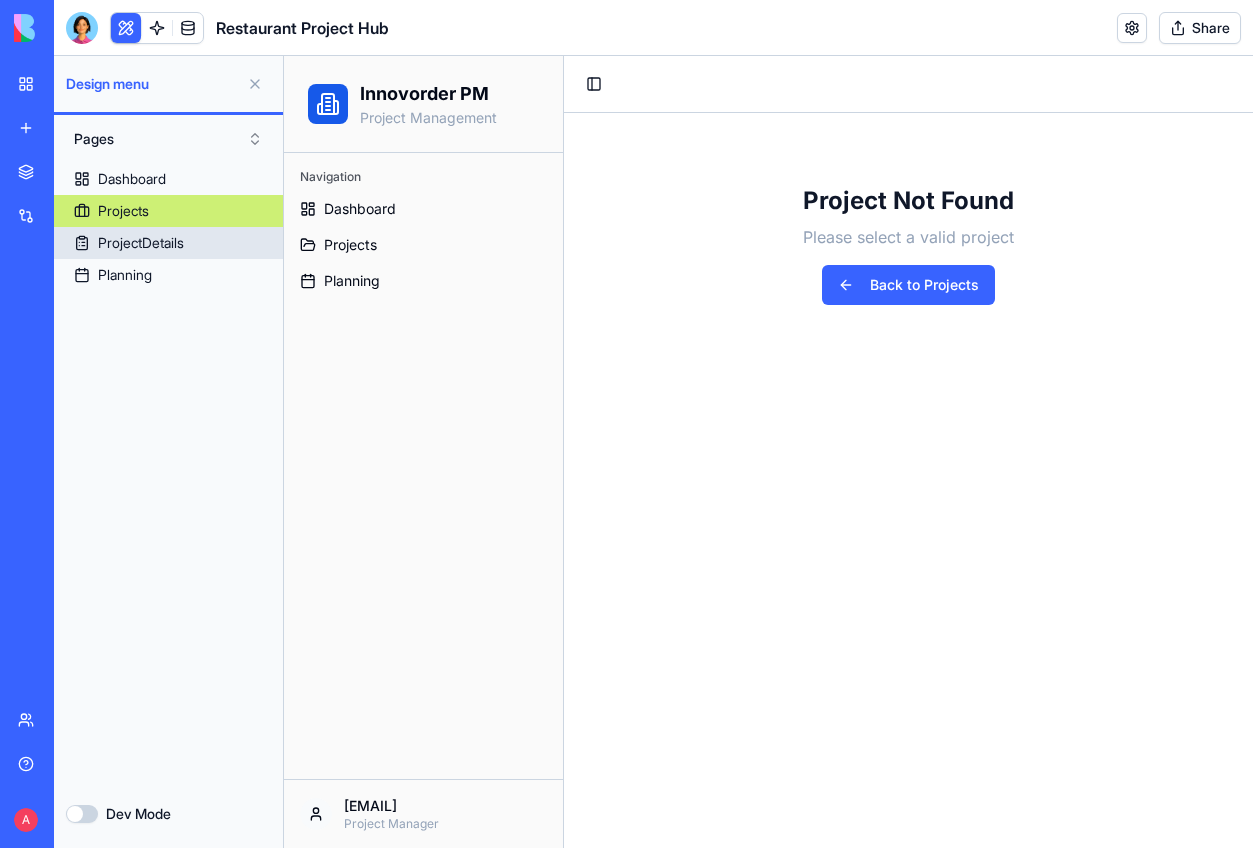 click on "ProjectDetails" at bounding box center [141, 243] 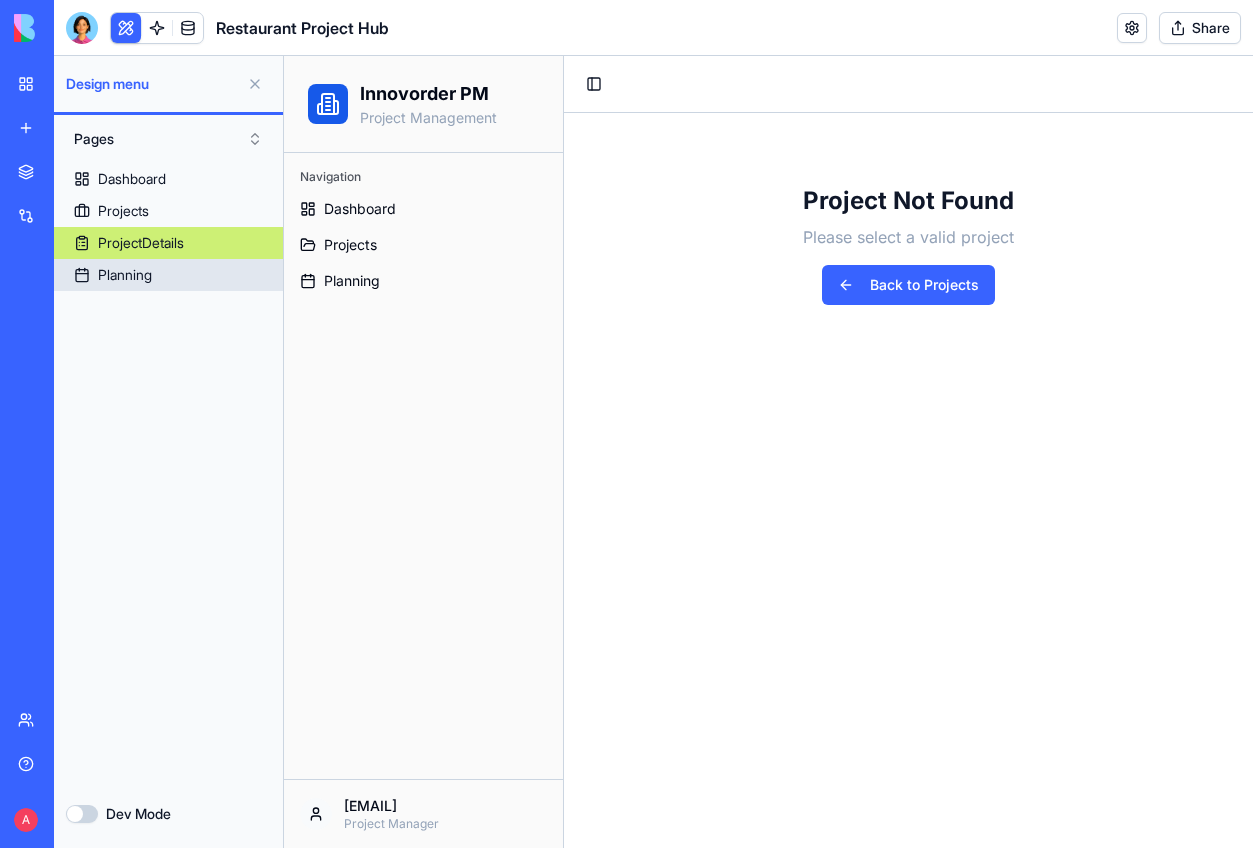 click on "Planning" at bounding box center [168, 275] 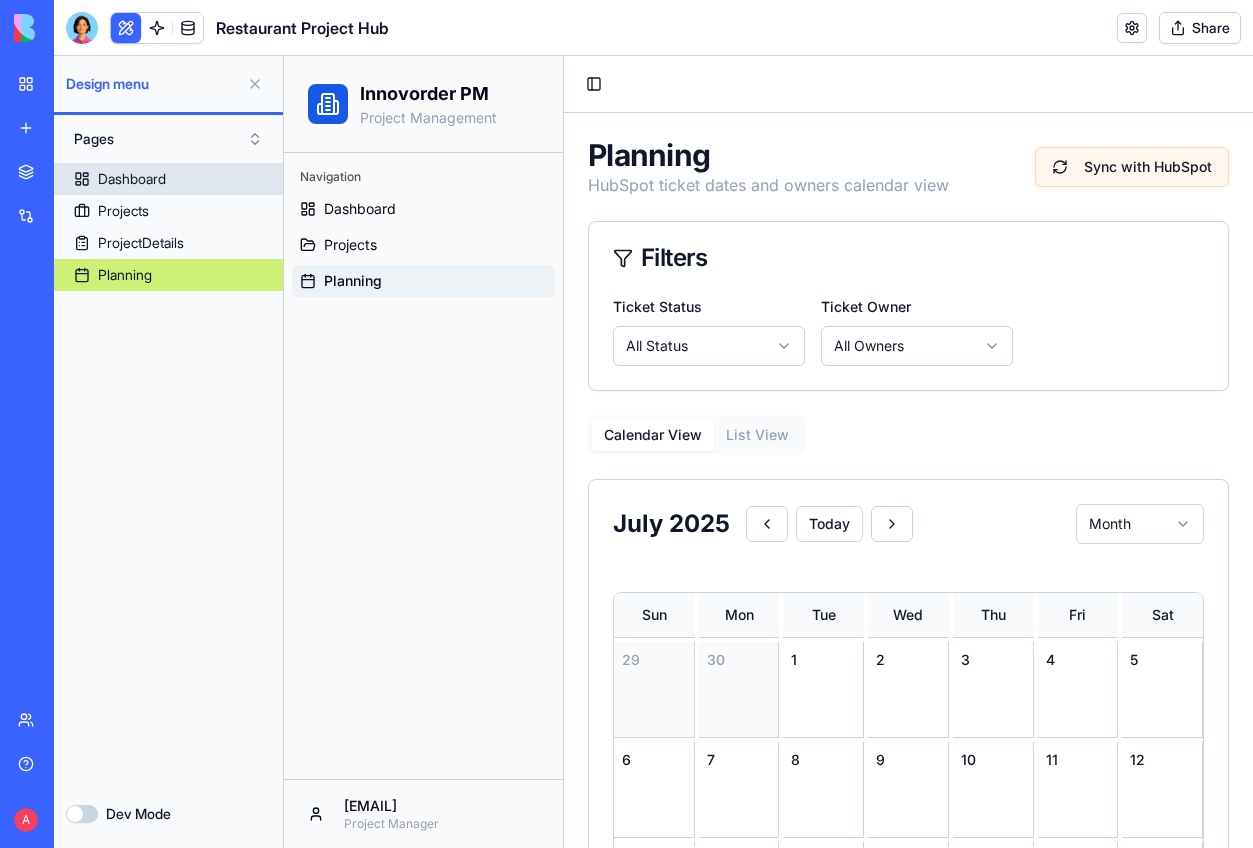 click on "Dashboard" at bounding box center (168, 179) 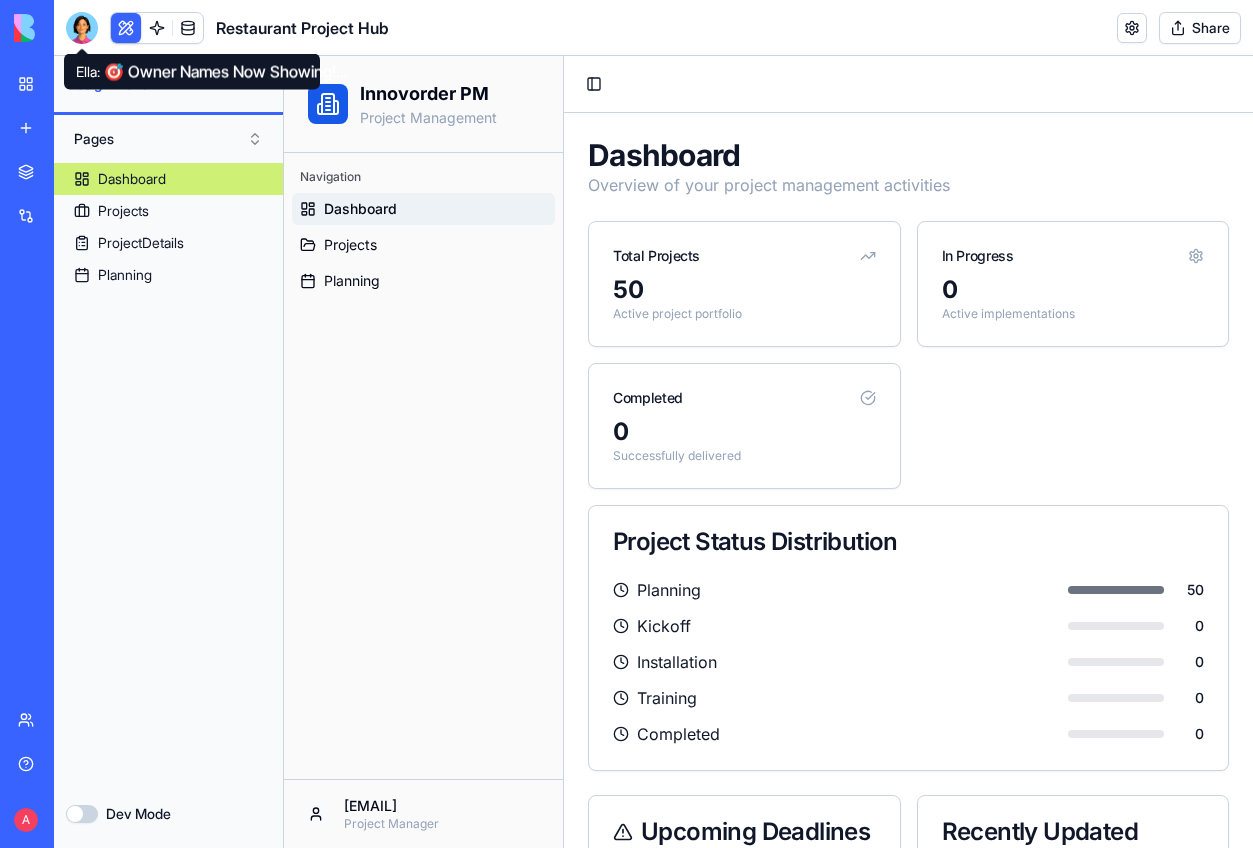 click at bounding box center [82, 28] 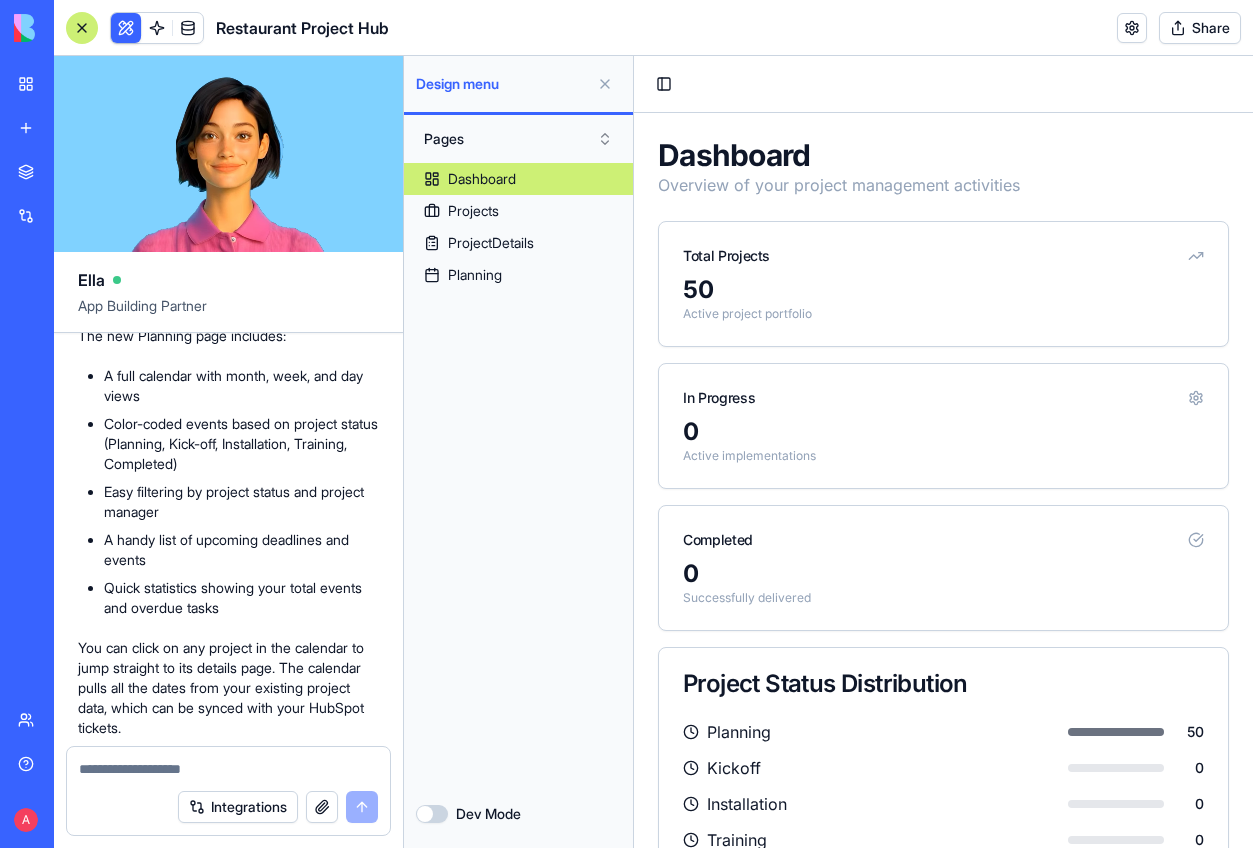 scroll, scrollTop: 2316, scrollLeft: 0, axis: vertical 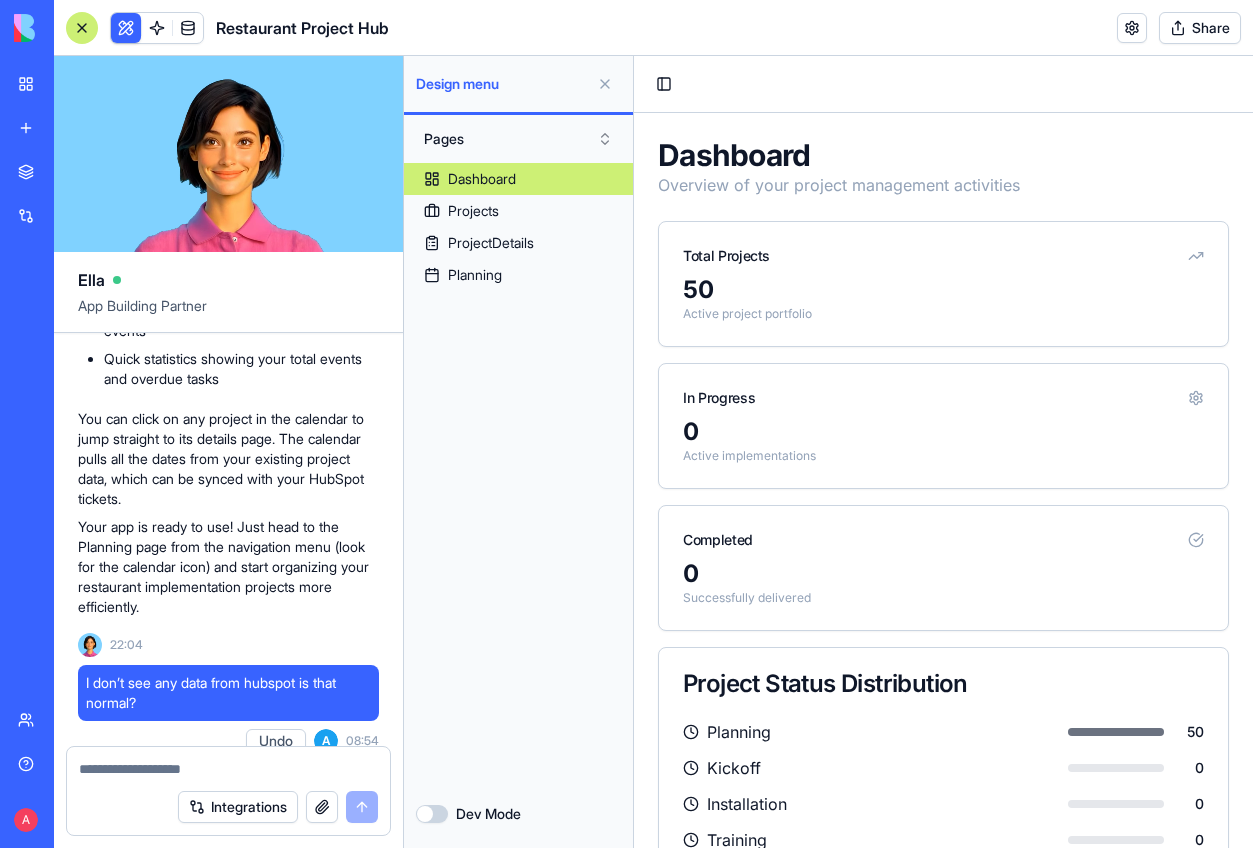 click on "Integrations" at bounding box center (238, 807) 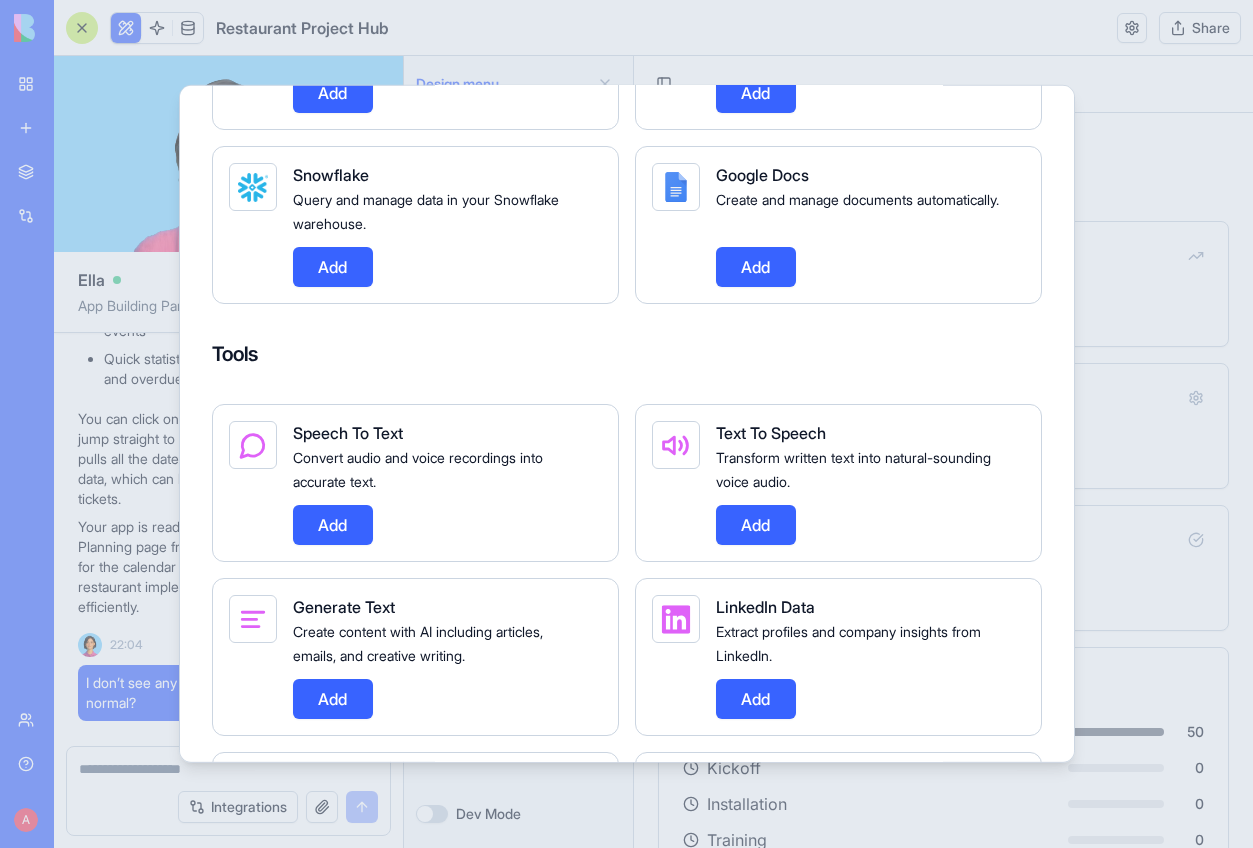 scroll, scrollTop: 1826, scrollLeft: 0, axis: vertical 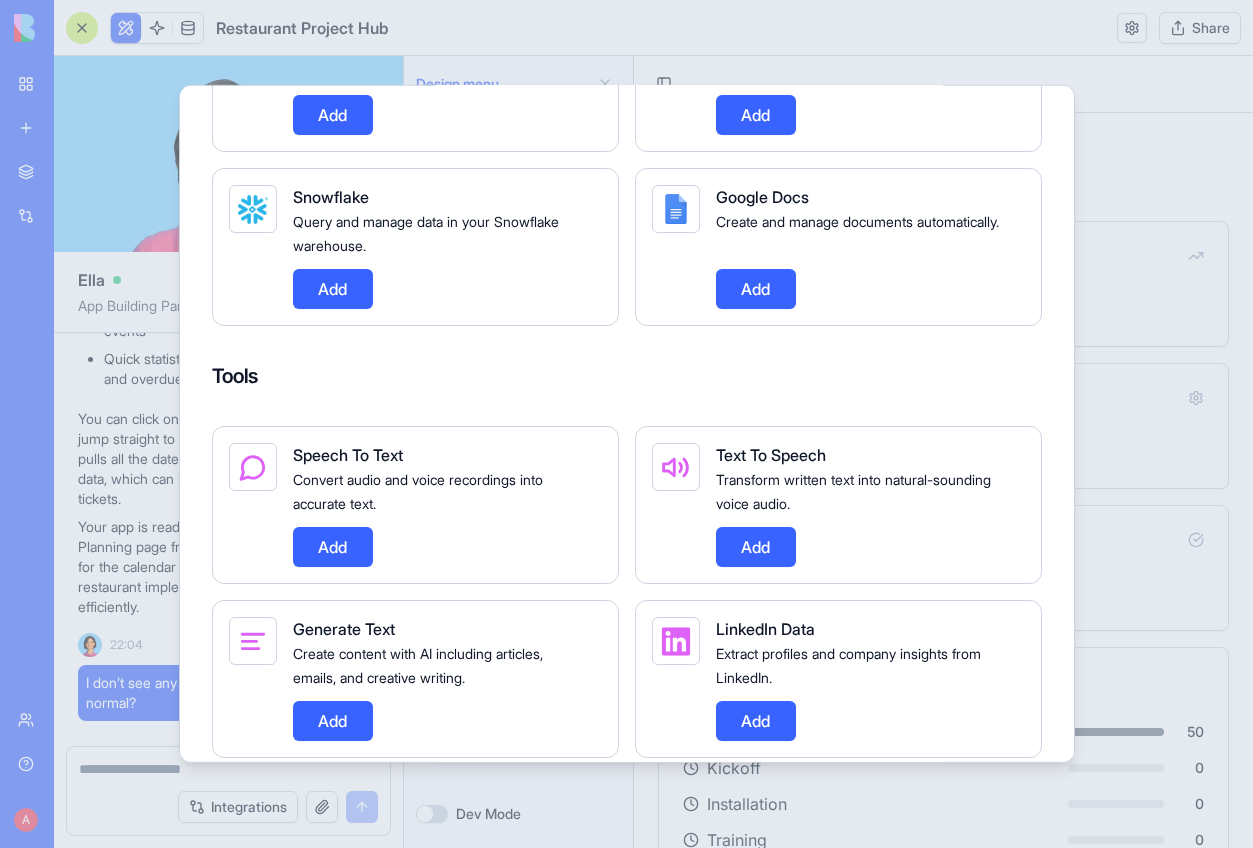 click at bounding box center [626, 424] 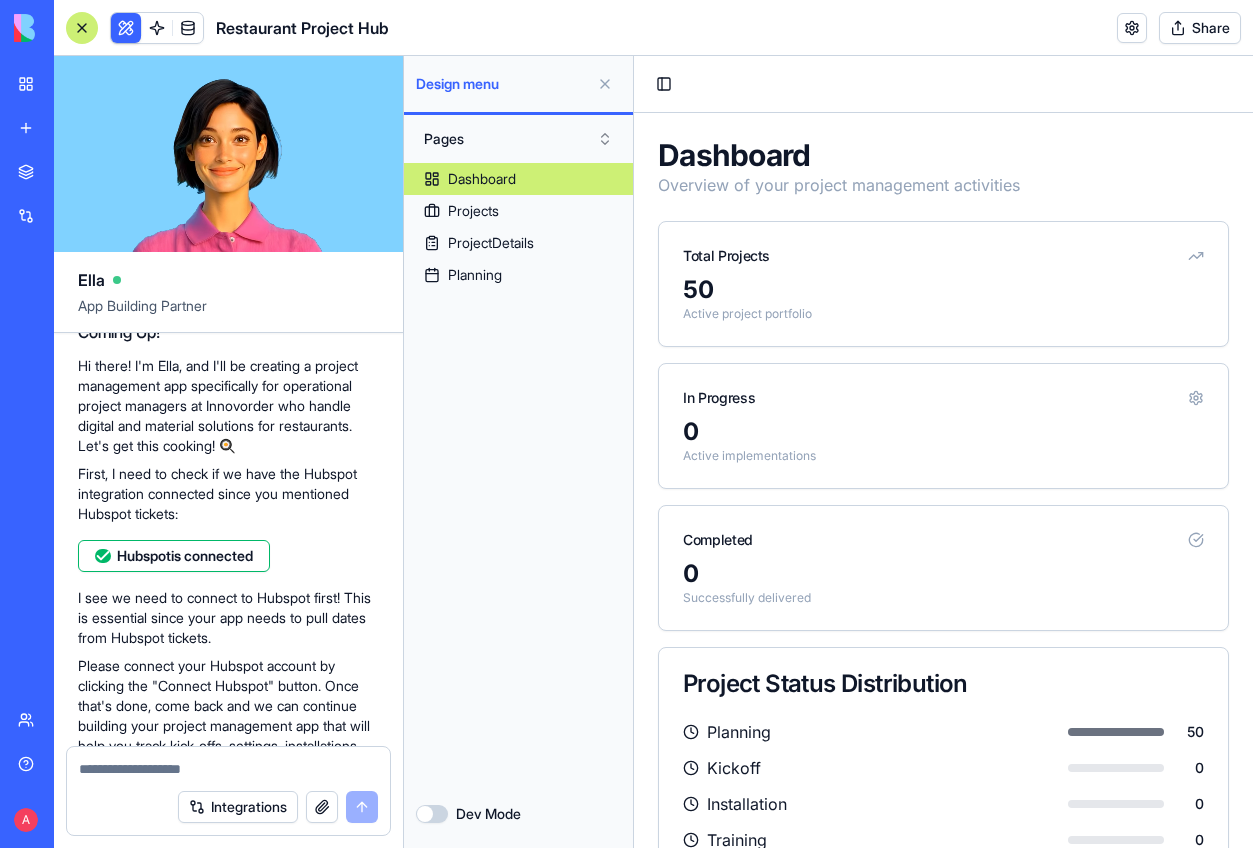 scroll, scrollTop: 0, scrollLeft: 0, axis: both 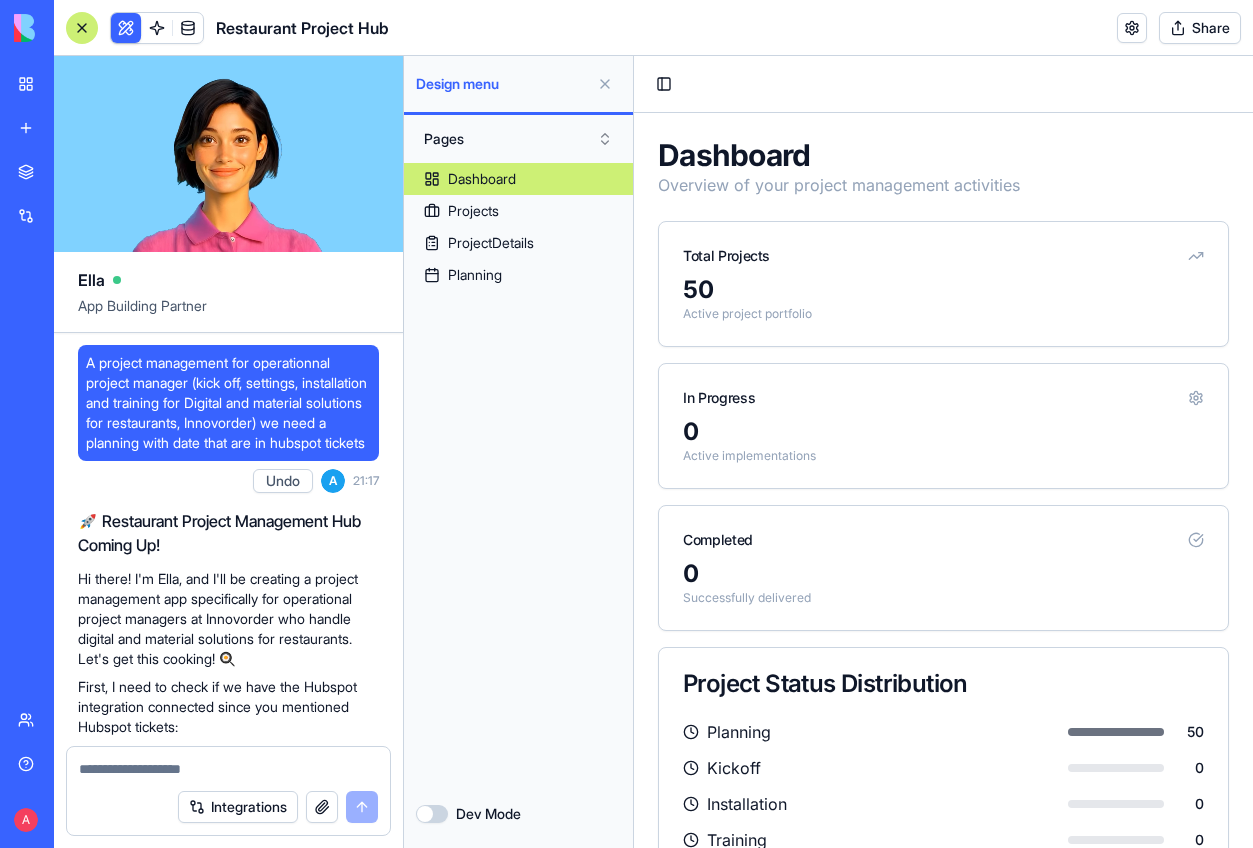 click on "A project management for operationnal project manager (kick off, settings, installation and training for Digital and material solutions for restaurants, Innovorder) we need a planning with date that are in hubspot tickets" at bounding box center [228, 403] 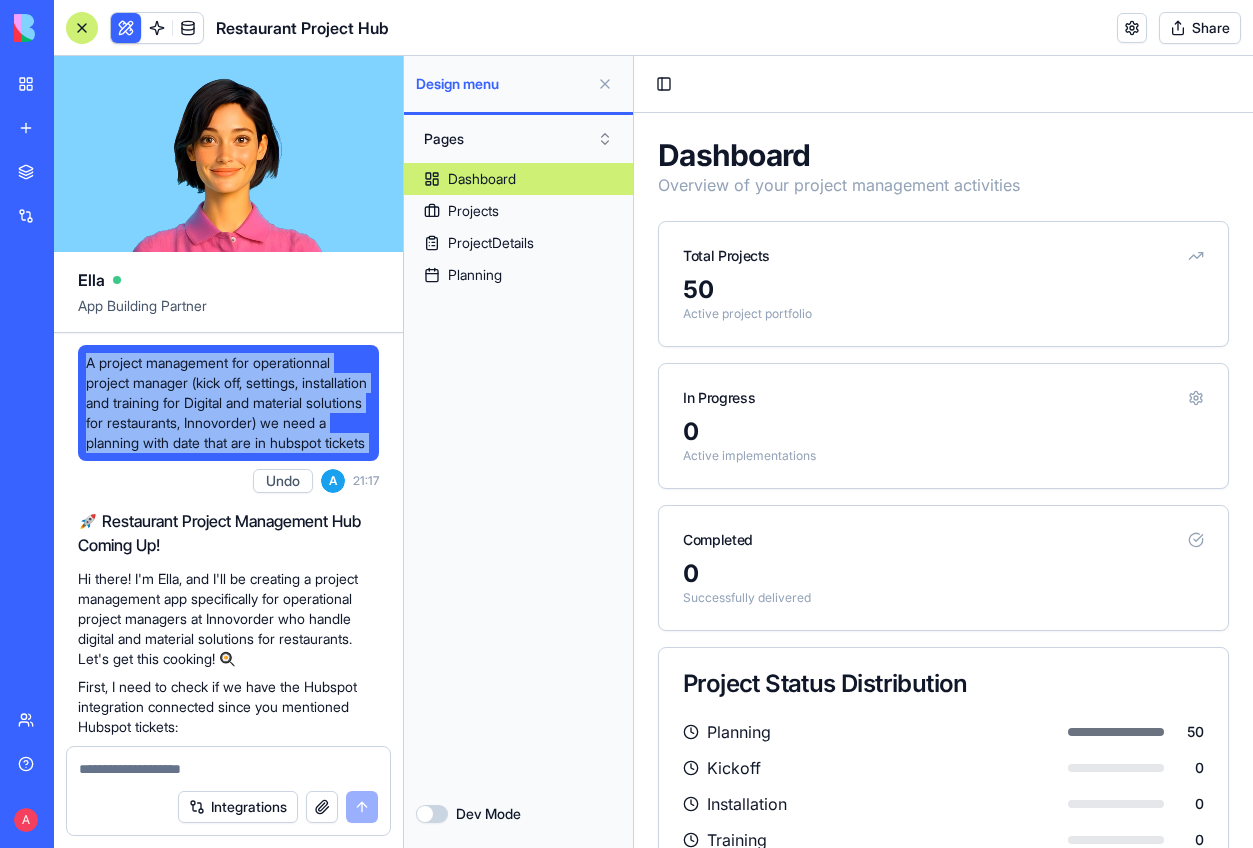 drag, startPoint x: 85, startPoint y: 363, endPoint x: 265, endPoint y: 464, distance: 206.4001 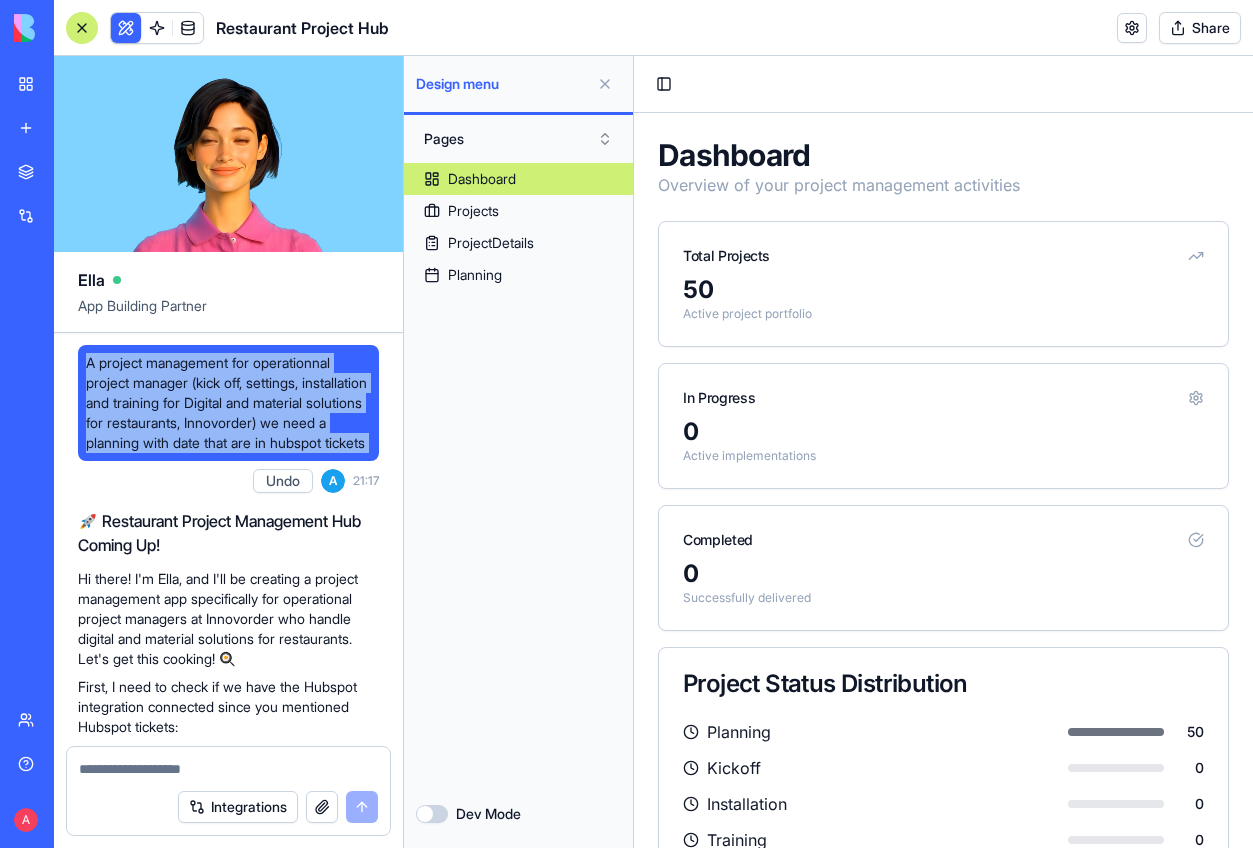 click on "A project management for operationnal project manager (kick off, settings, installation and training for Digital and material solutions for restaurants, Innovorder) we need a planning with date that are in hubspot tickets" at bounding box center [228, 403] 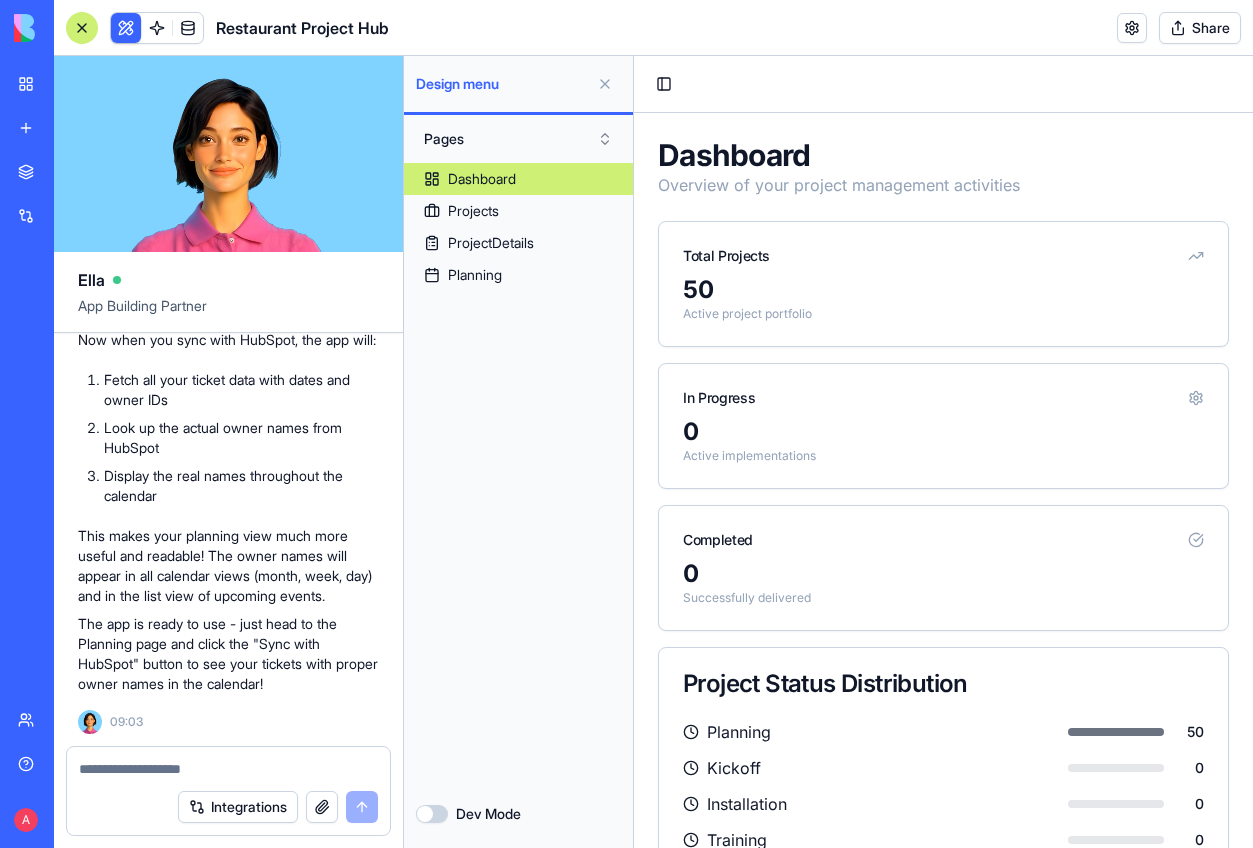 scroll, scrollTop: 5603, scrollLeft: 0, axis: vertical 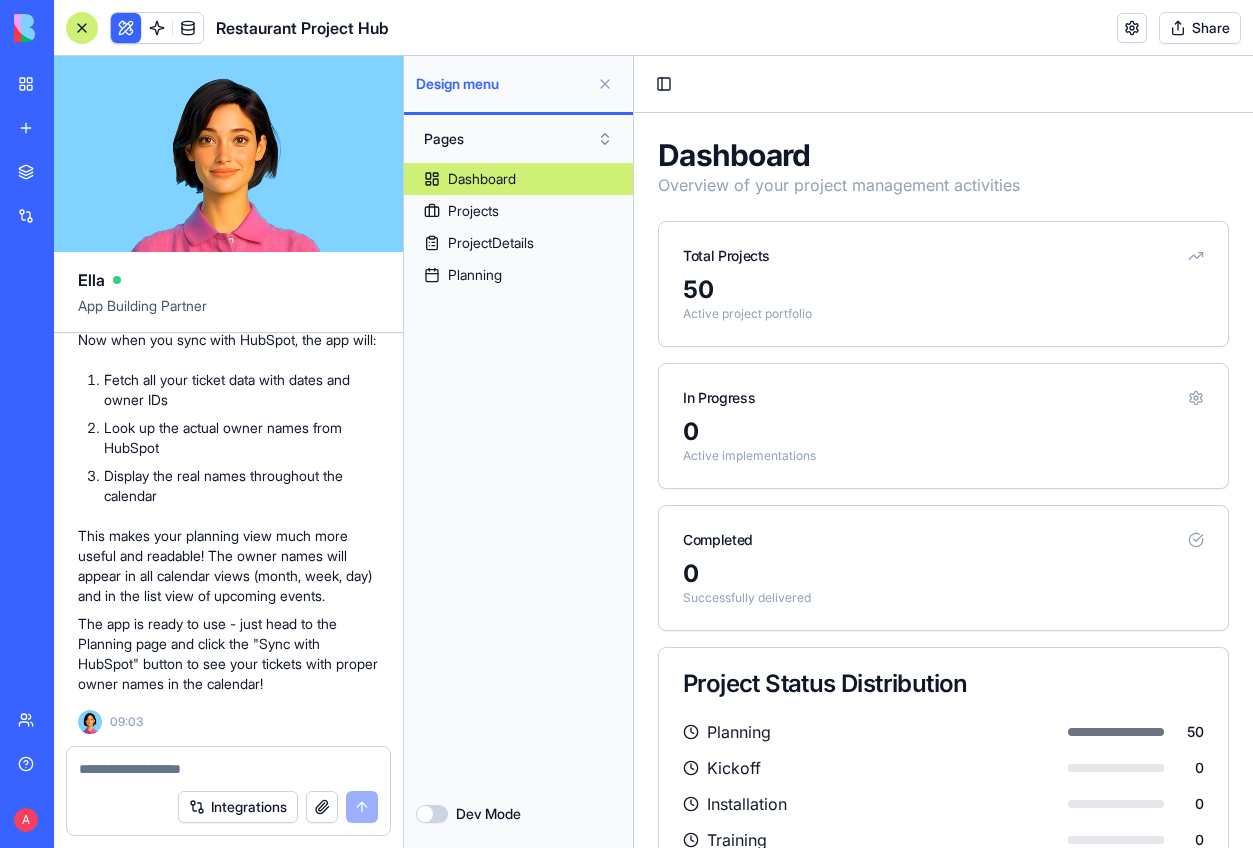 click on "Marketplace" at bounding box center [46, 172] 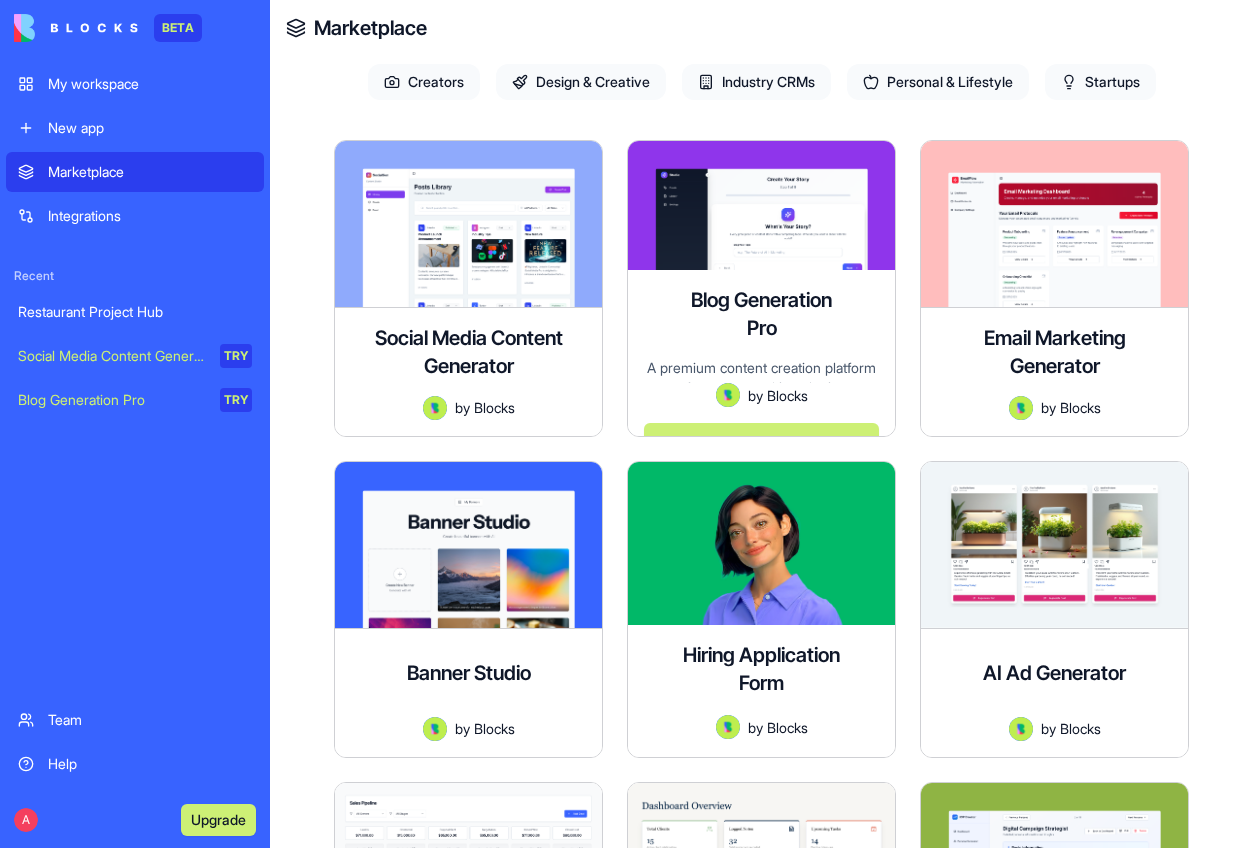 scroll, scrollTop: 0, scrollLeft: 0, axis: both 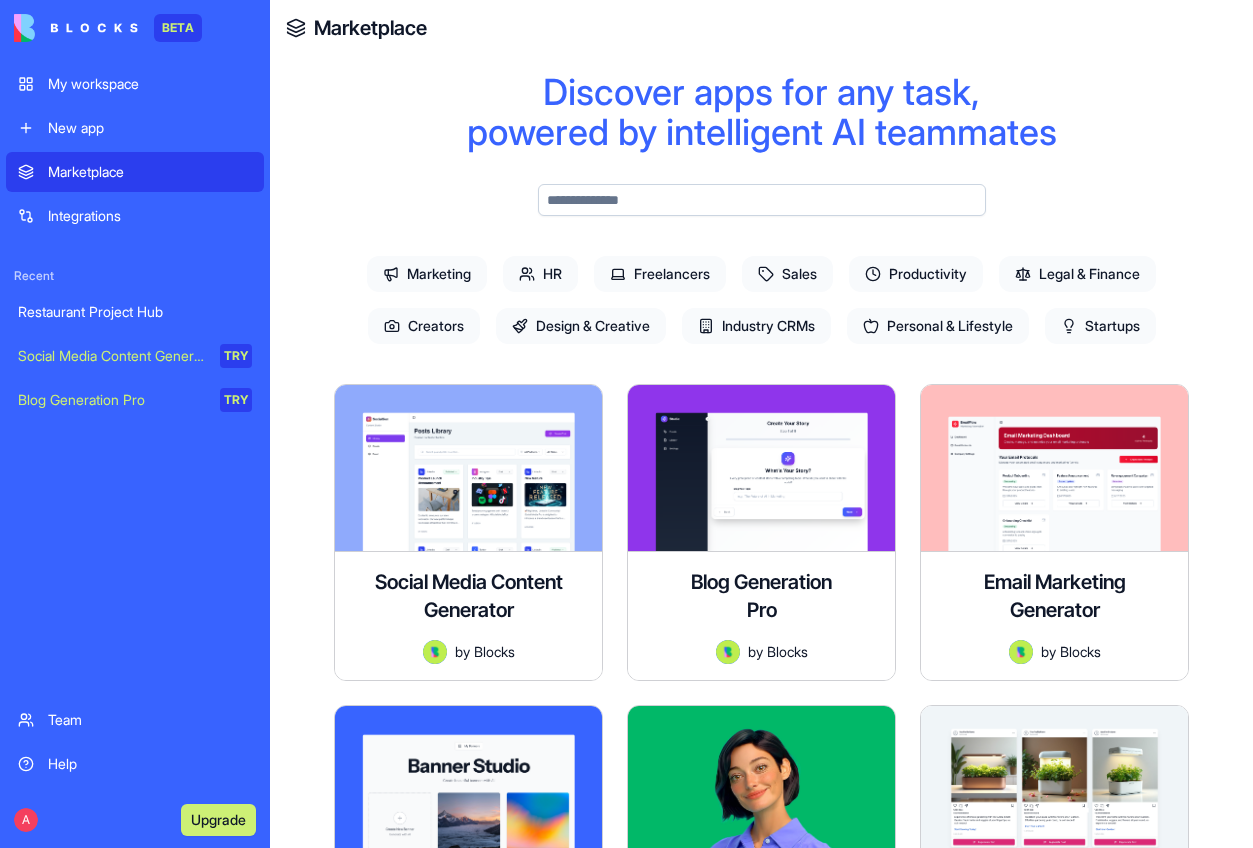 click on "Restaurant Project Hub" at bounding box center [135, 312] 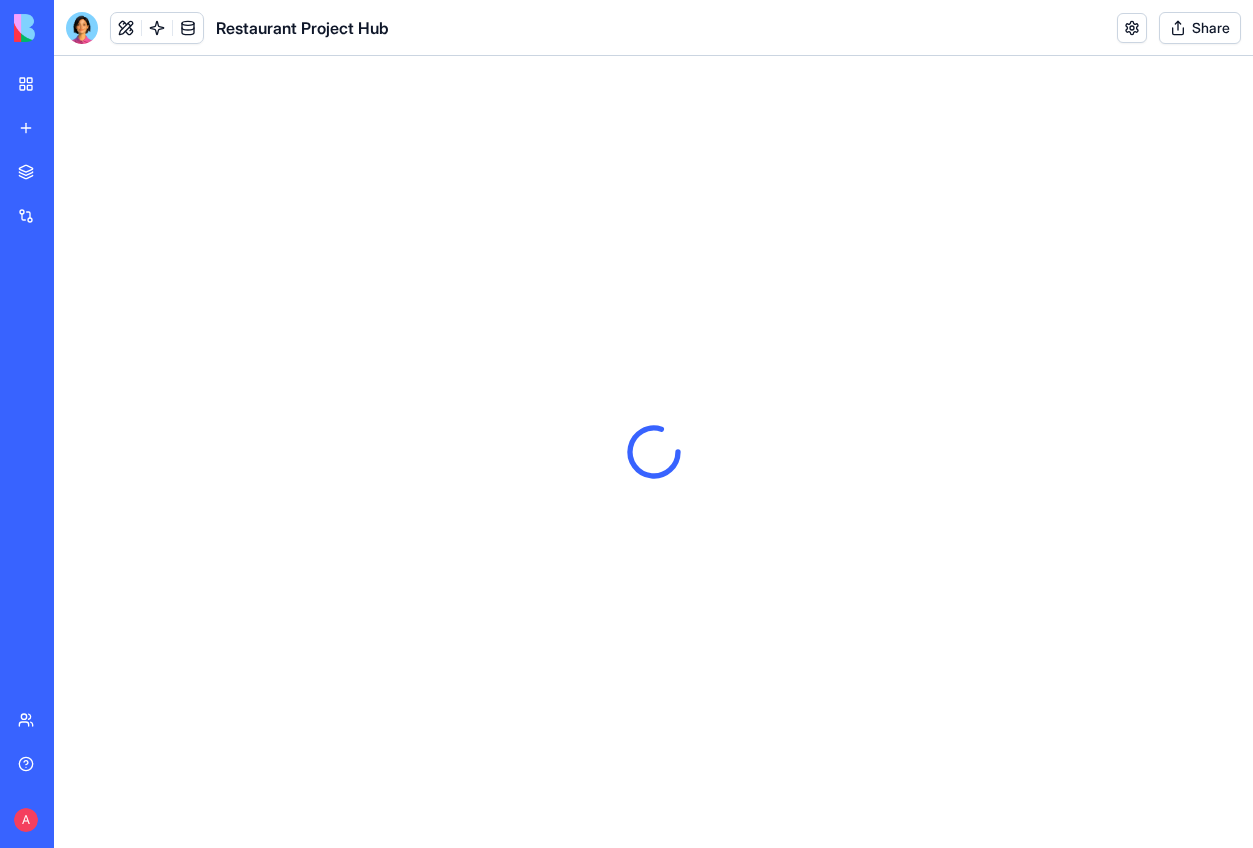 scroll, scrollTop: 0, scrollLeft: 0, axis: both 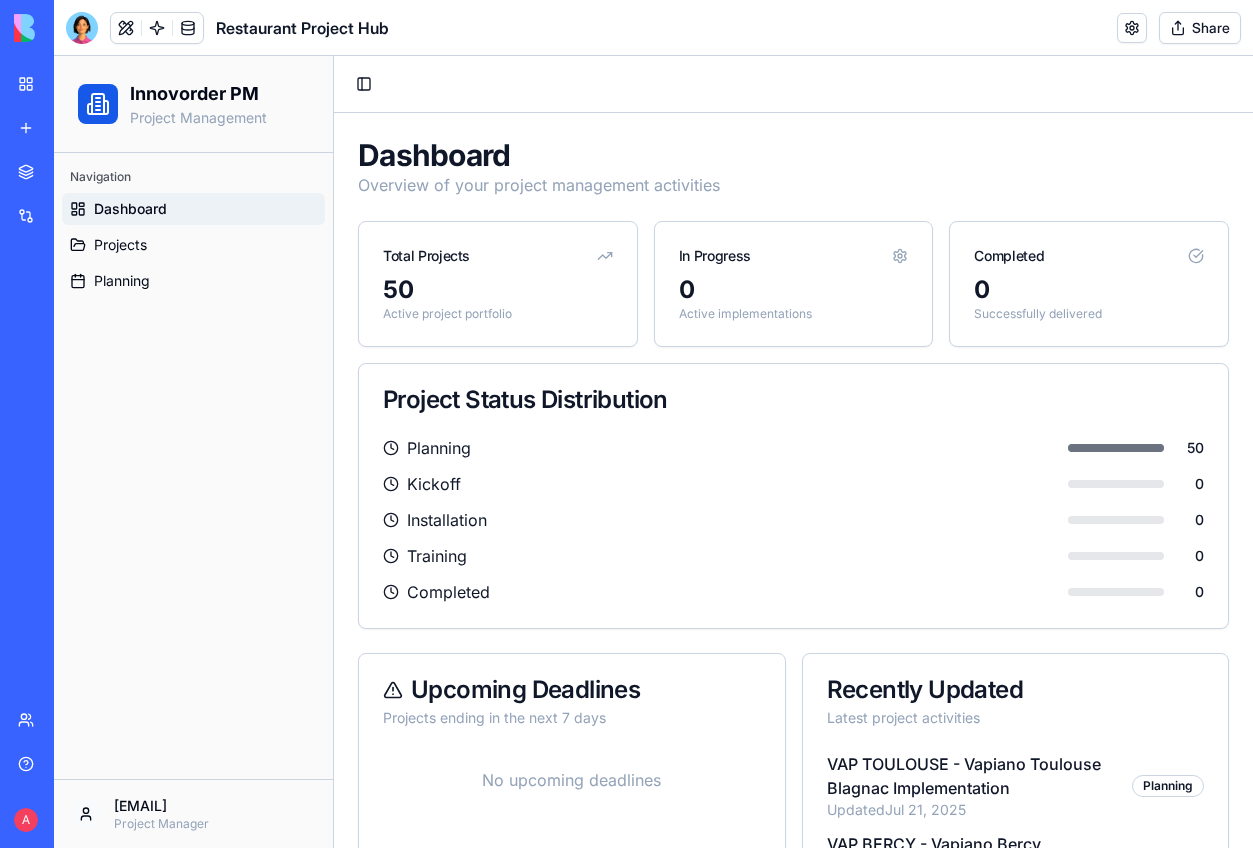click at bounding box center [1132, 28] 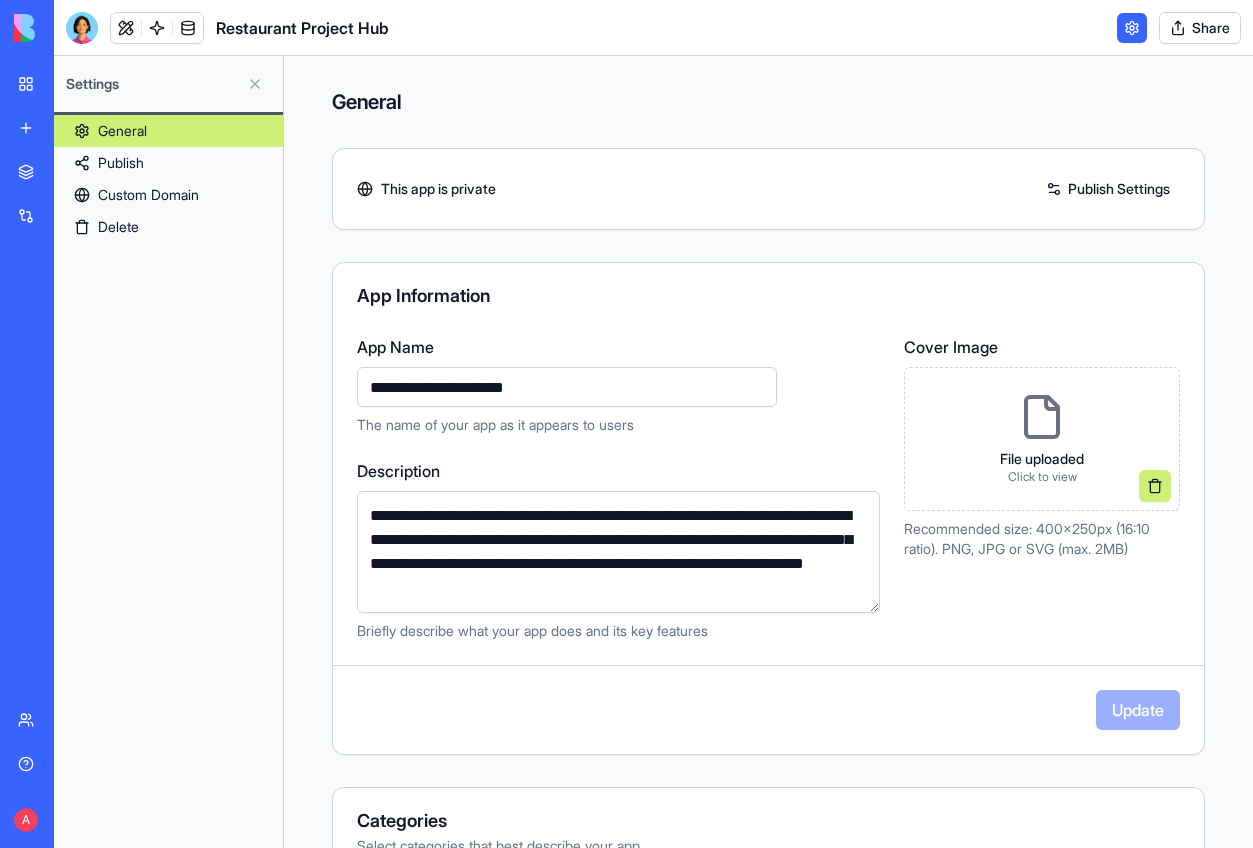 scroll, scrollTop: 433, scrollLeft: 0, axis: vertical 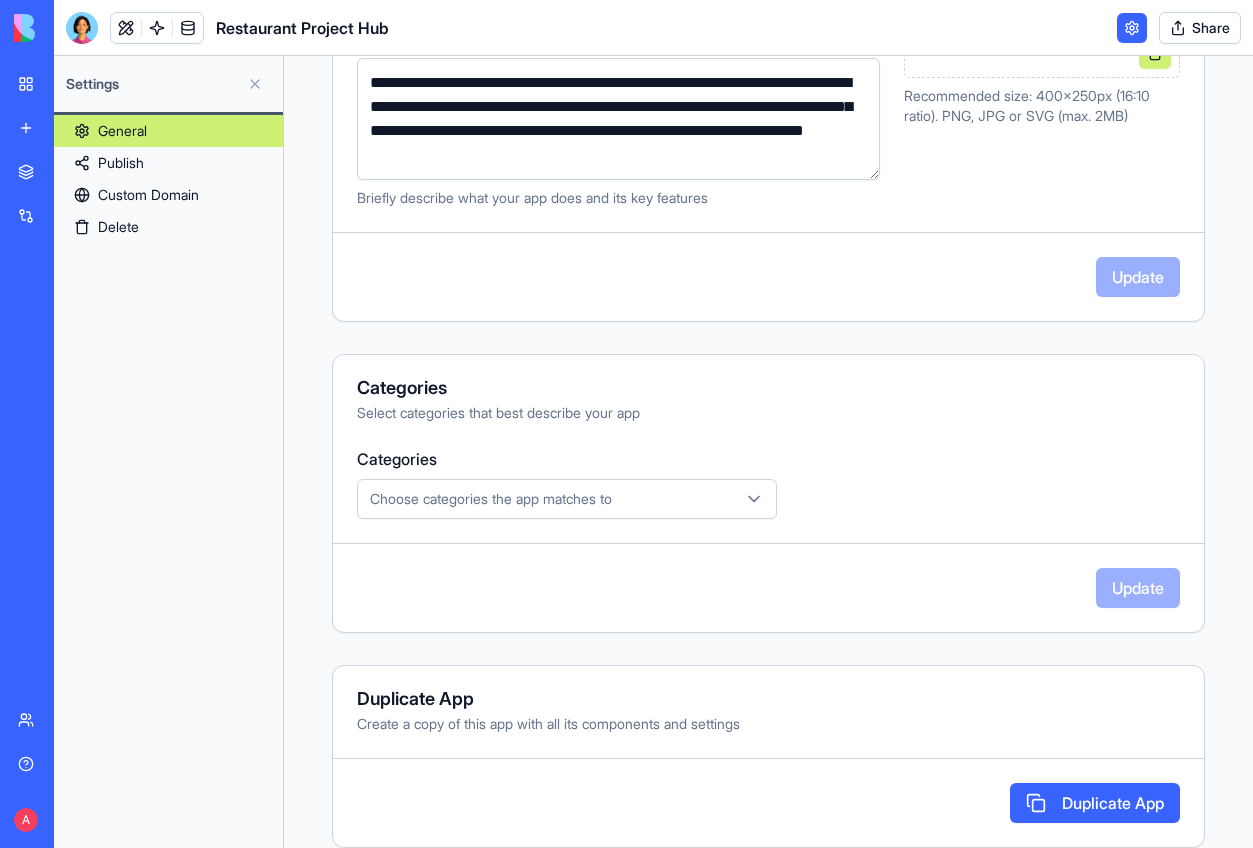 click on "Choose categories the app matches to" at bounding box center (567, 499) 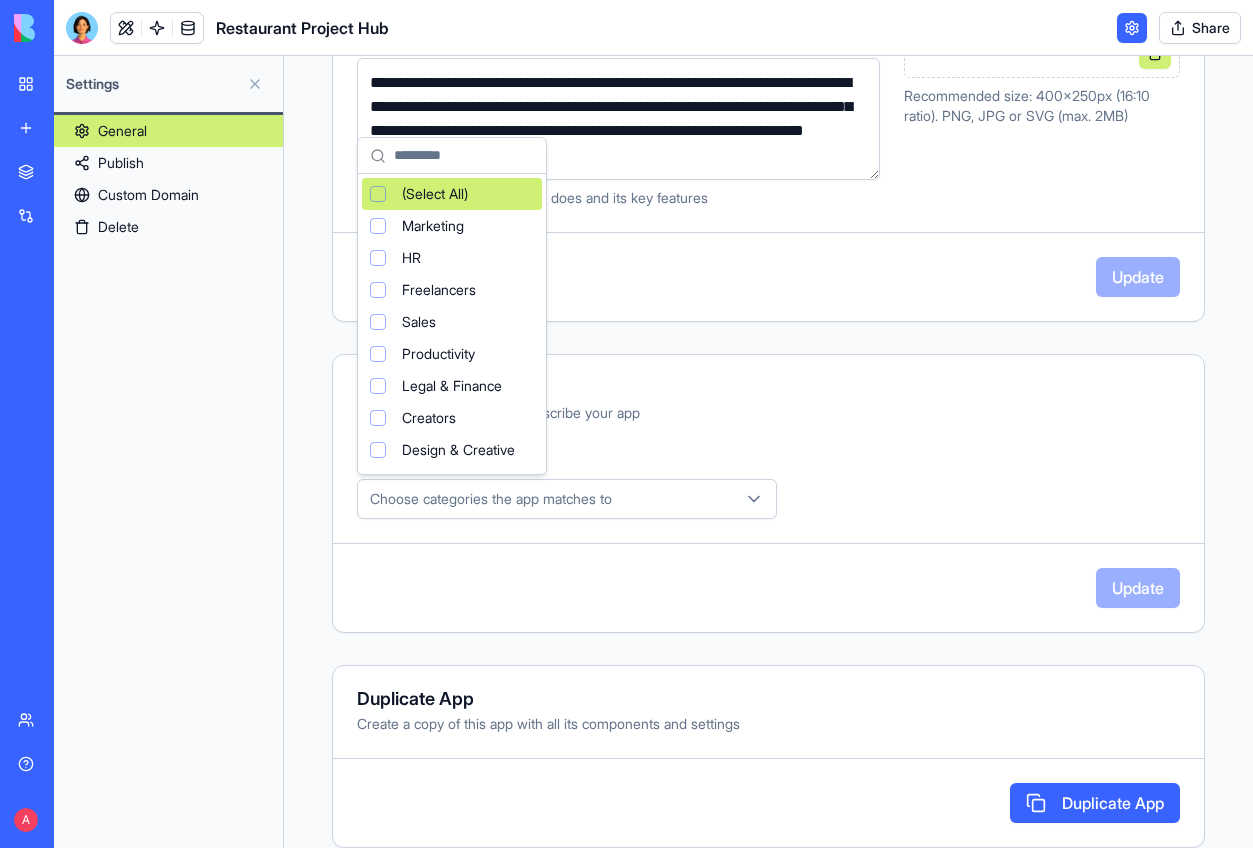 click on "**********" at bounding box center [626, 424] 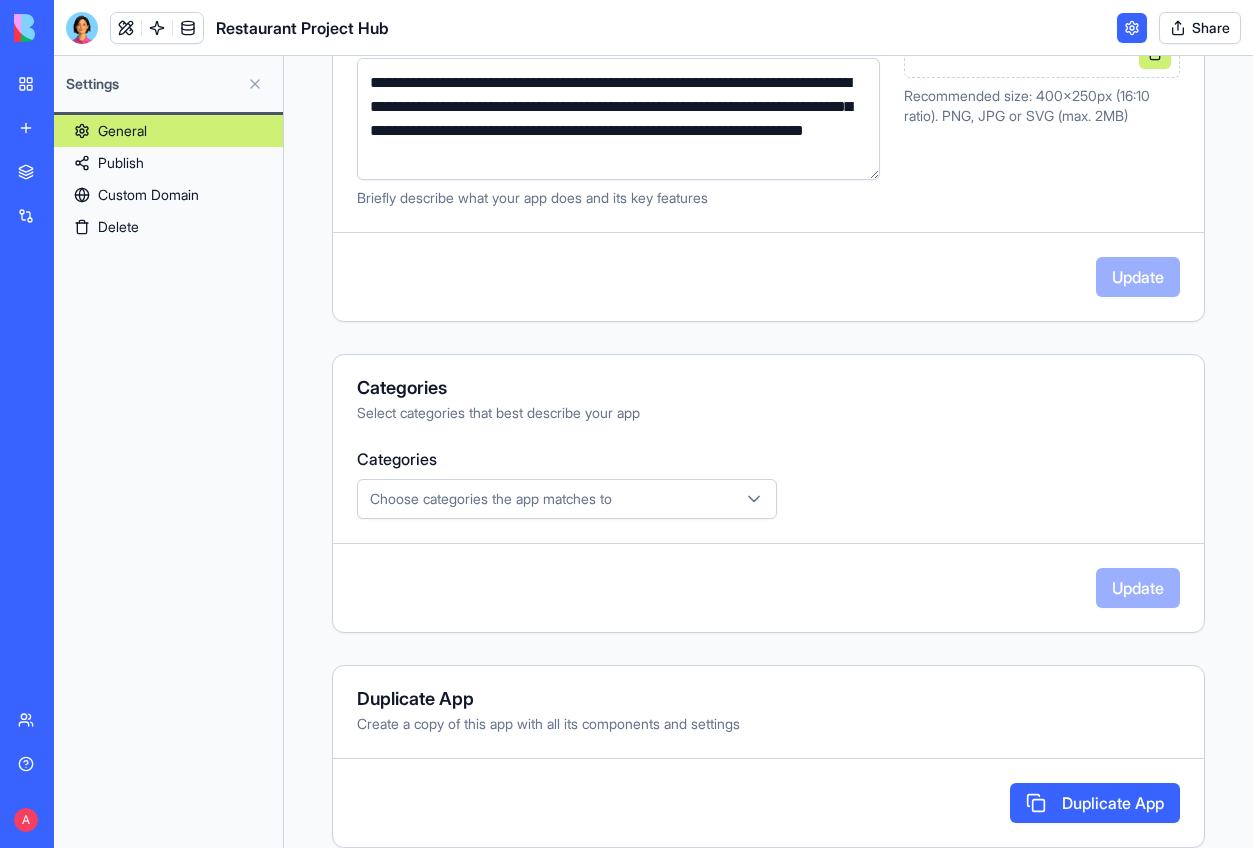 scroll, scrollTop: 0, scrollLeft: 0, axis: both 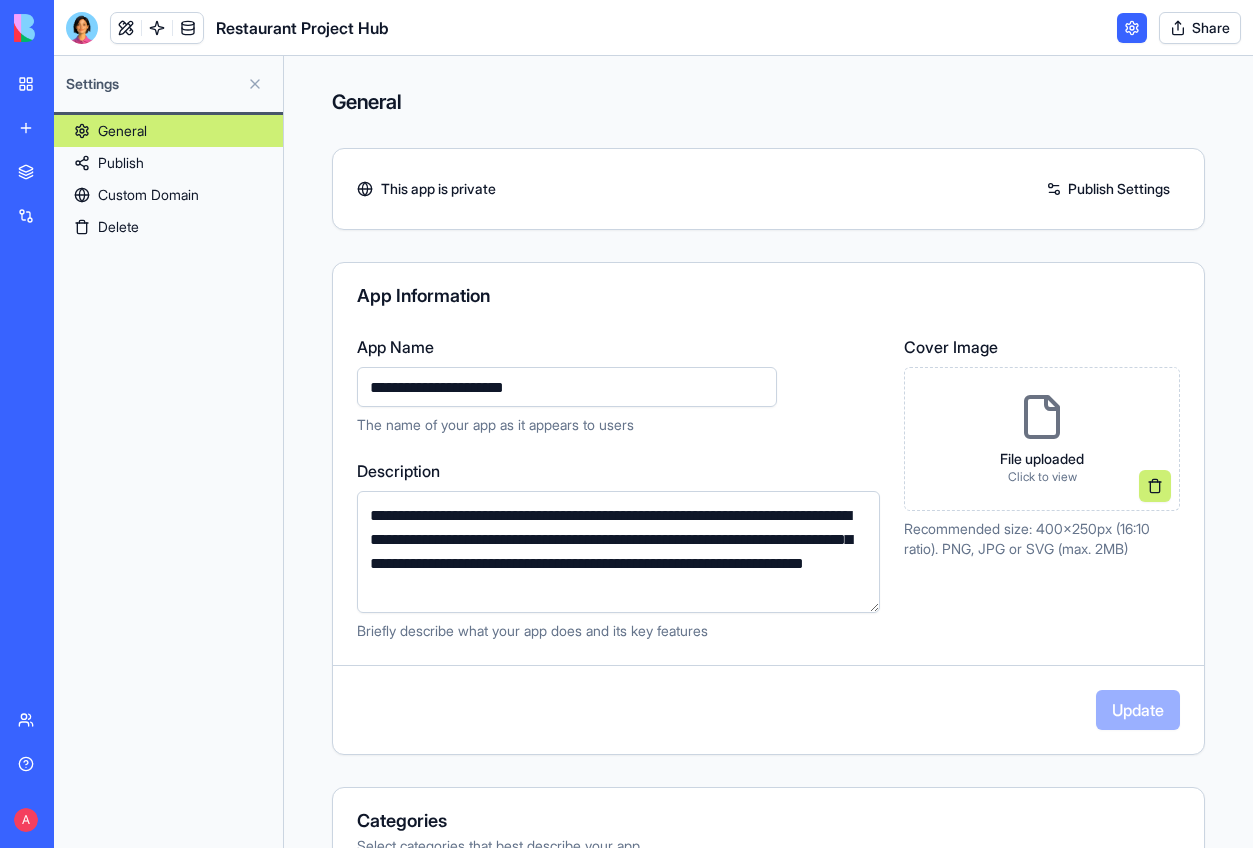 click on "Publish" at bounding box center (168, 163) 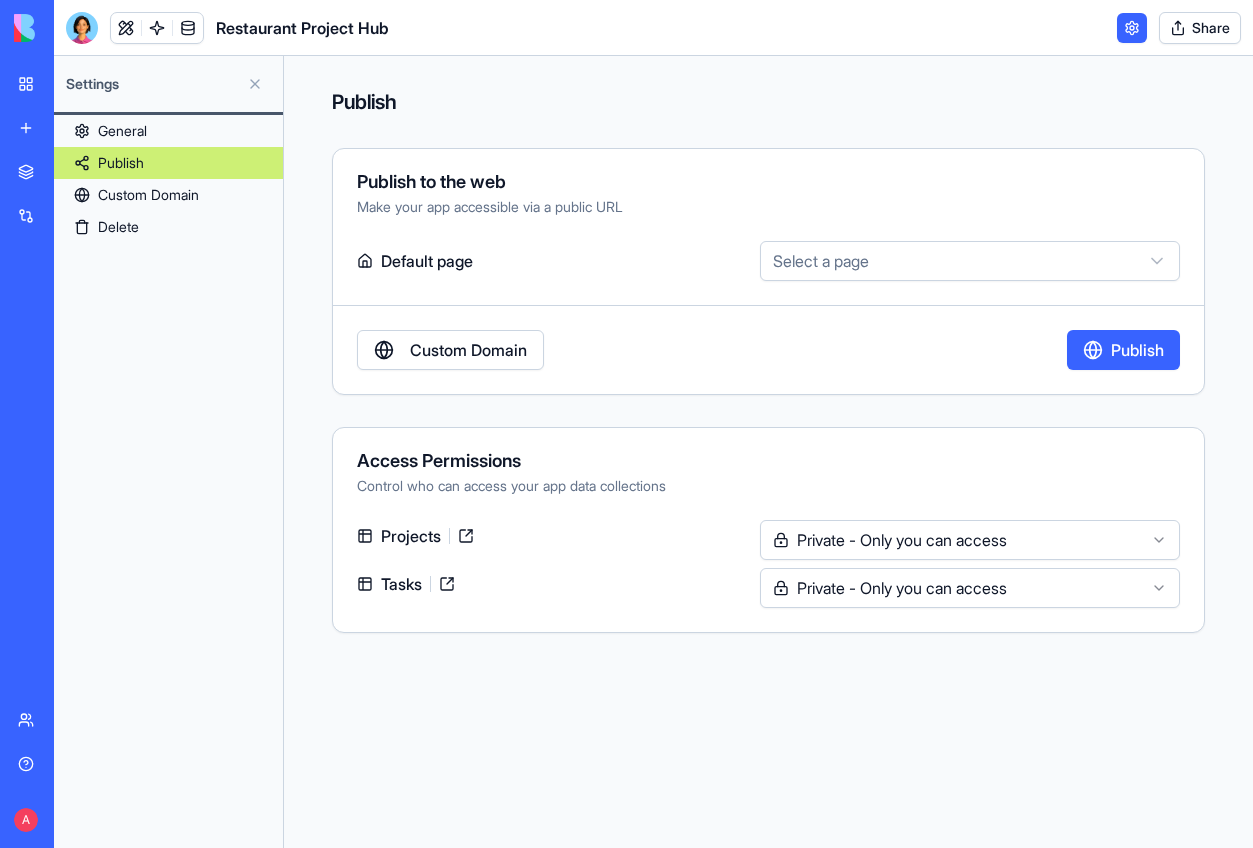 click on "Custom Domain" at bounding box center (168, 195) 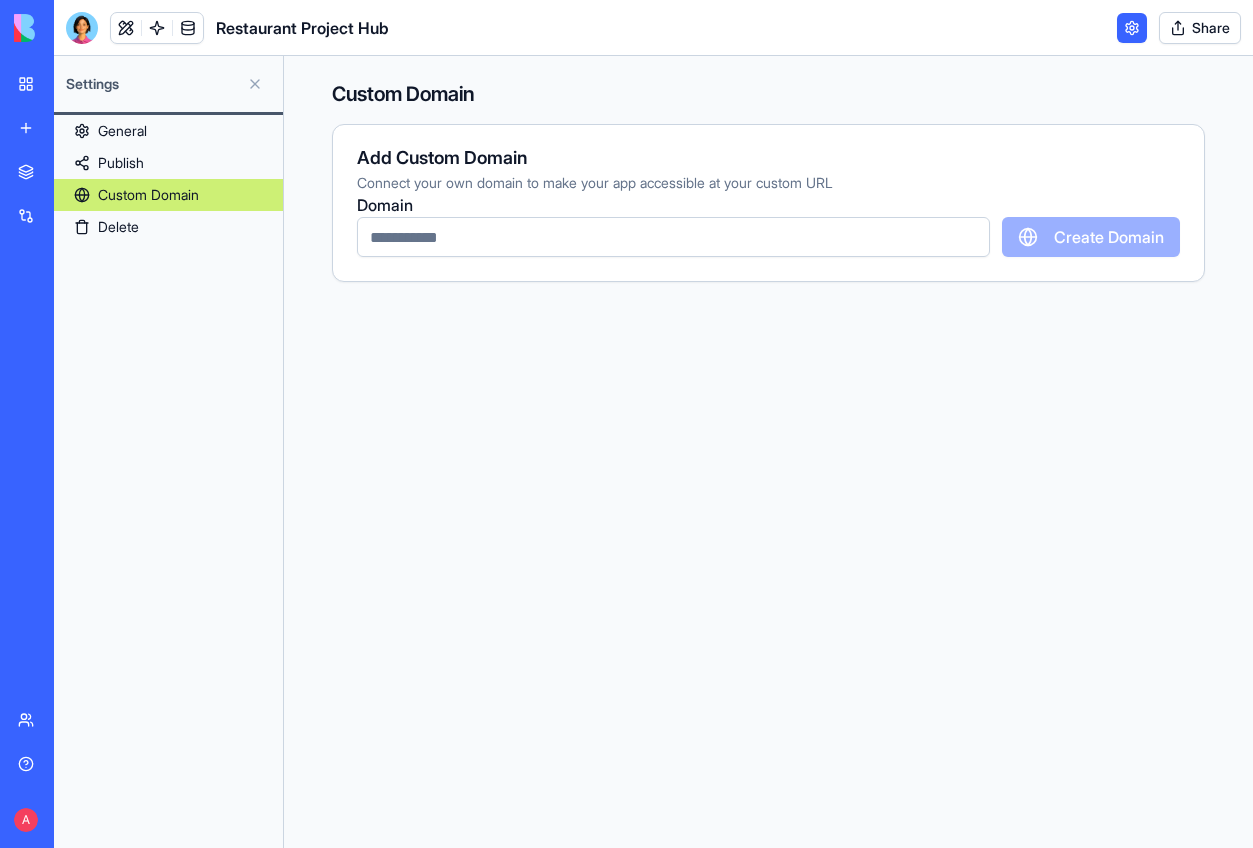 click at bounding box center [255, 84] 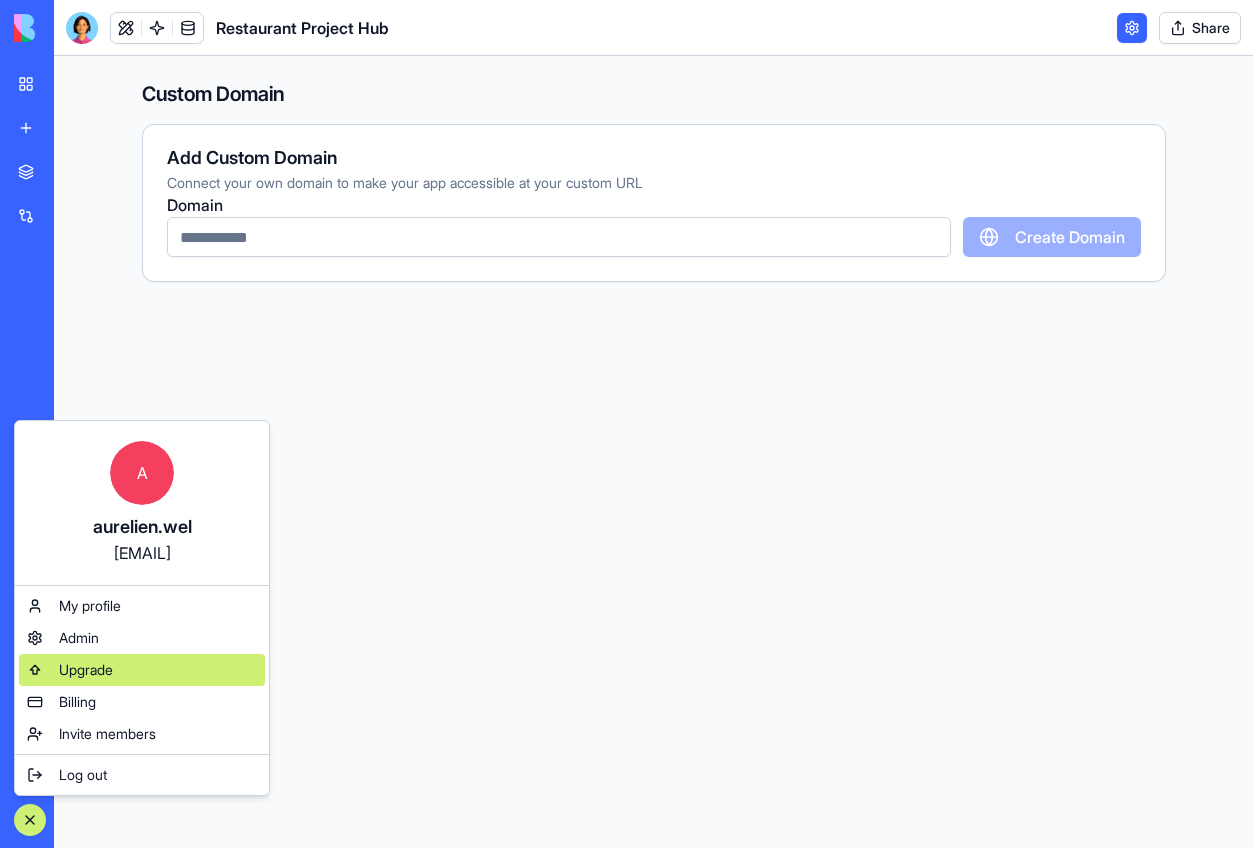 click on "Upgrade" at bounding box center (142, 670) 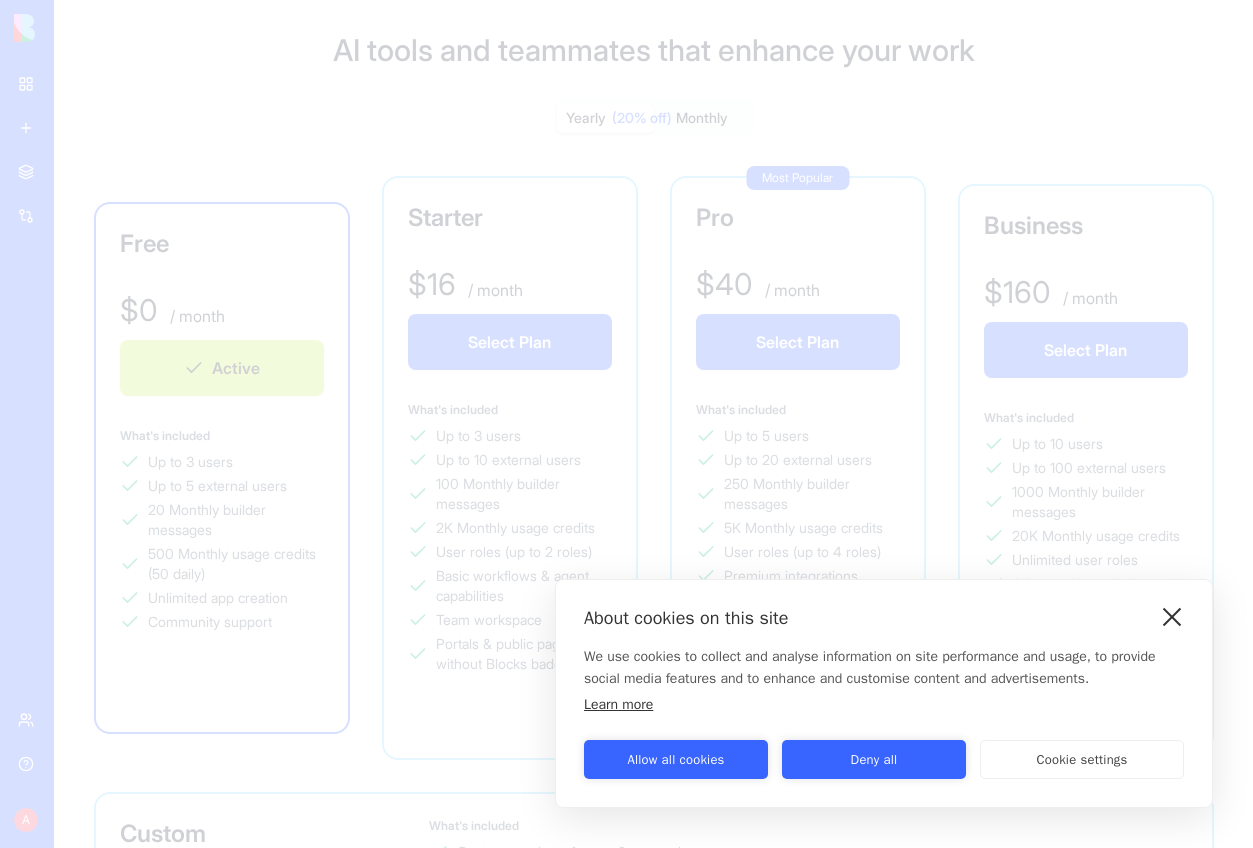 click at bounding box center [1172, 616] 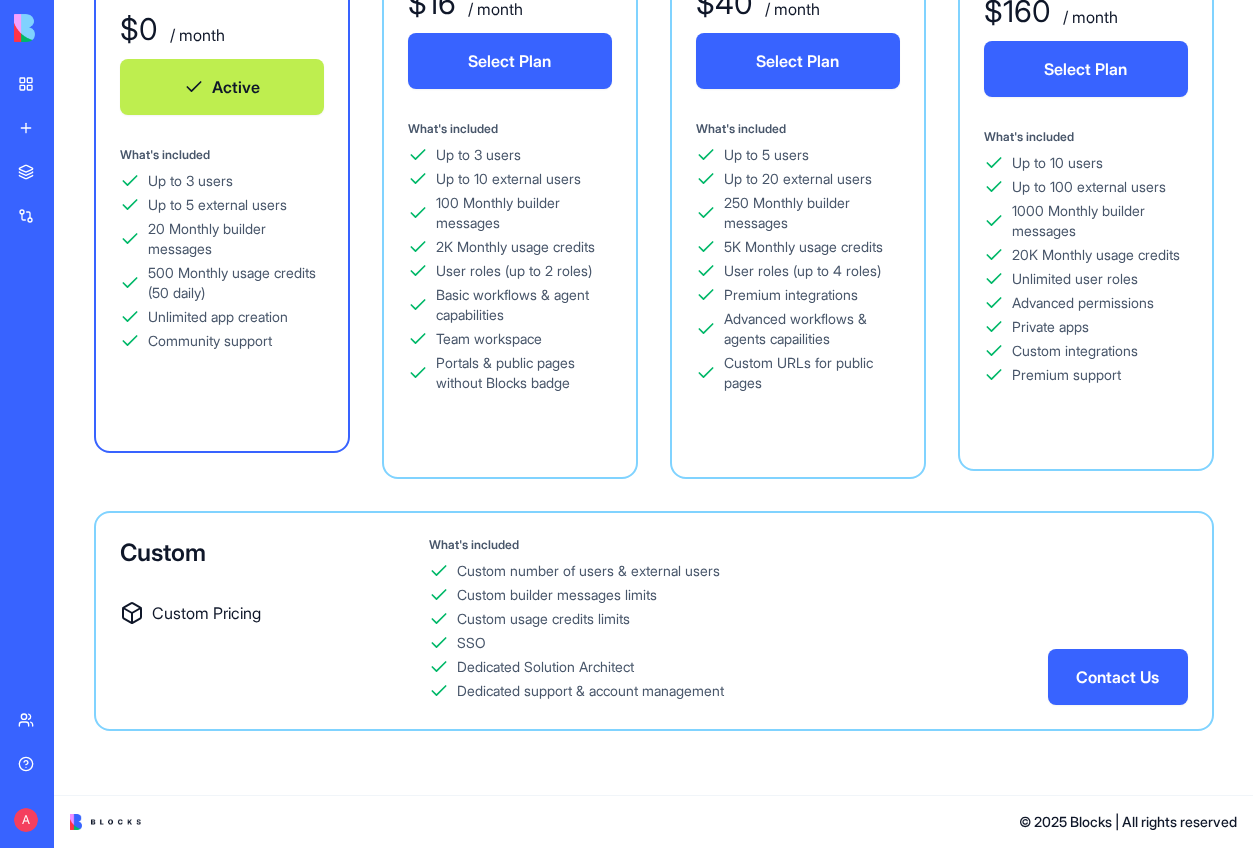 scroll, scrollTop: 0, scrollLeft: 0, axis: both 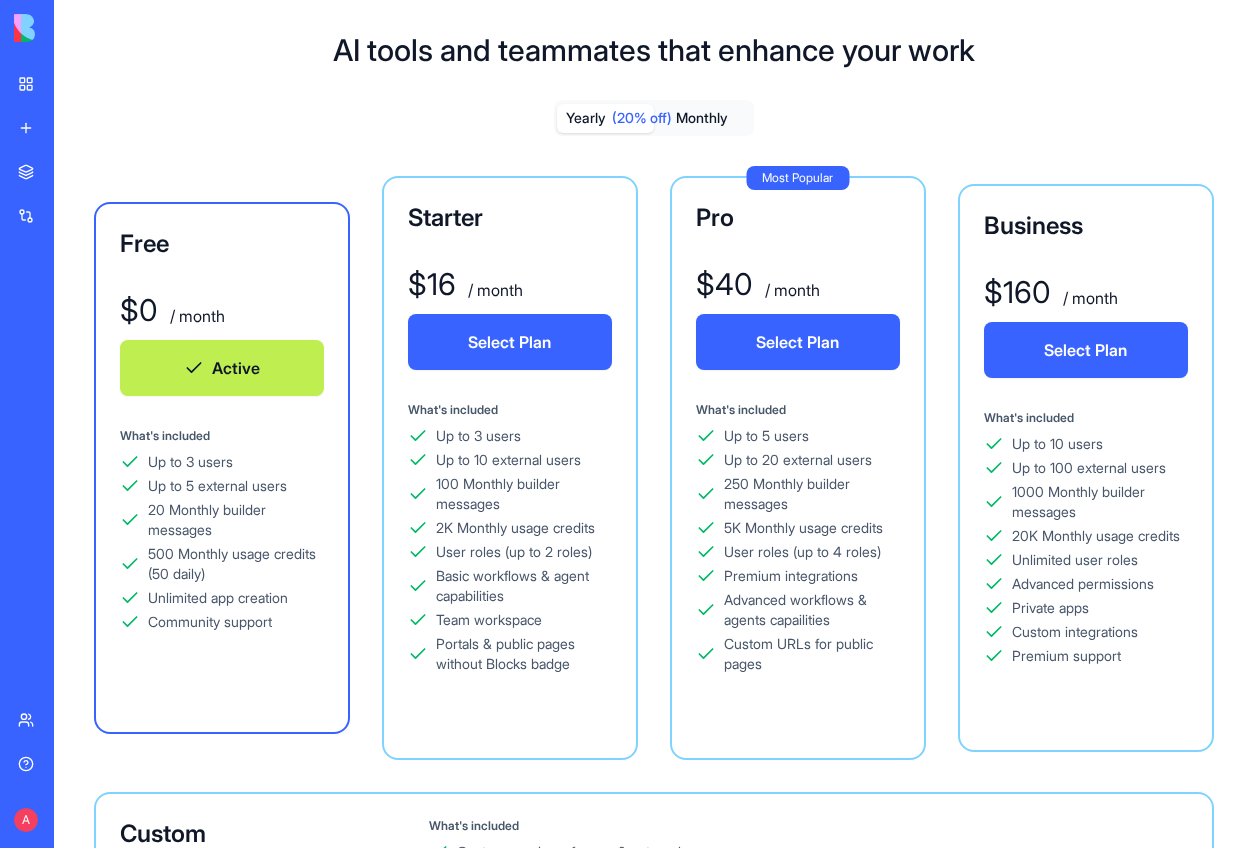 click on "Team" at bounding box center (46, 720) 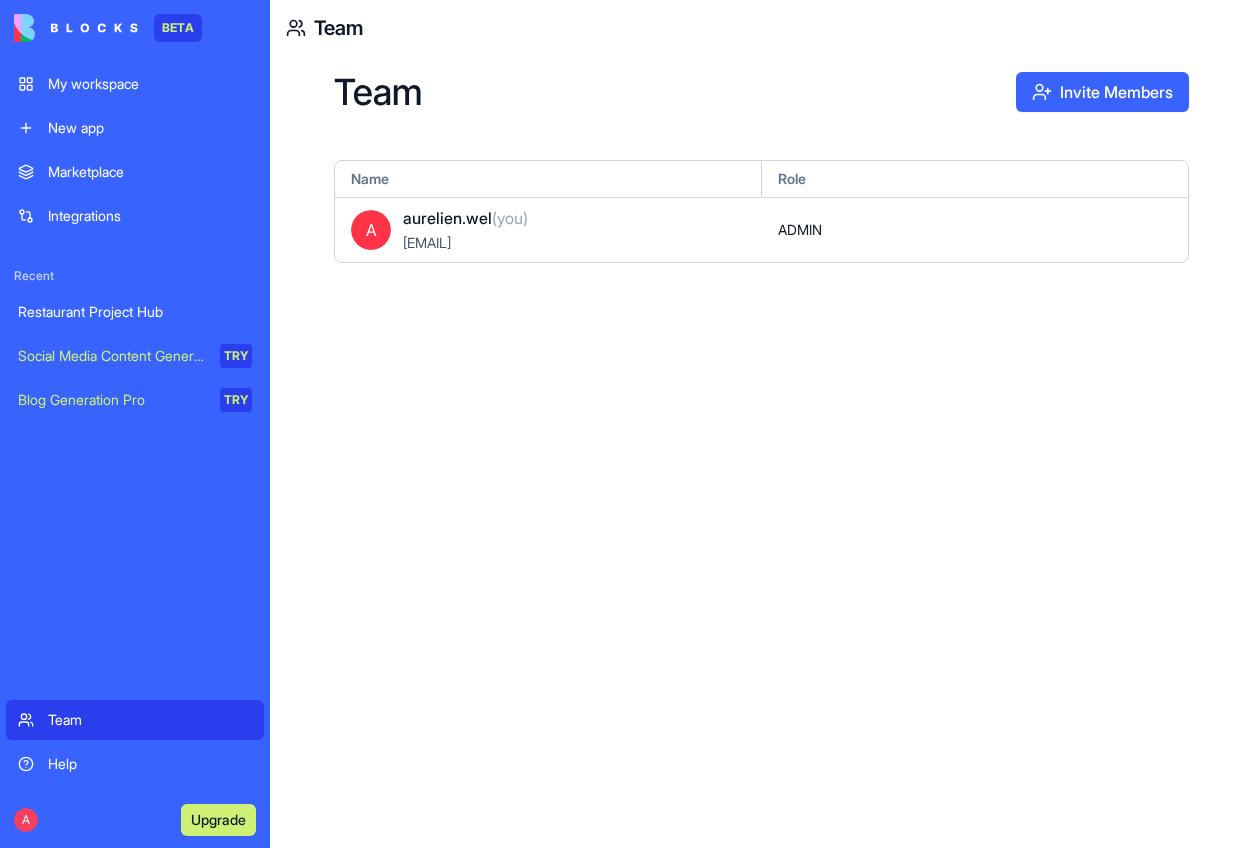 click on "Help" at bounding box center [135, 764] 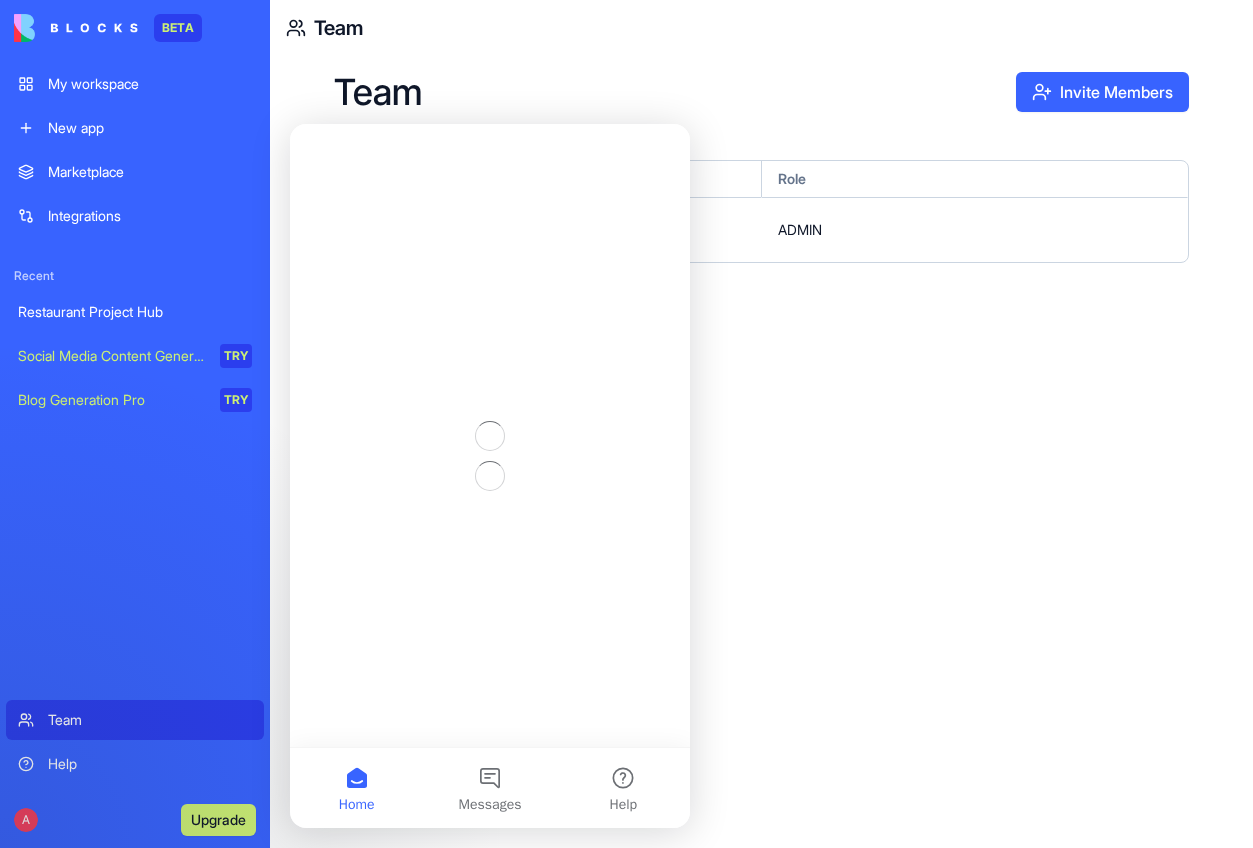 scroll, scrollTop: 0, scrollLeft: 0, axis: both 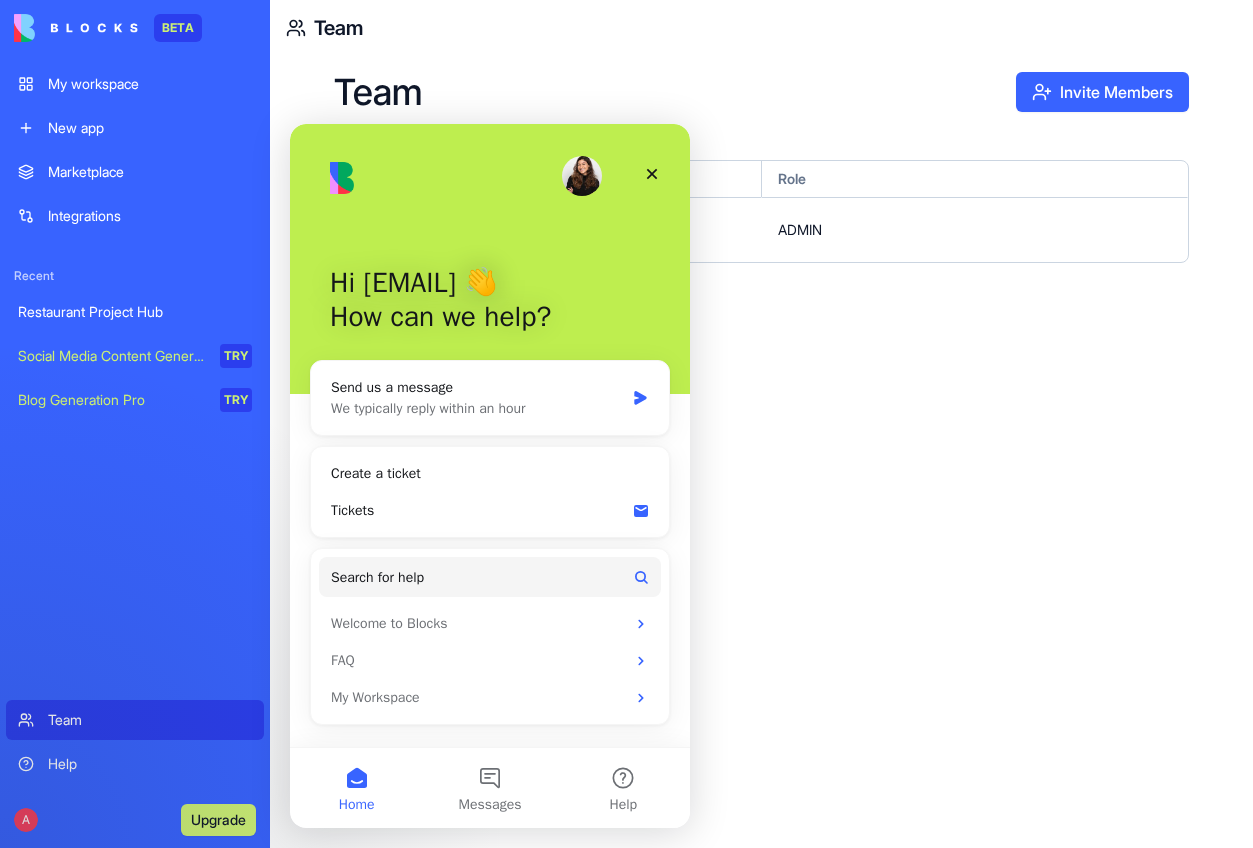 click on "Help" at bounding box center [135, 764] 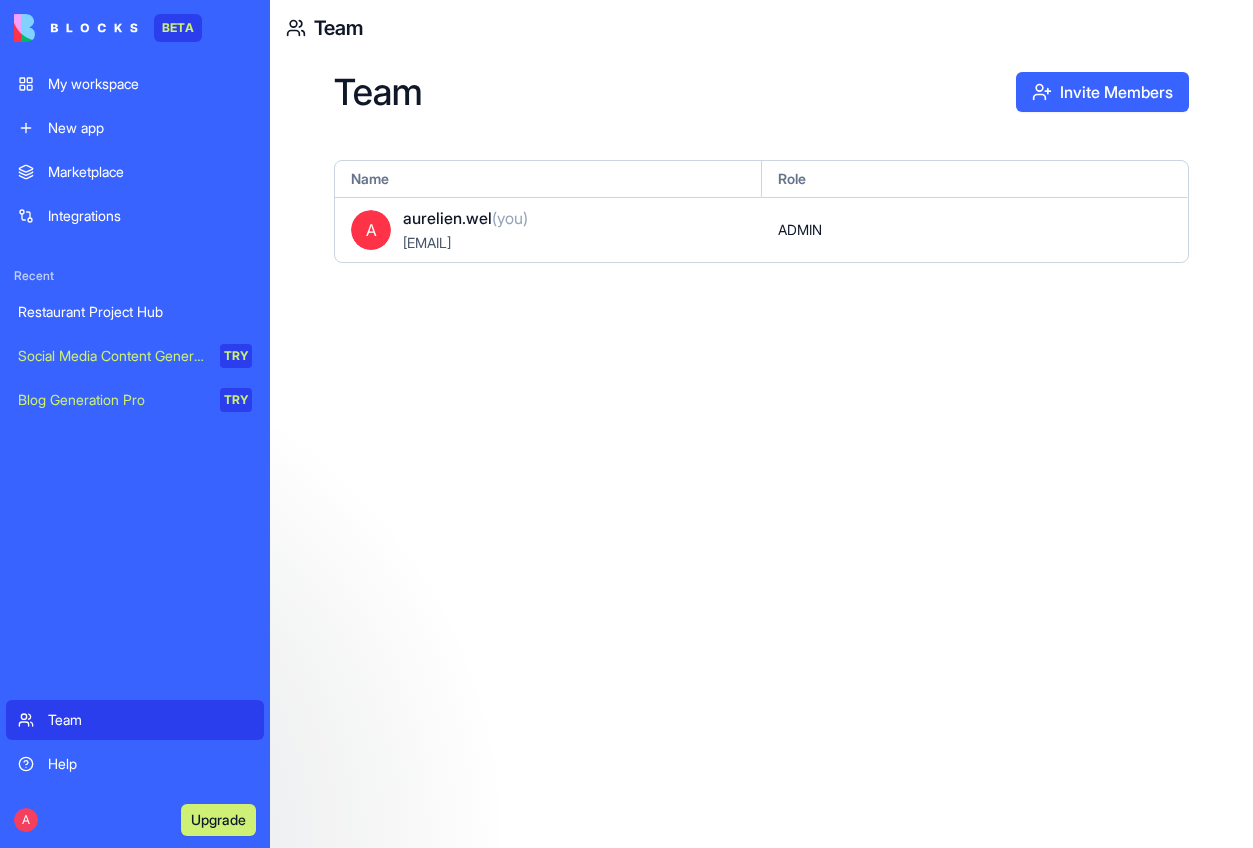 scroll, scrollTop: 0, scrollLeft: 0, axis: both 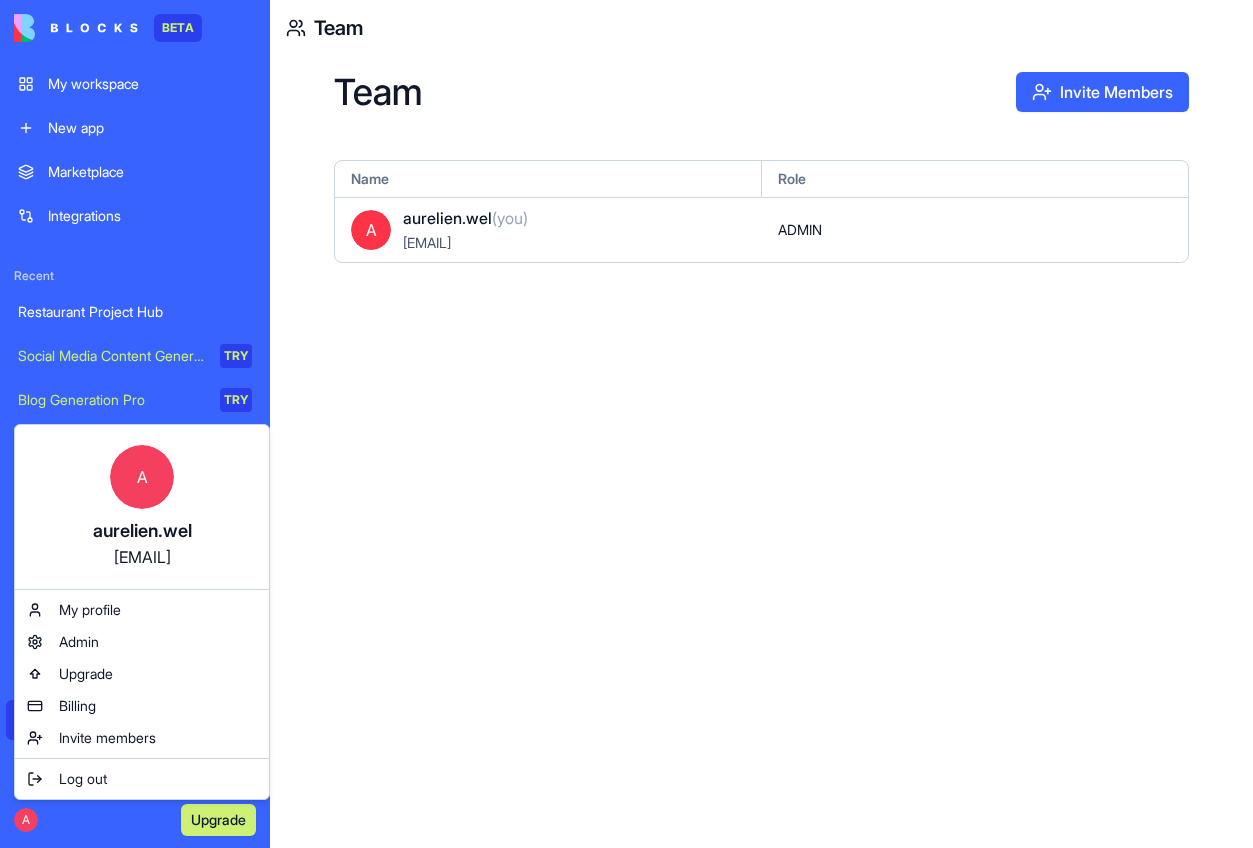 click on "Command Palette Search for a command to run...
About cookies on this site We use cookies to collect and analyse information on site performance and usage, to provide social media features and to enhance and customise content and advertisements. Learn more Allow all cookies Deny all Cookie settings Cookie settings A [EMAIL] My profile Admin Upgrade Billing Invite members Log out" at bounding box center (626, 424) 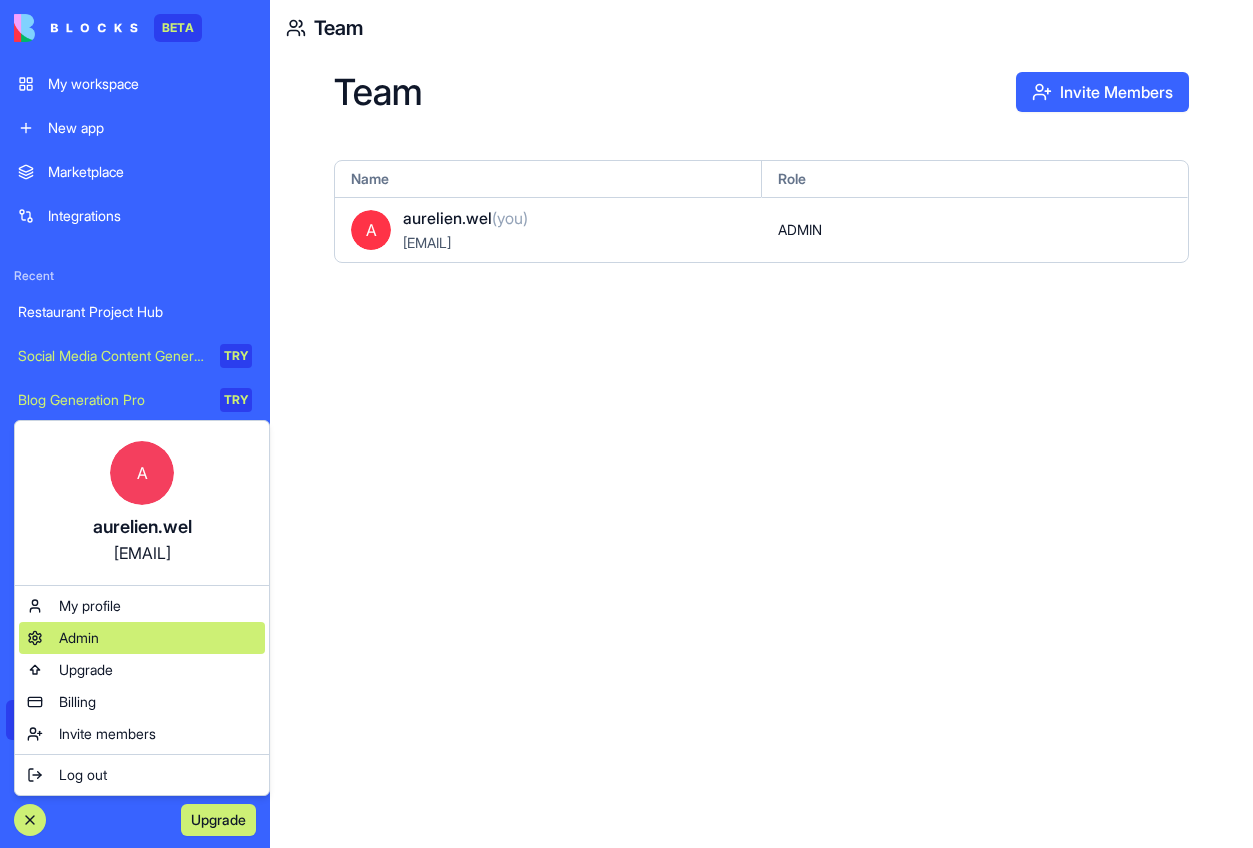 click on "Admin" at bounding box center (142, 638) 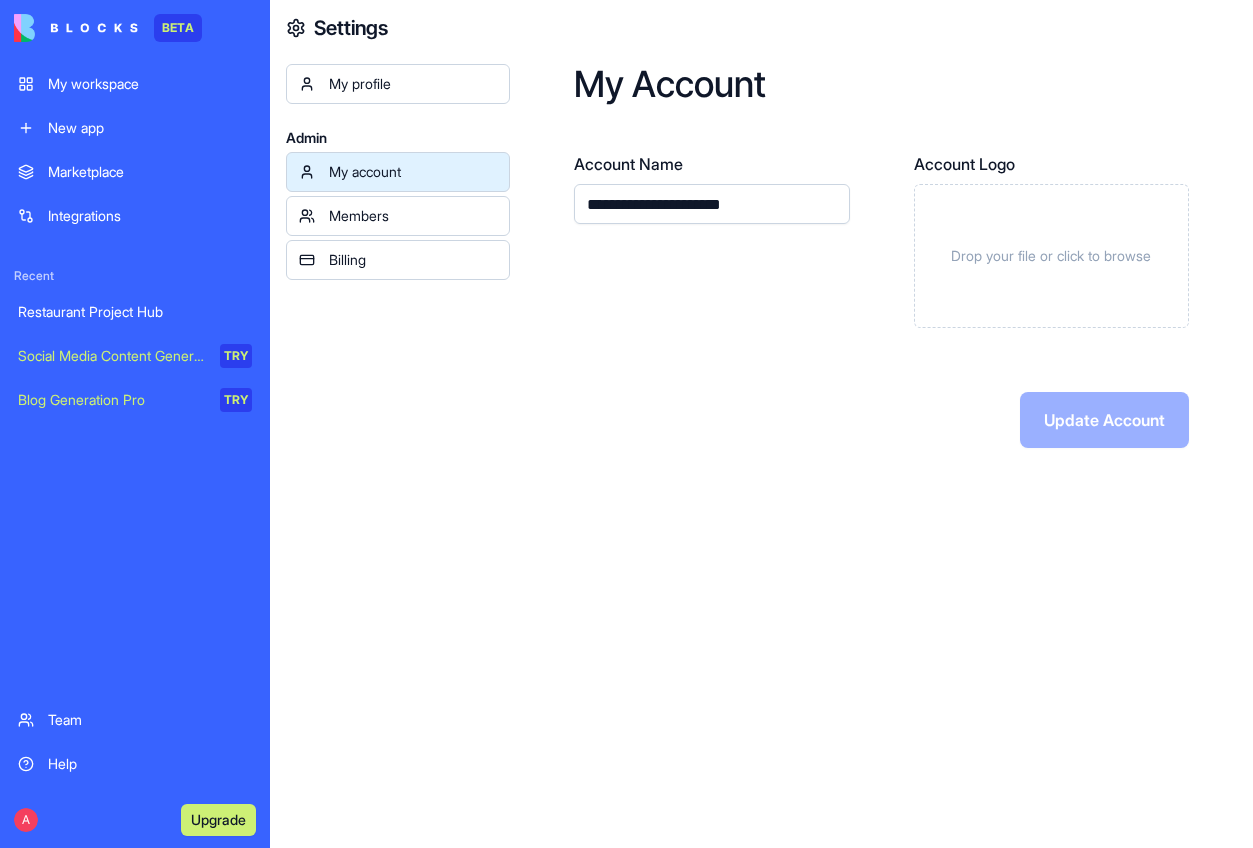 click on "Marketplace" at bounding box center (150, 172) 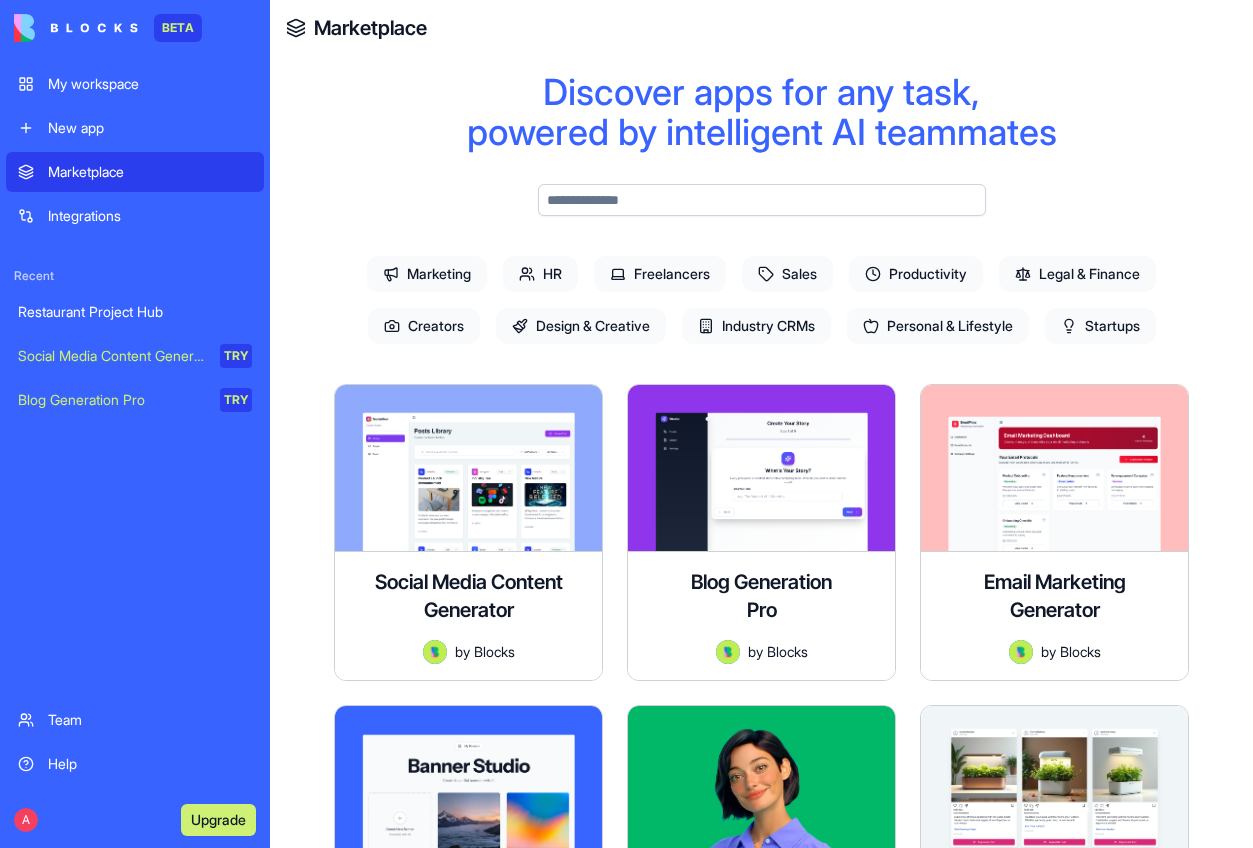 click on "Restaurant Project Hub" at bounding box center (135, 312) 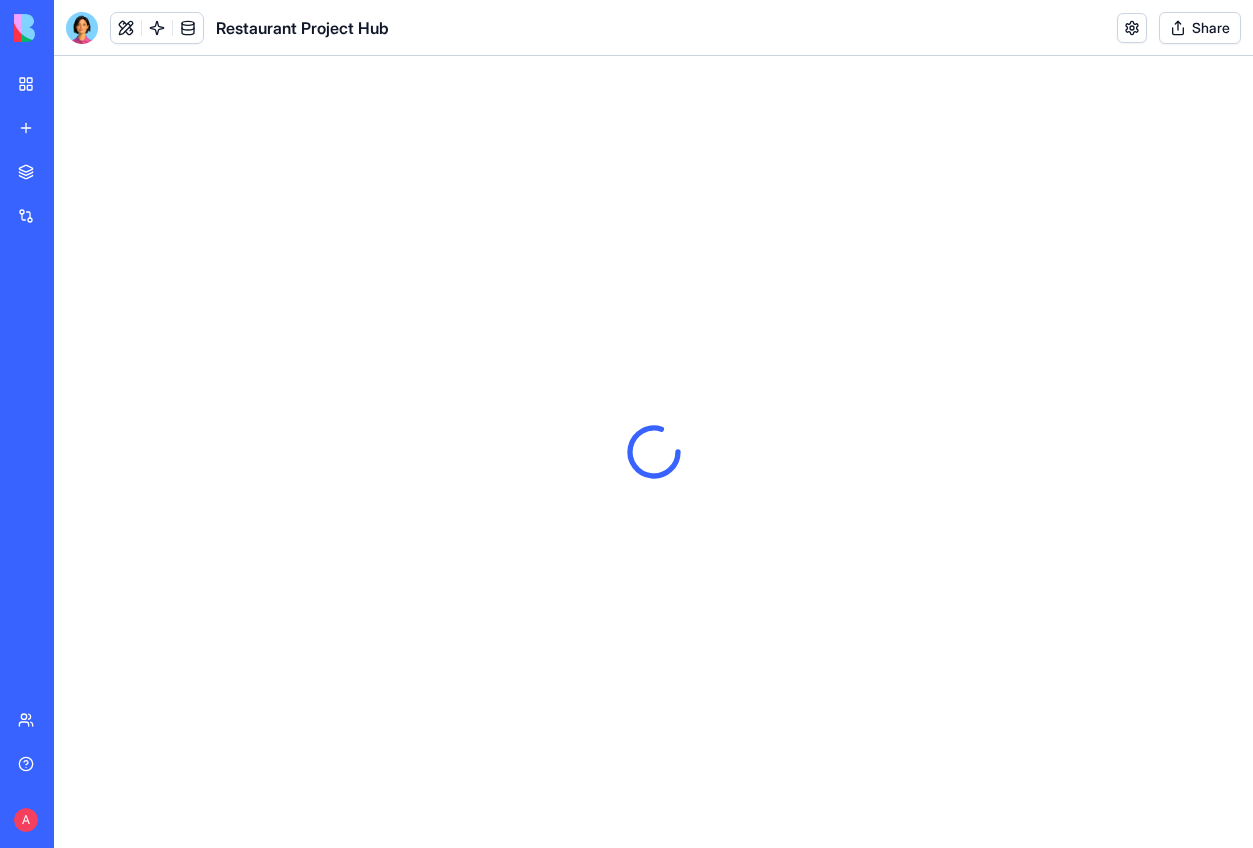 scroll, scrollTop: 0, scrollLeft: 0, axis: both 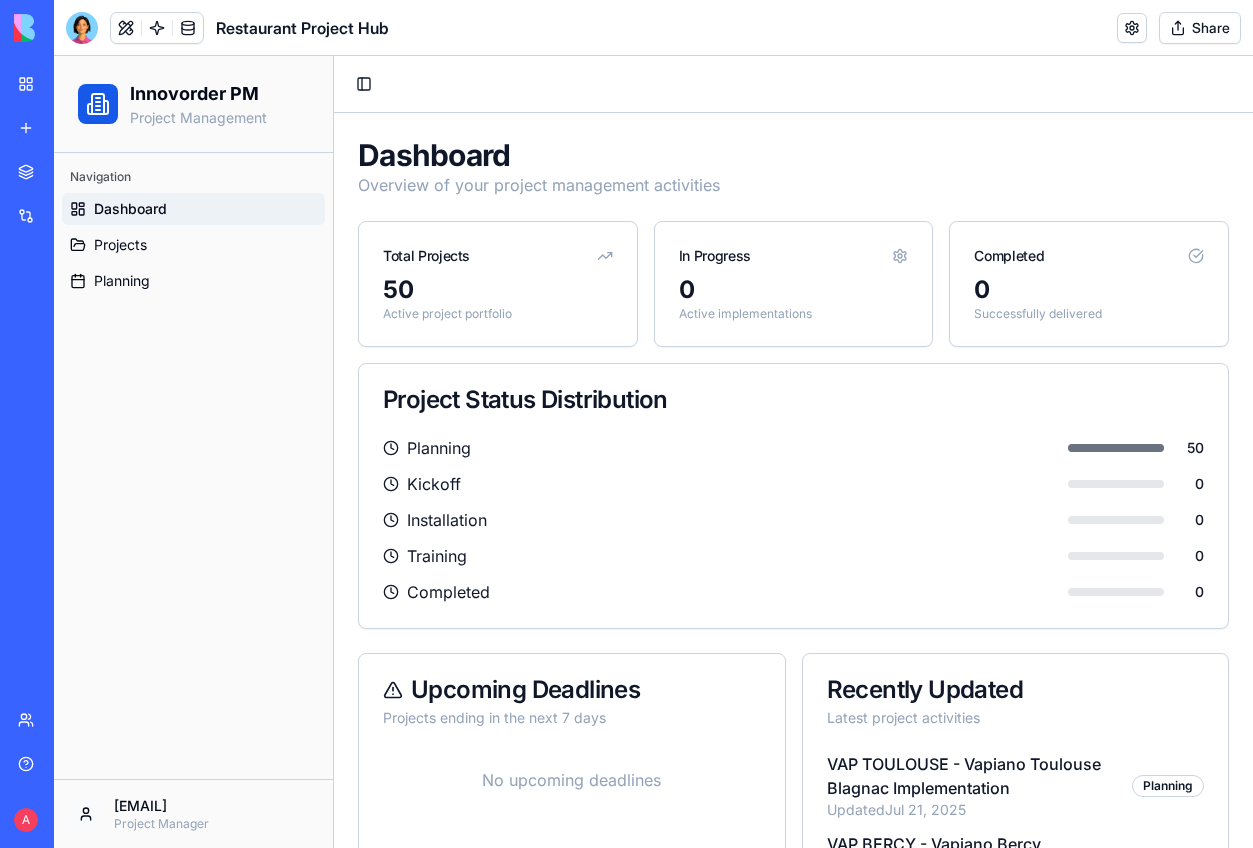 click on "New app" at bounding box center (46, 128) 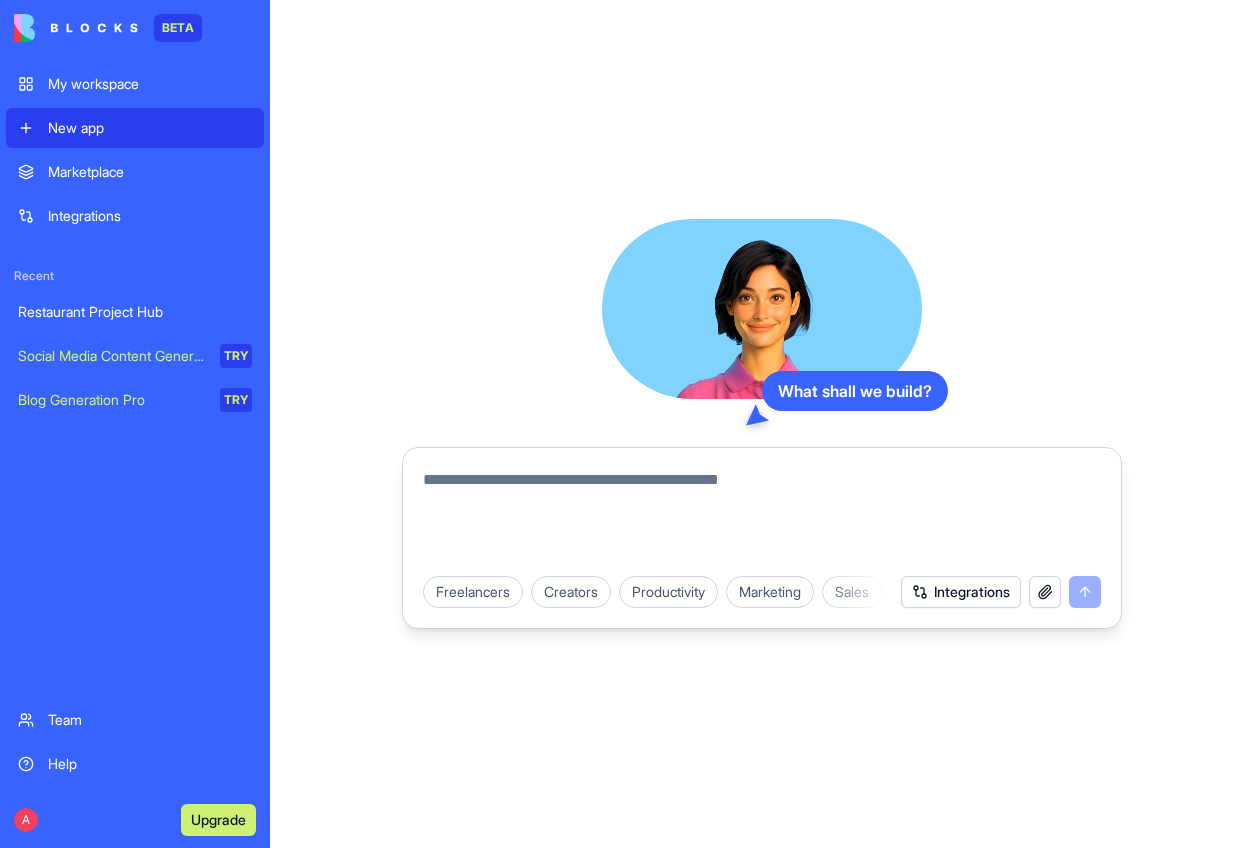 click at bounding box center (762, 516) 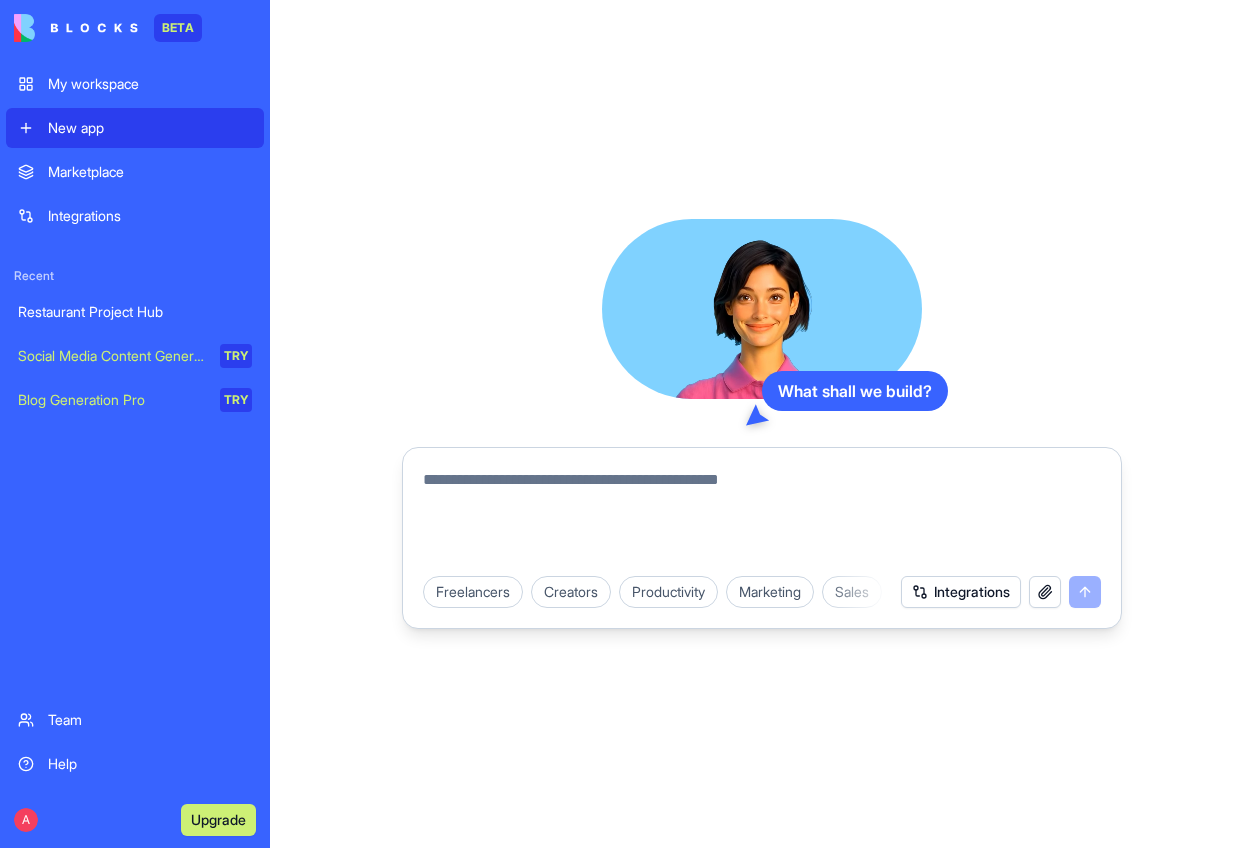paste on "**********" 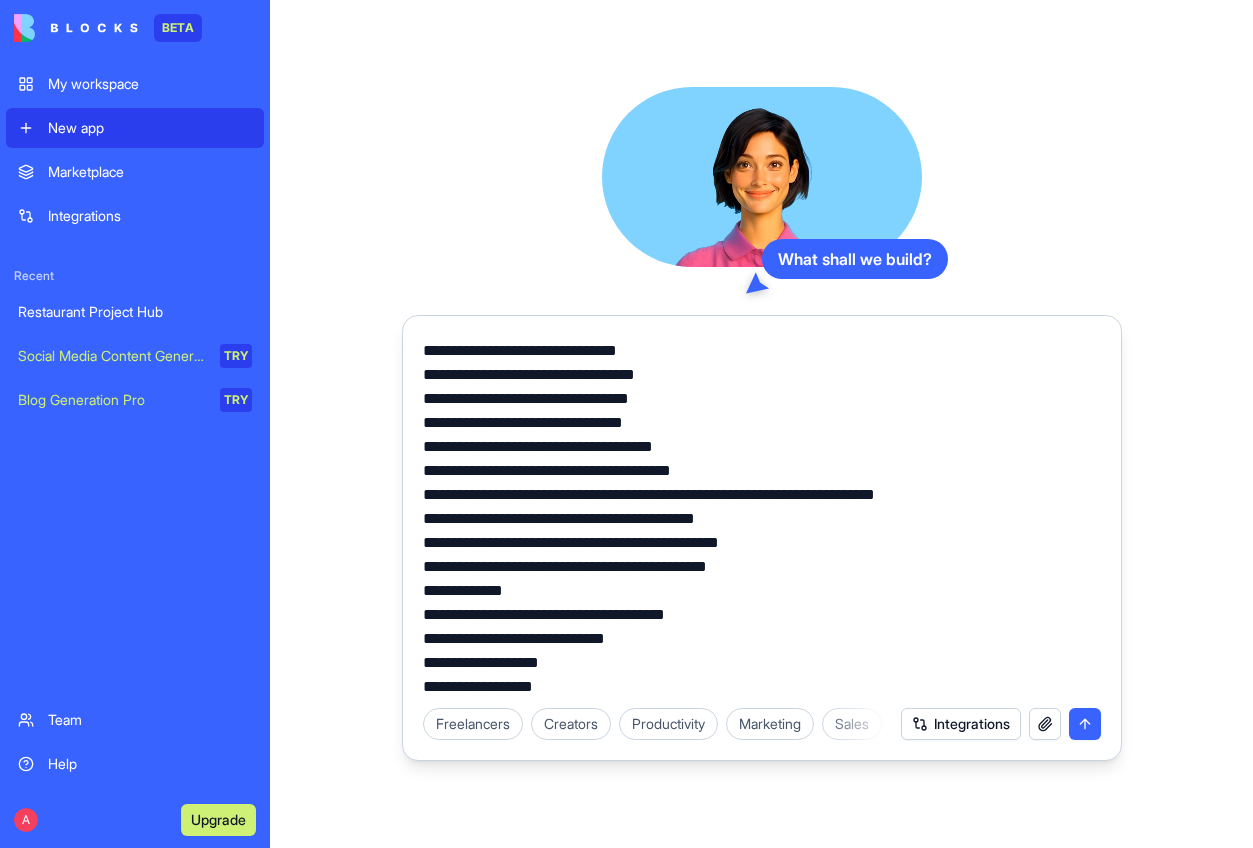 scroll, scrollTop: 1800, scrollLeft: 0, axis: vertical 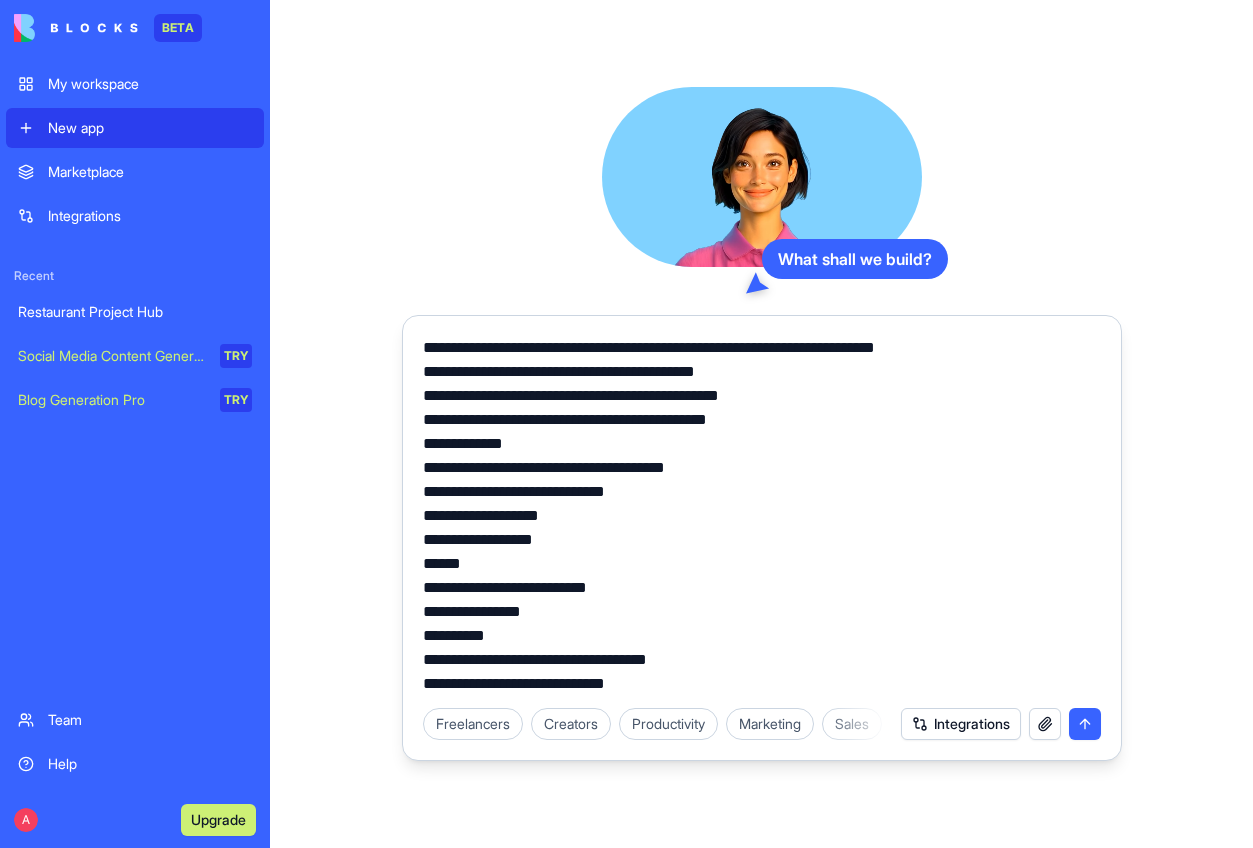 type on "**********" 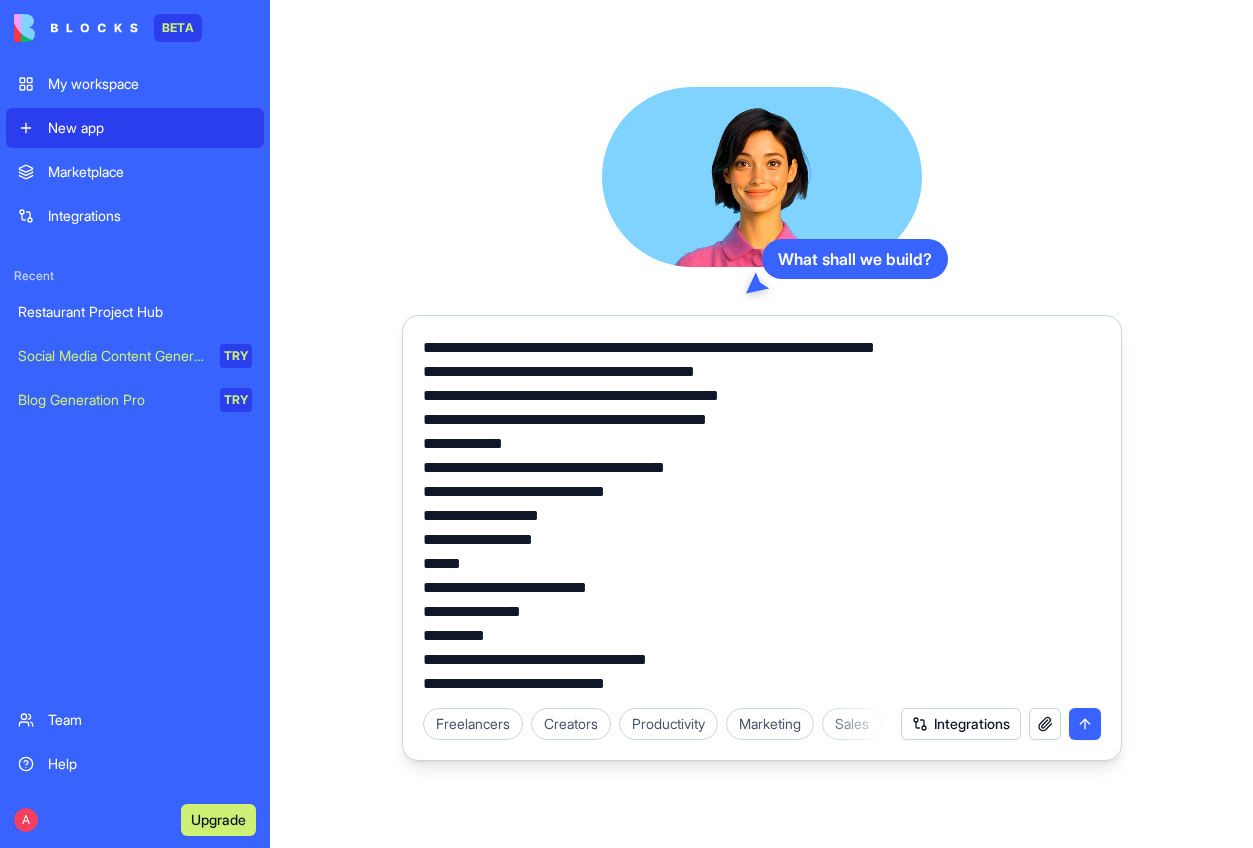 click on "Integrations" at bounding box center (961, 724) 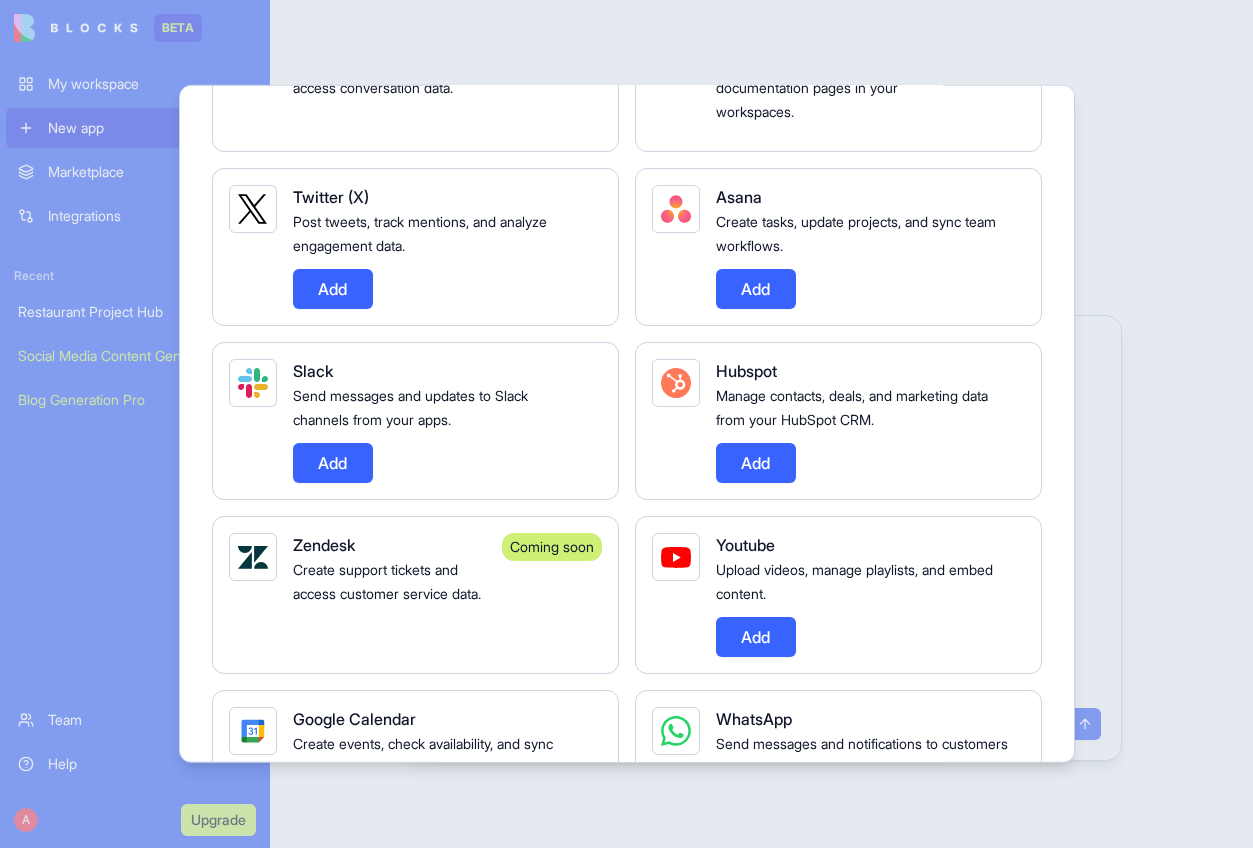 scroll, scrollTop: 512, scrollLeft: 0, axis: vertical 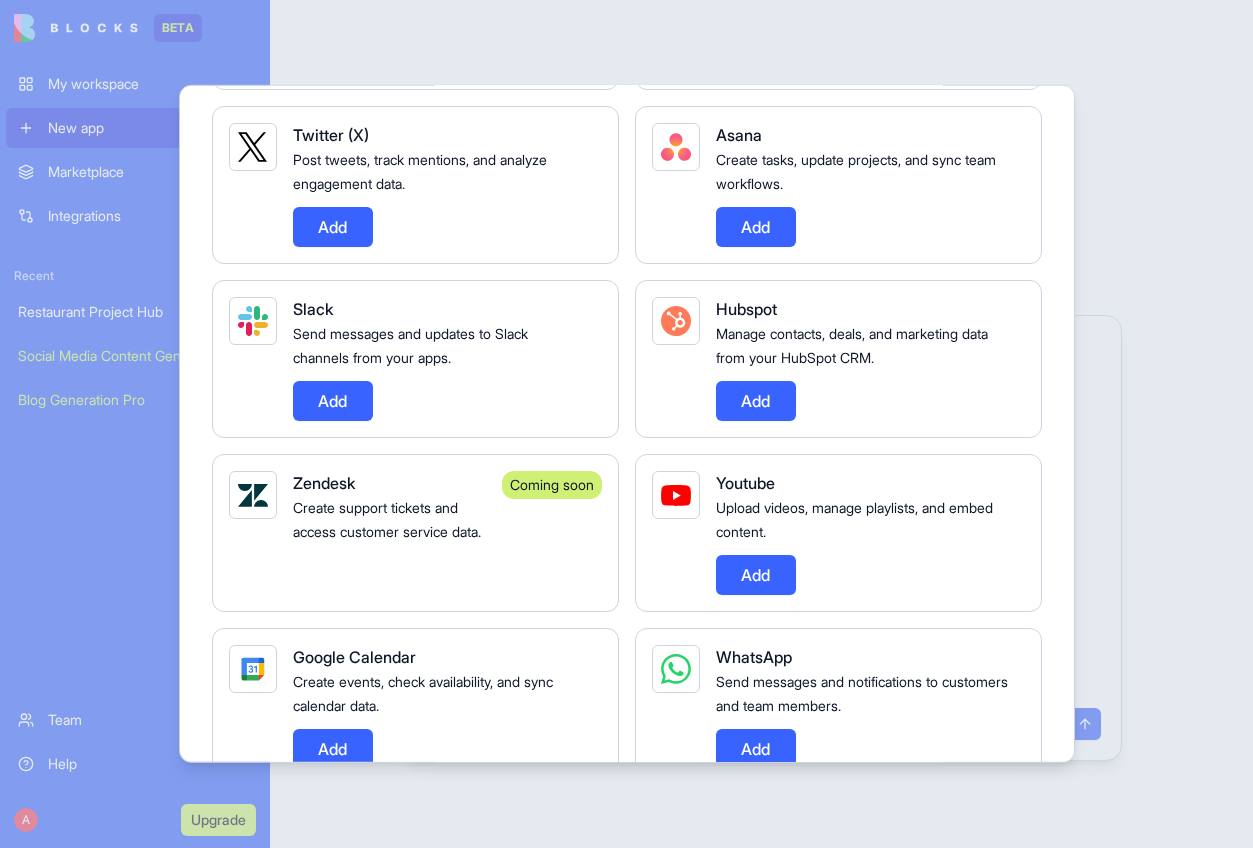 click on "Add" at bounding box center [756, 401] 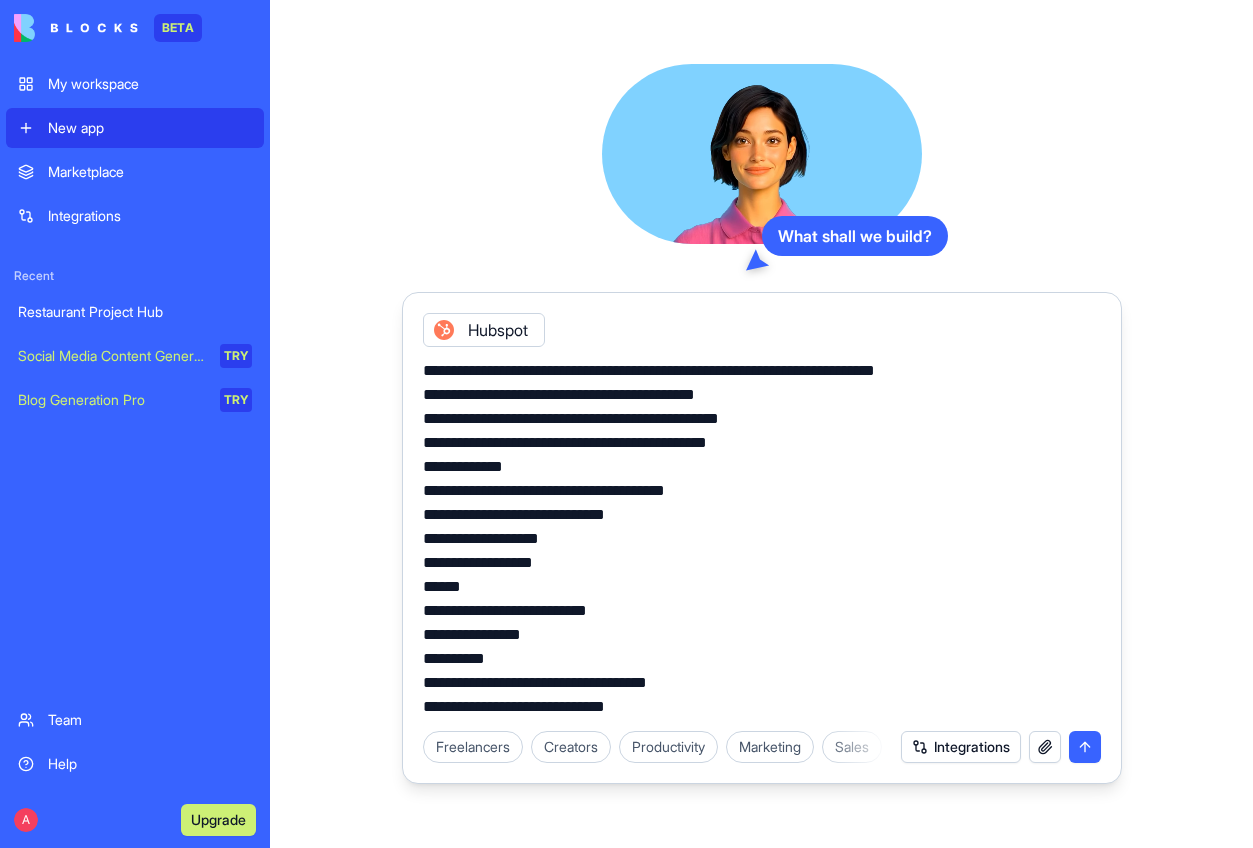 click on "Integrations" at bounding box center (961, 747) 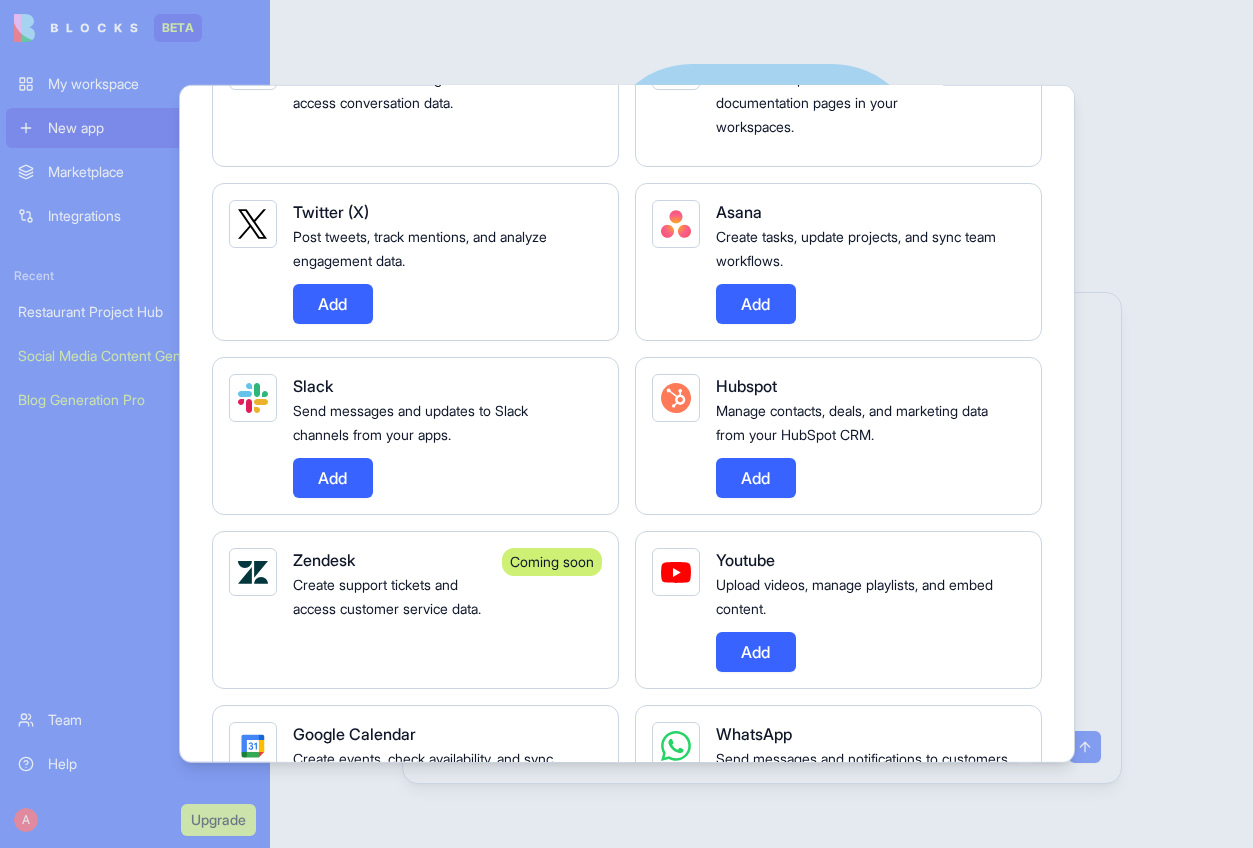 scroll, scrollTop: 468, scrollLeft: 0, axis: vertical 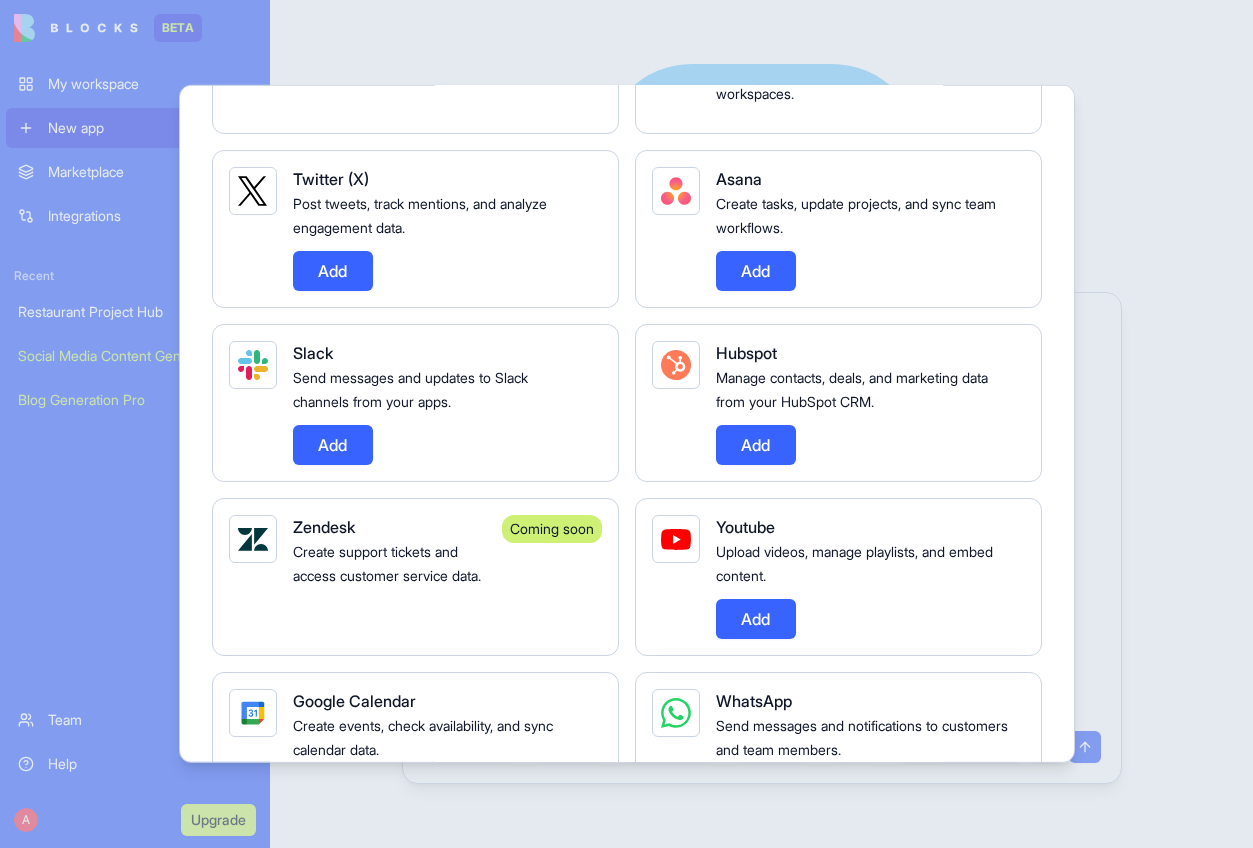 click on "Add" at bounding box center [756, 445] 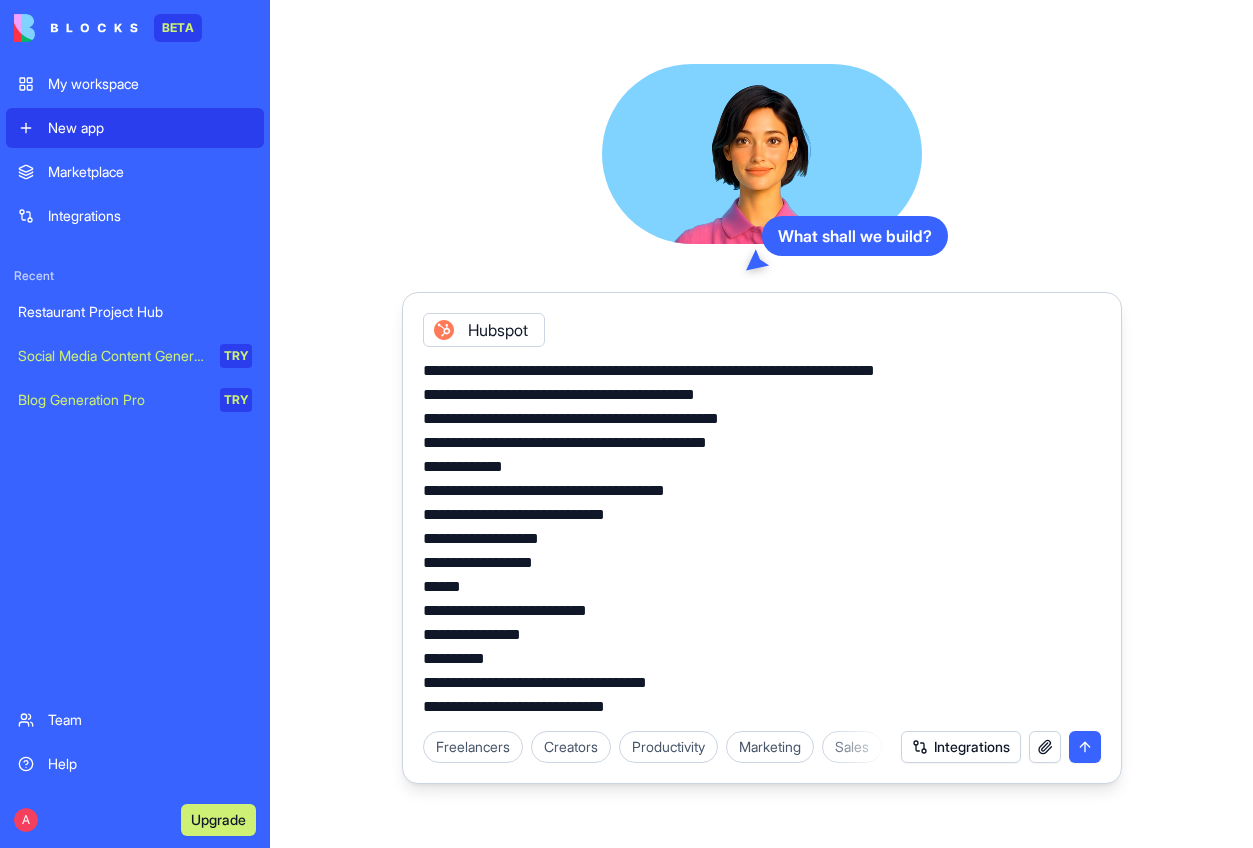 click on "Freelancers Creators Productivity Marketing Sales HR & Recruiting Design & Creative Vertical CRMs Personal & Lifestyle Integrations" at bounding box center (762, 747) 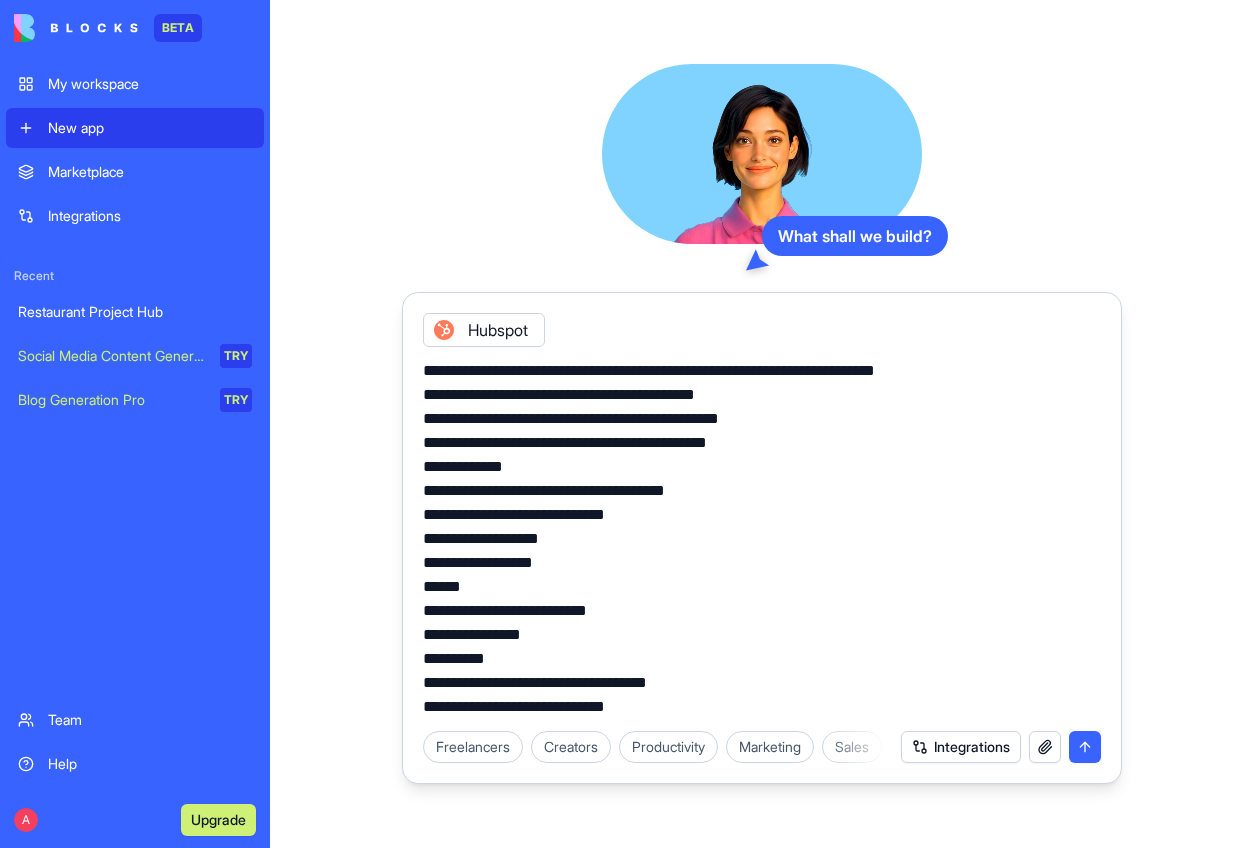 click on "Integrations" at bounding box center (961, 747) 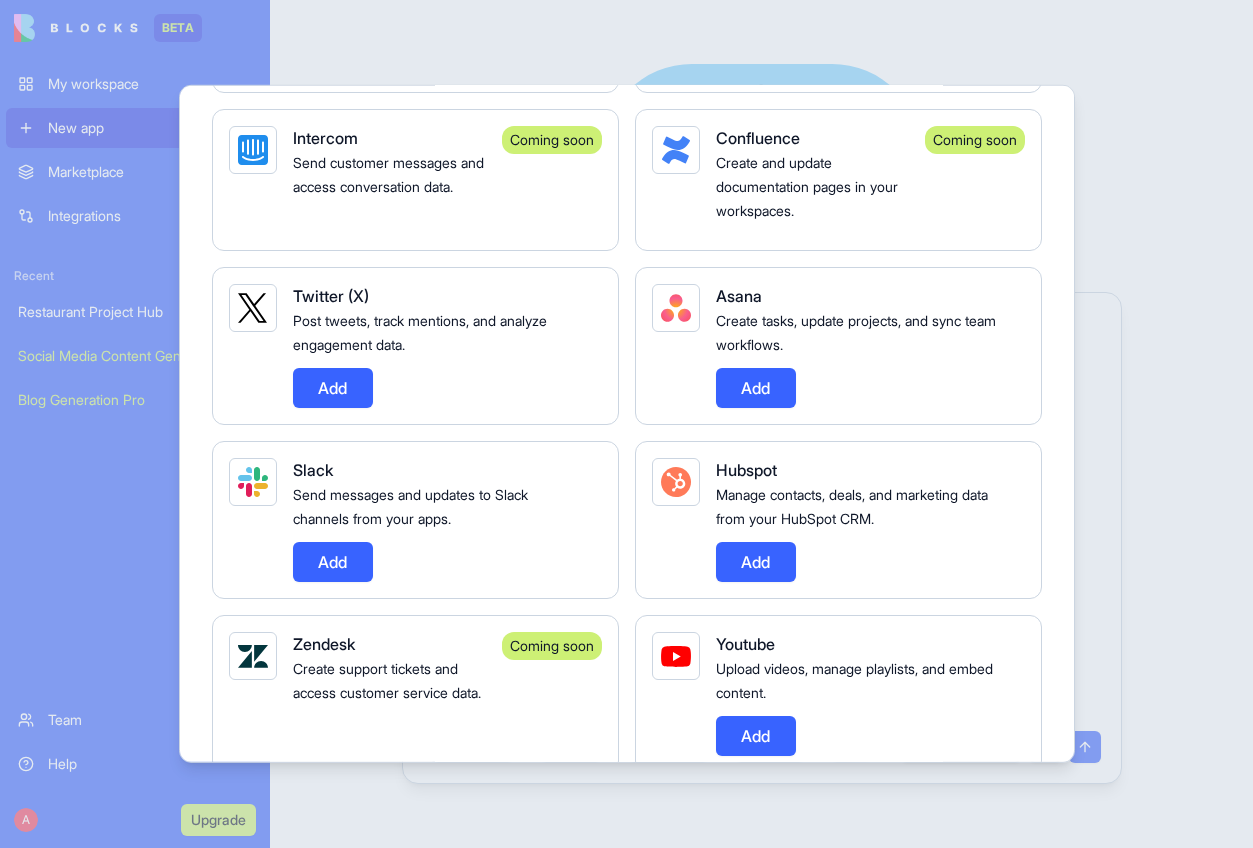 scroll, scrollTop: 357, scrollLeft: 0, axis: vertical 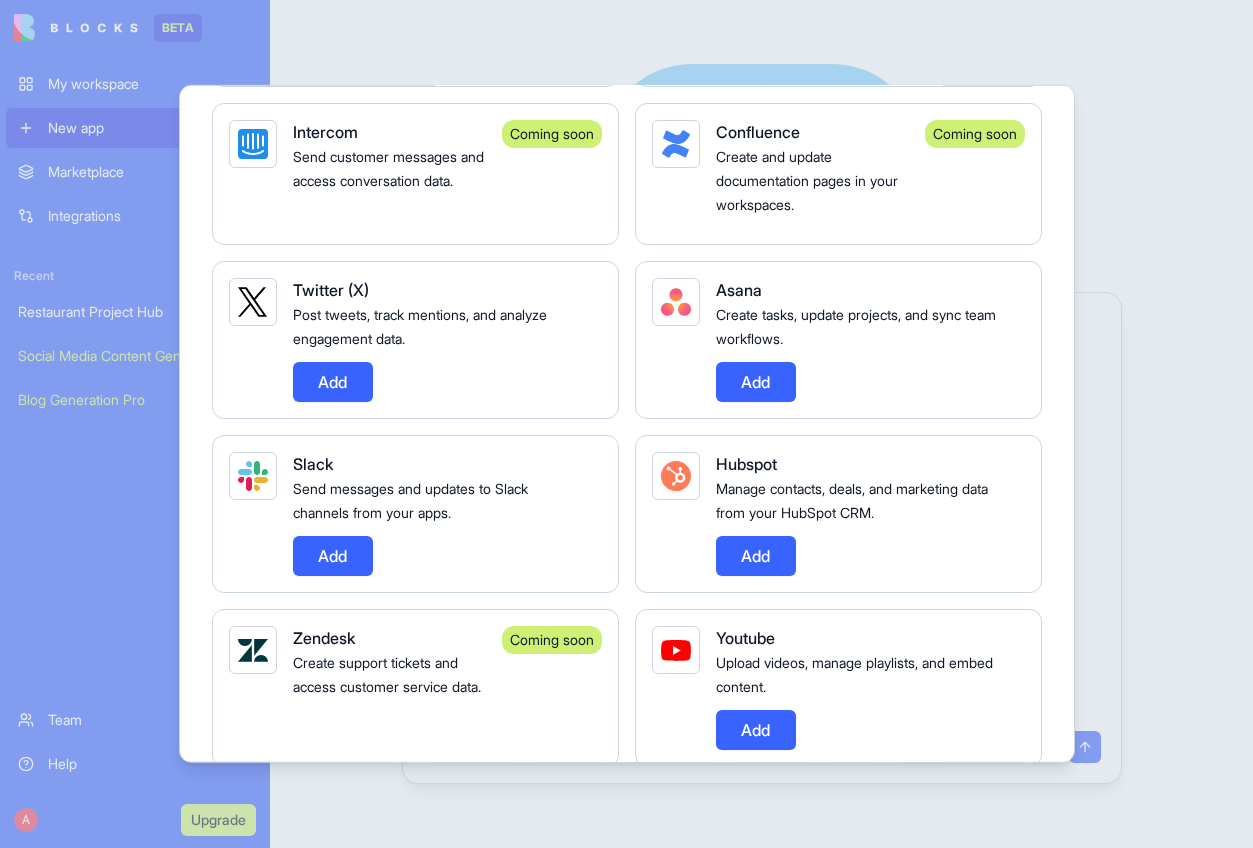 click at bounding box center [626, 424] 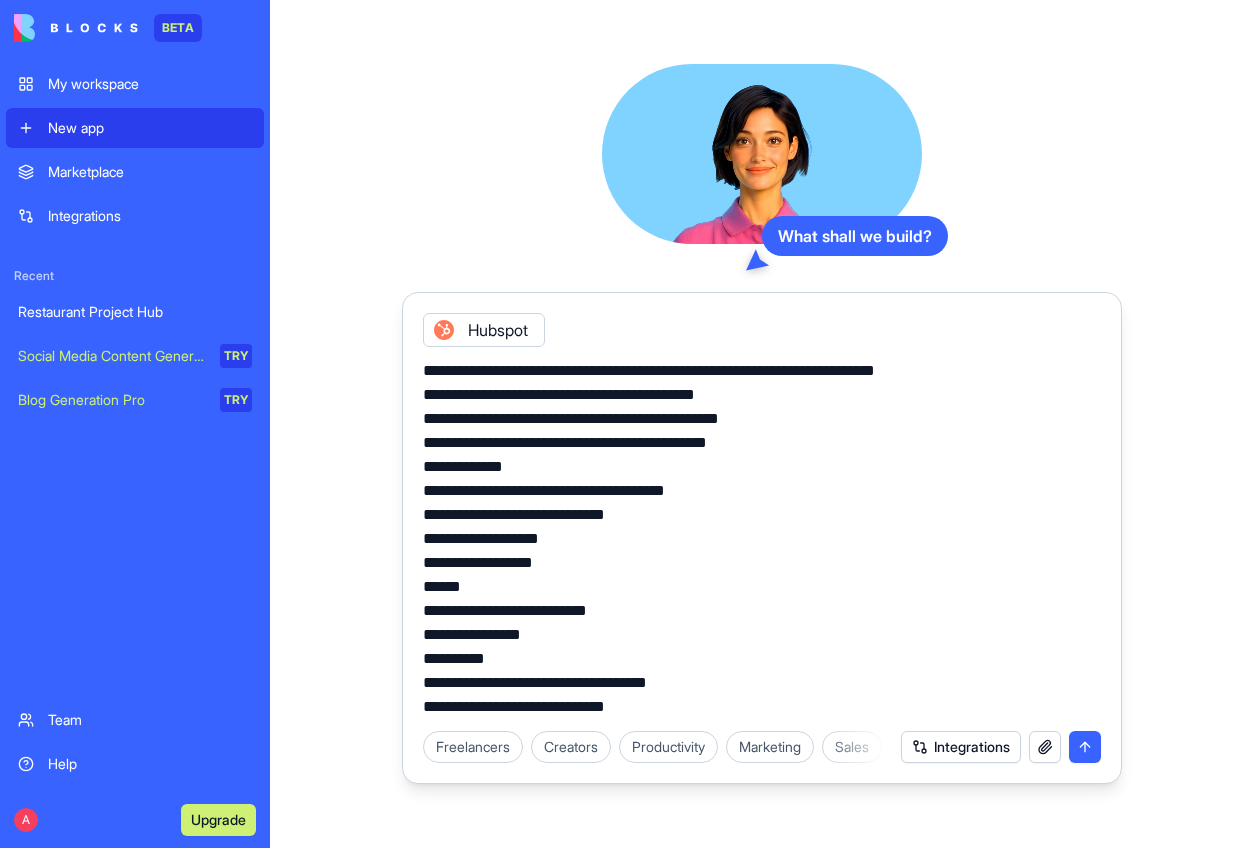 click at bounding box center (1085, 747) 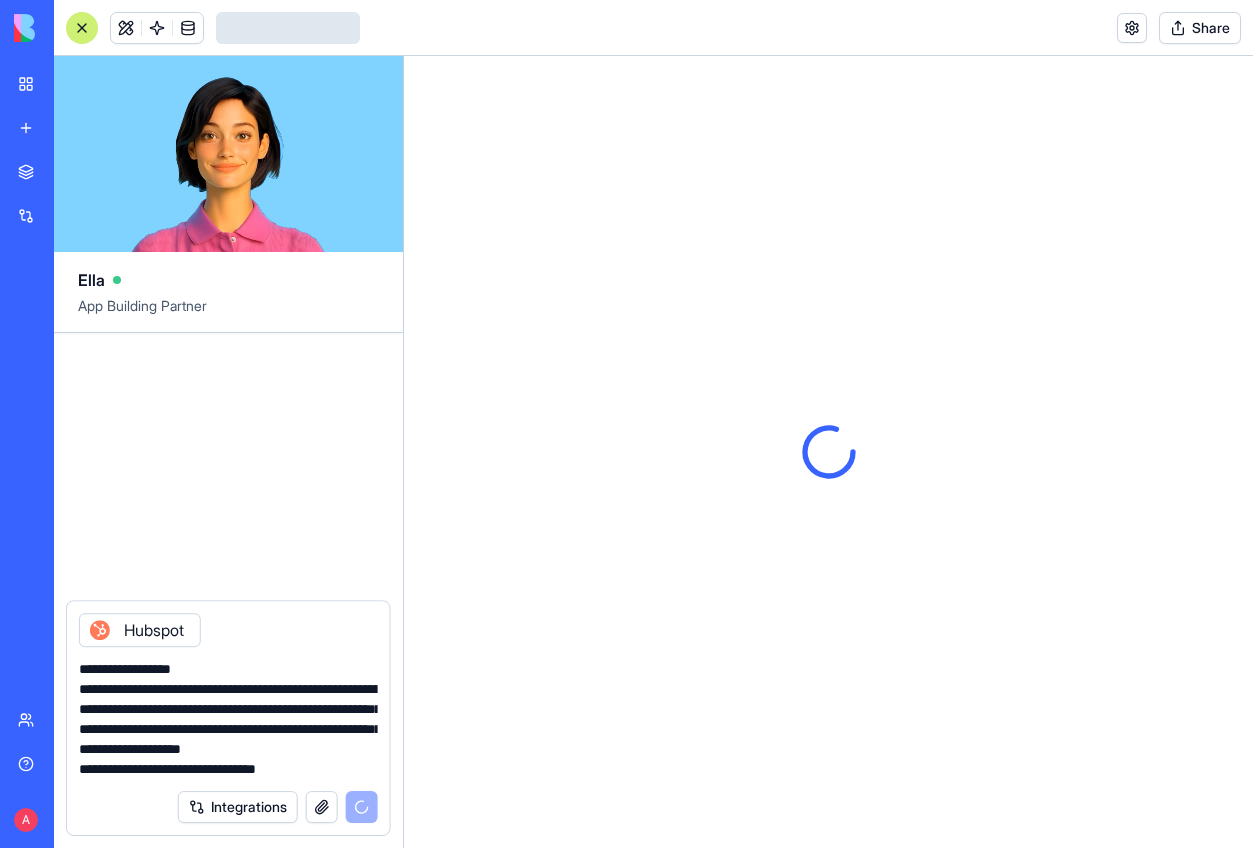 type 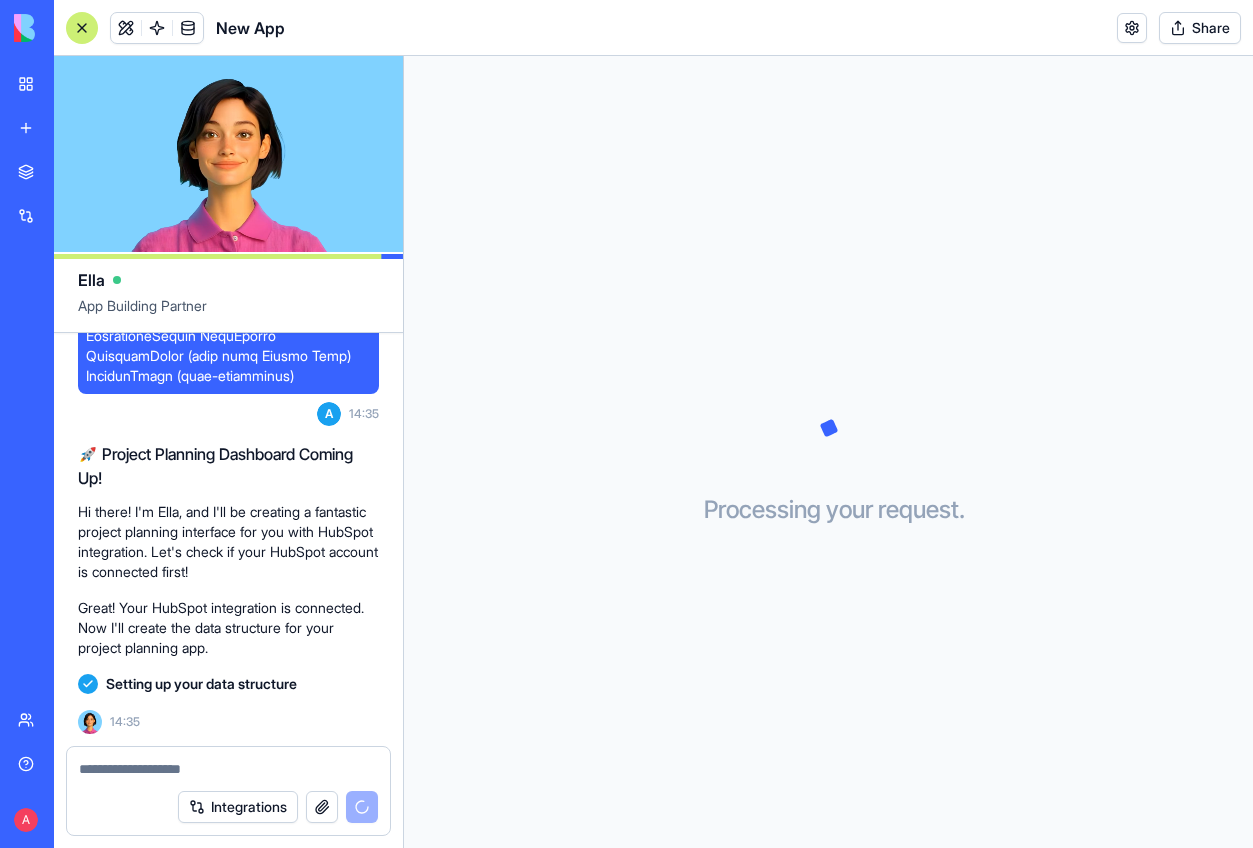 scroll, scrollTop: 1799, scrollLeft: 0, axis: vertical 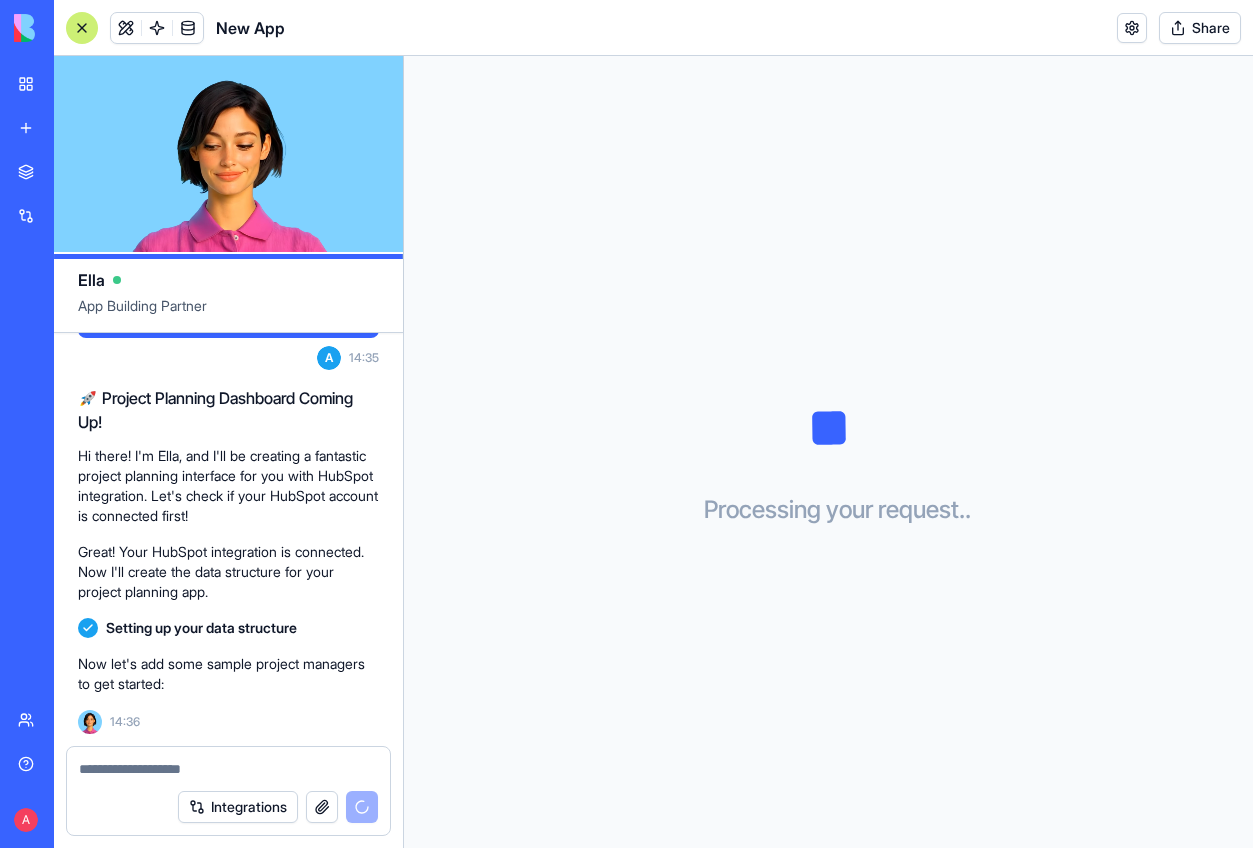 click at bounding box center [228, 154] 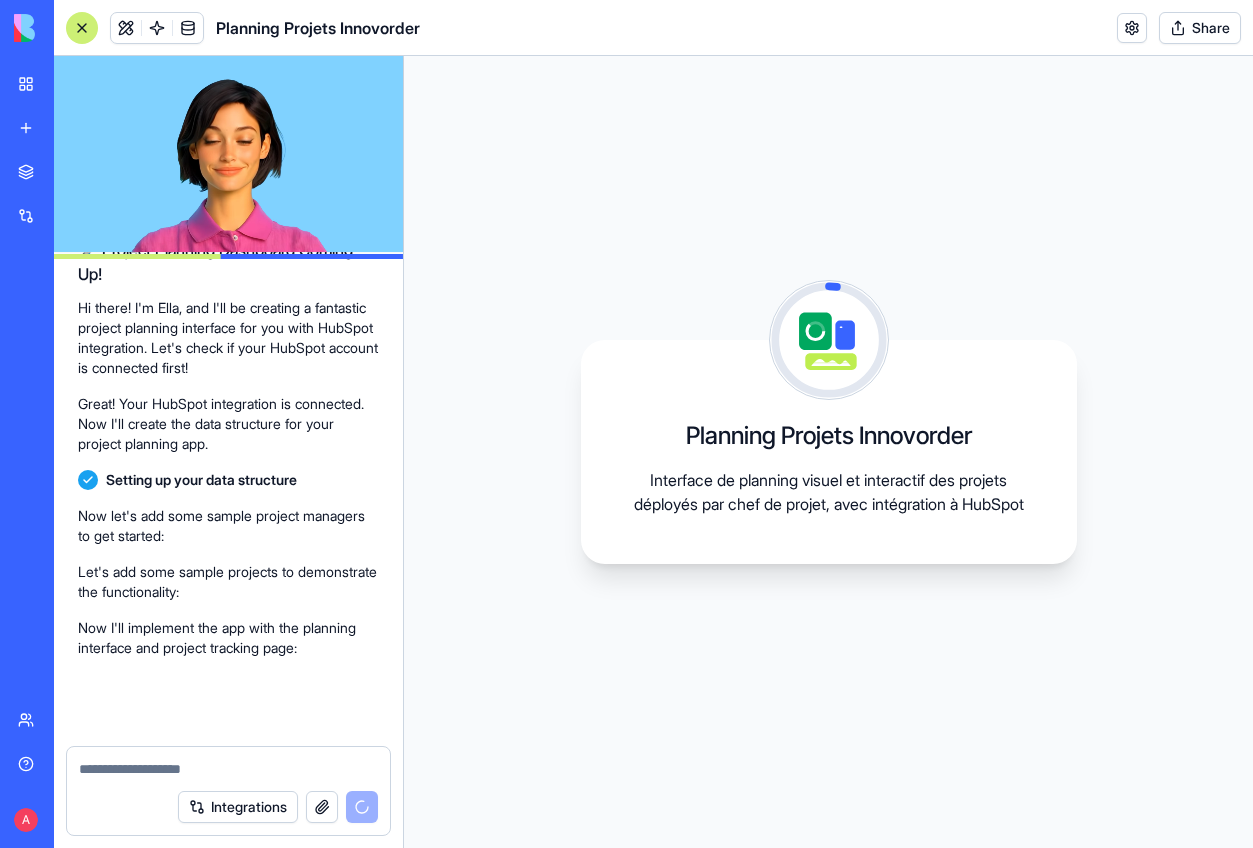 scroll, scrollTop: 1974, scrollLeft: 0, axis: vertical 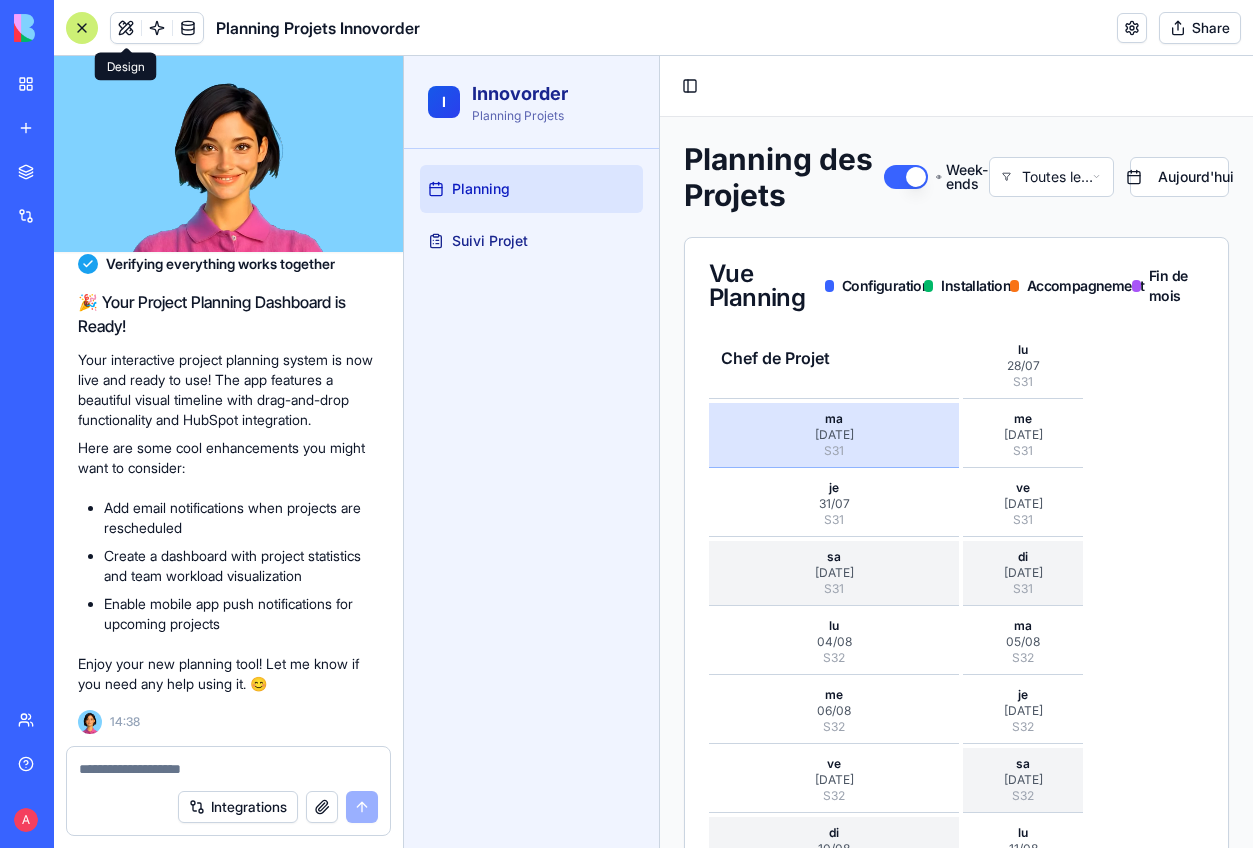 click at bounding box center [82, 28] 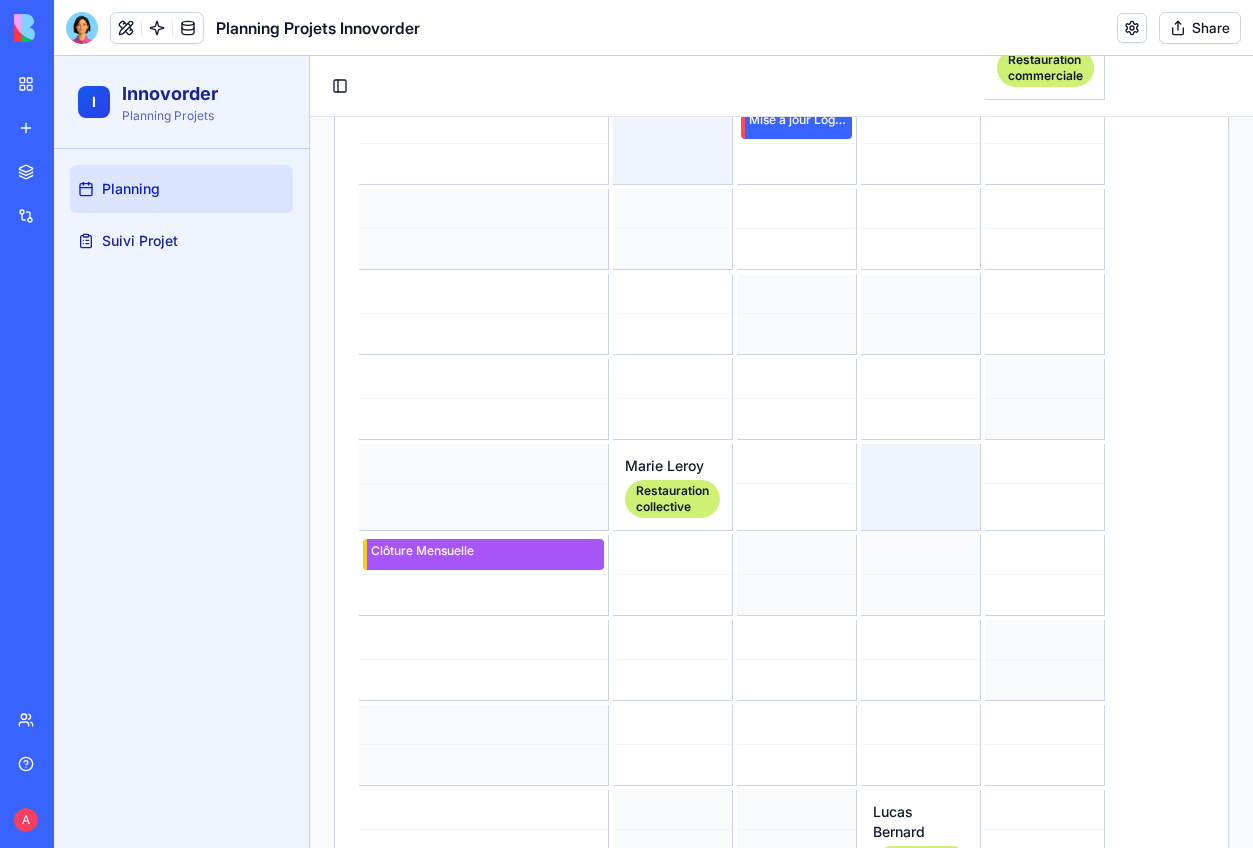 scroll, scrollTop: 928, scrollLeft: 0, axis: vertical 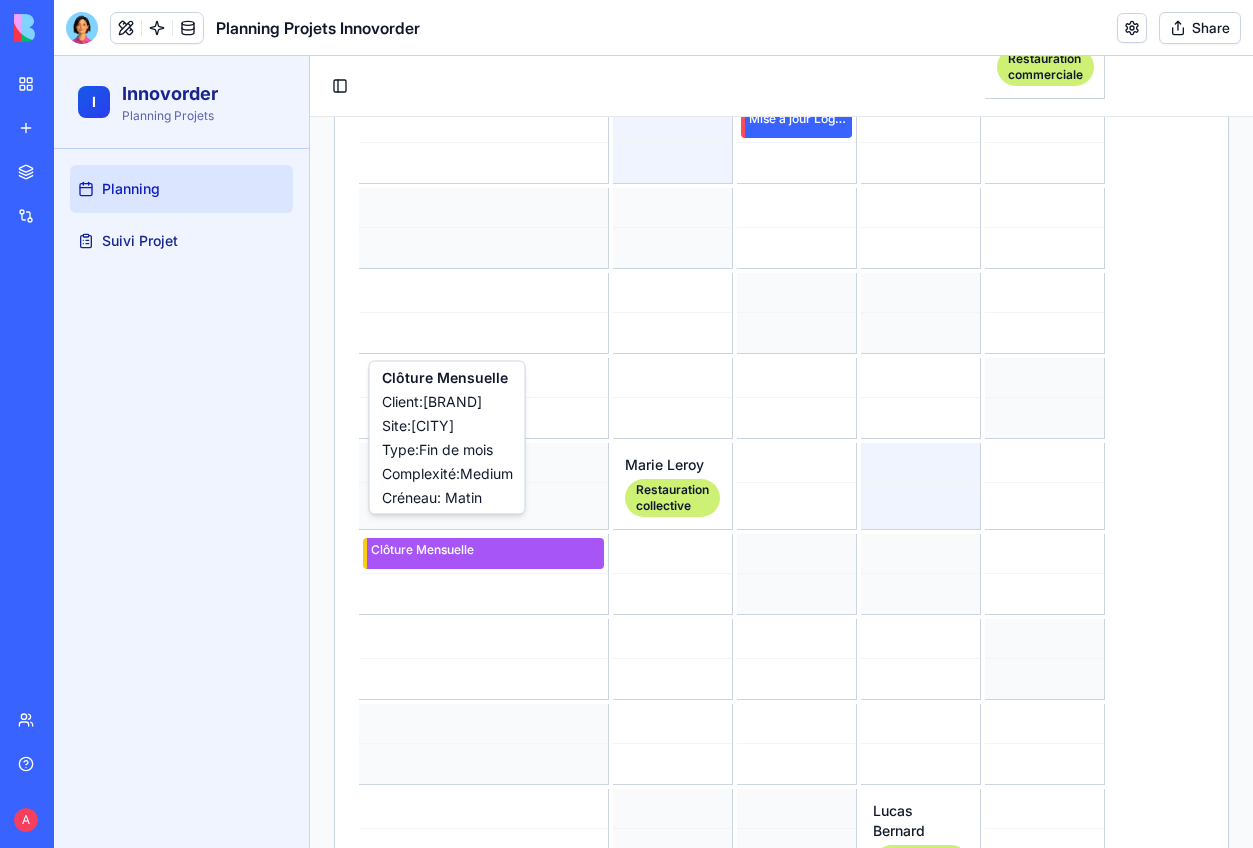 click on "Clôture Mensuelle" at bounding box center (485, 550) 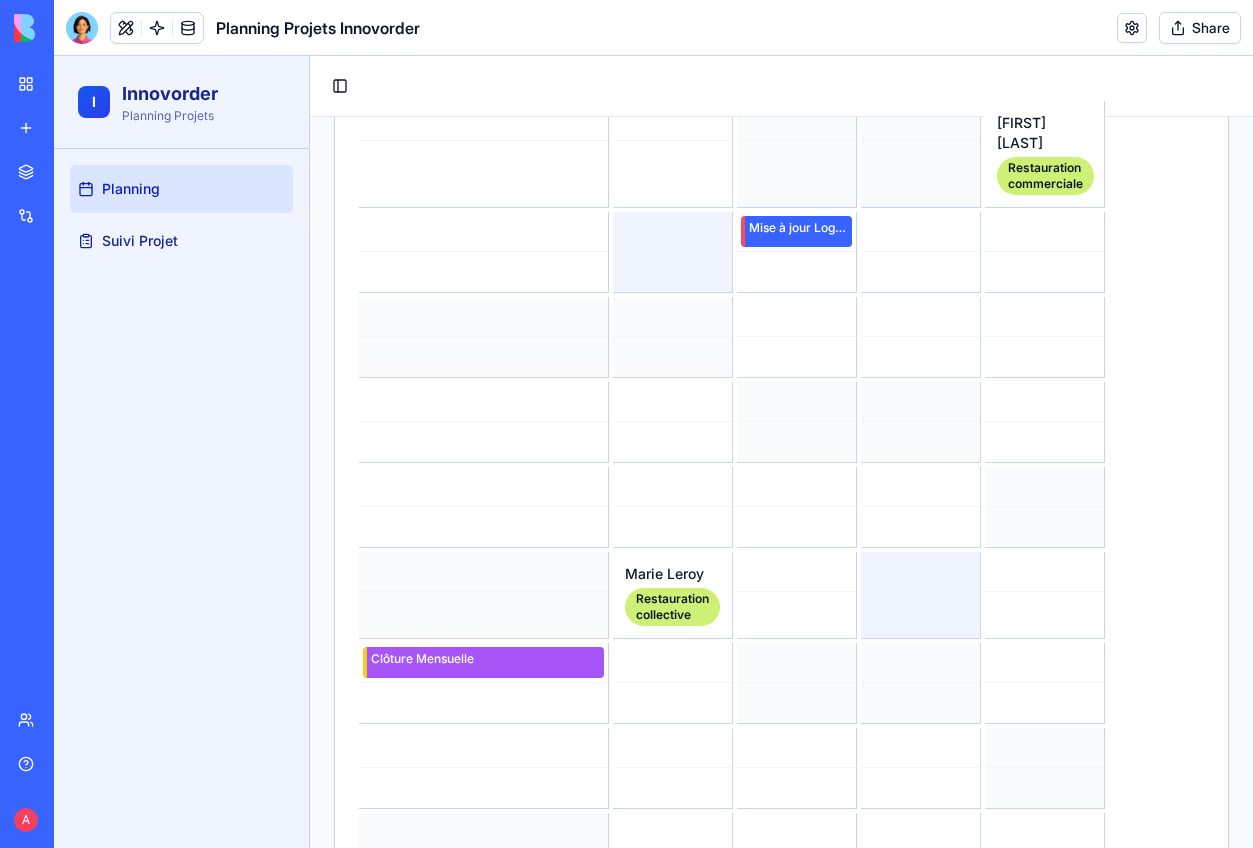 scroll, scrollTop: 0, scrollLeft: 0, axis: both 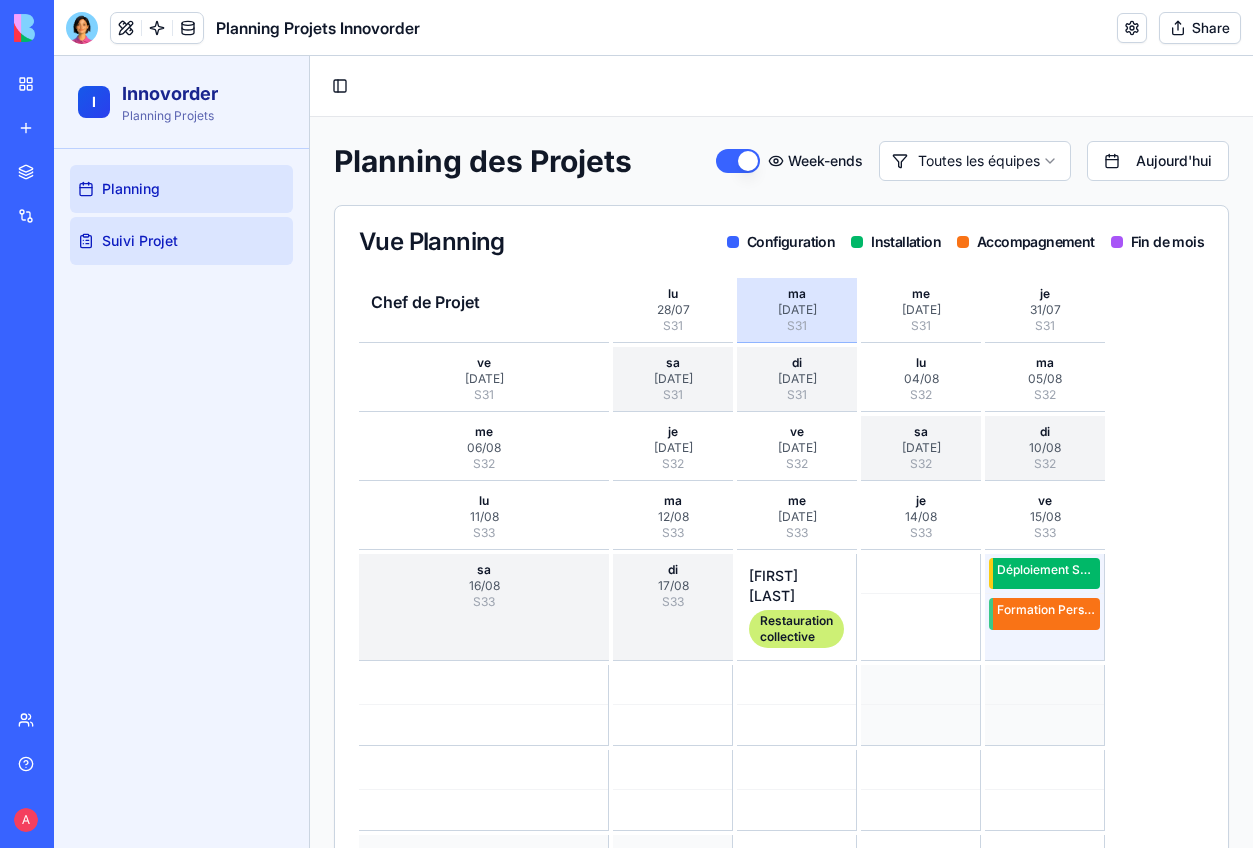 click on "Suivi Projet" at bounding box center [140, 241] 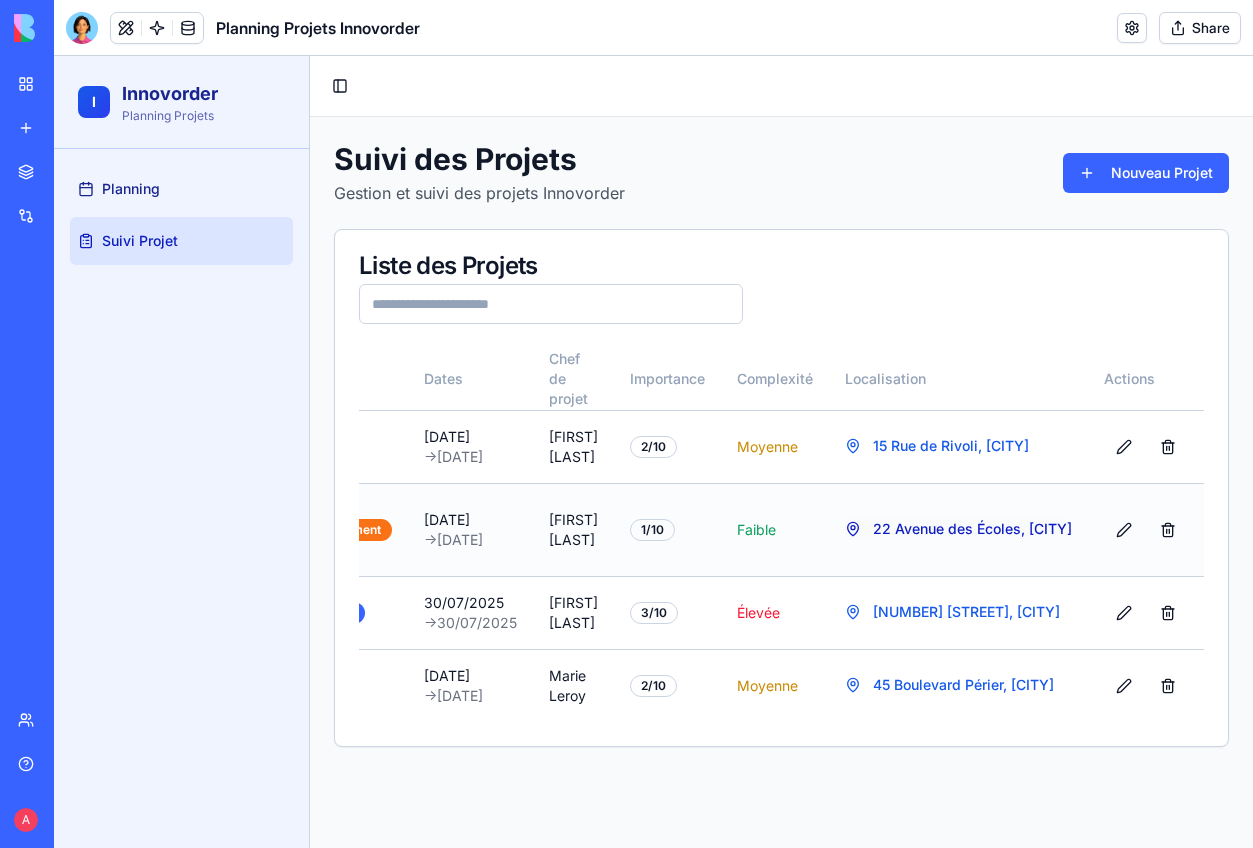 scroll, scrollTop: 0, scrollLeft: 0, axis: both 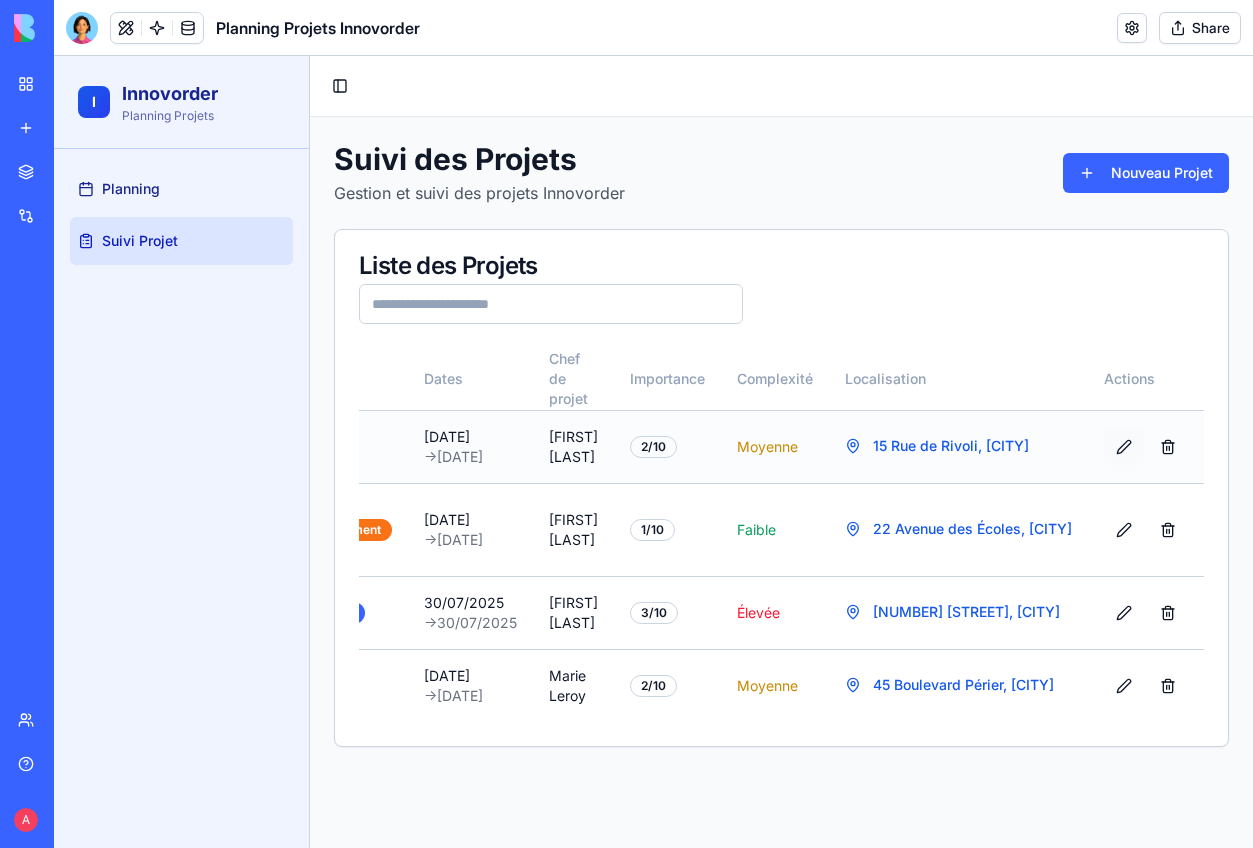 click at bounding box center (1124, 447) 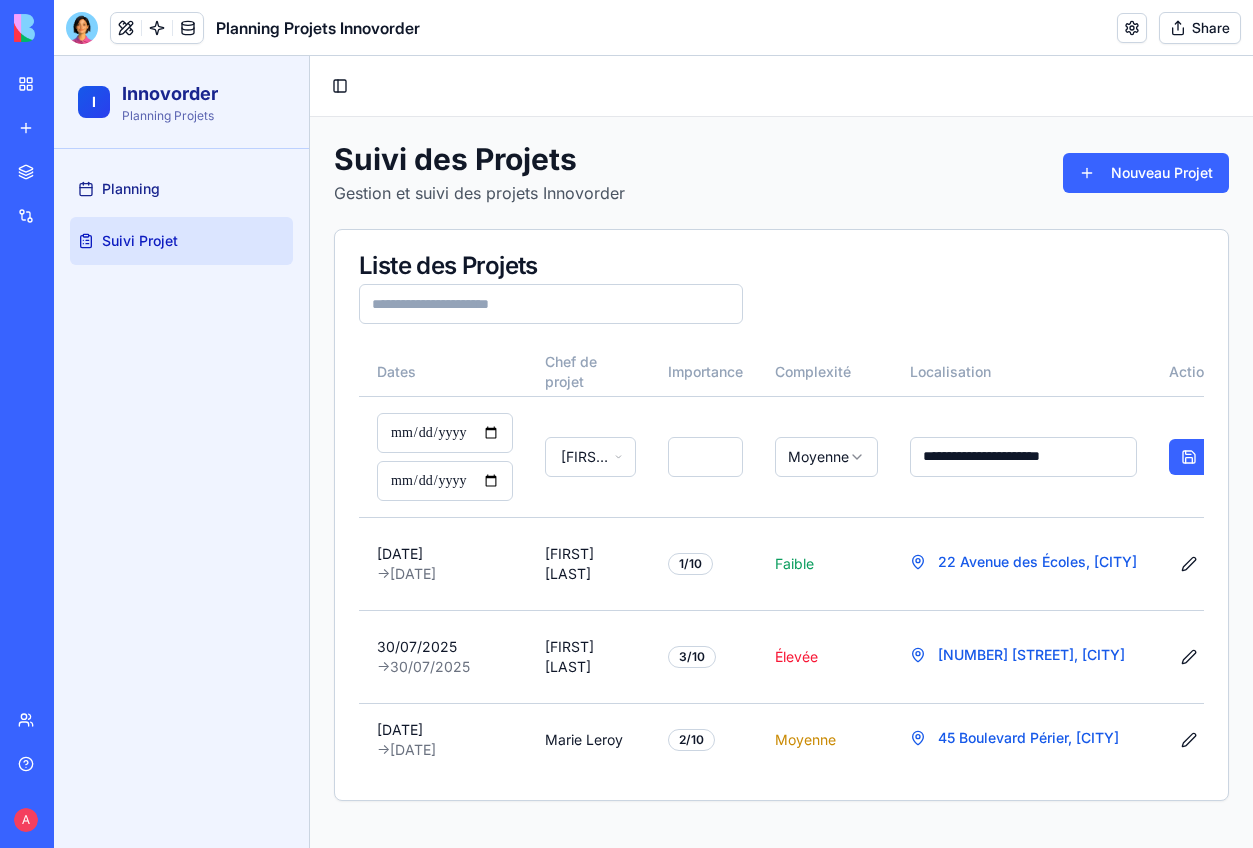 click on "Liste des Projets" at bounding box center [781, 289] 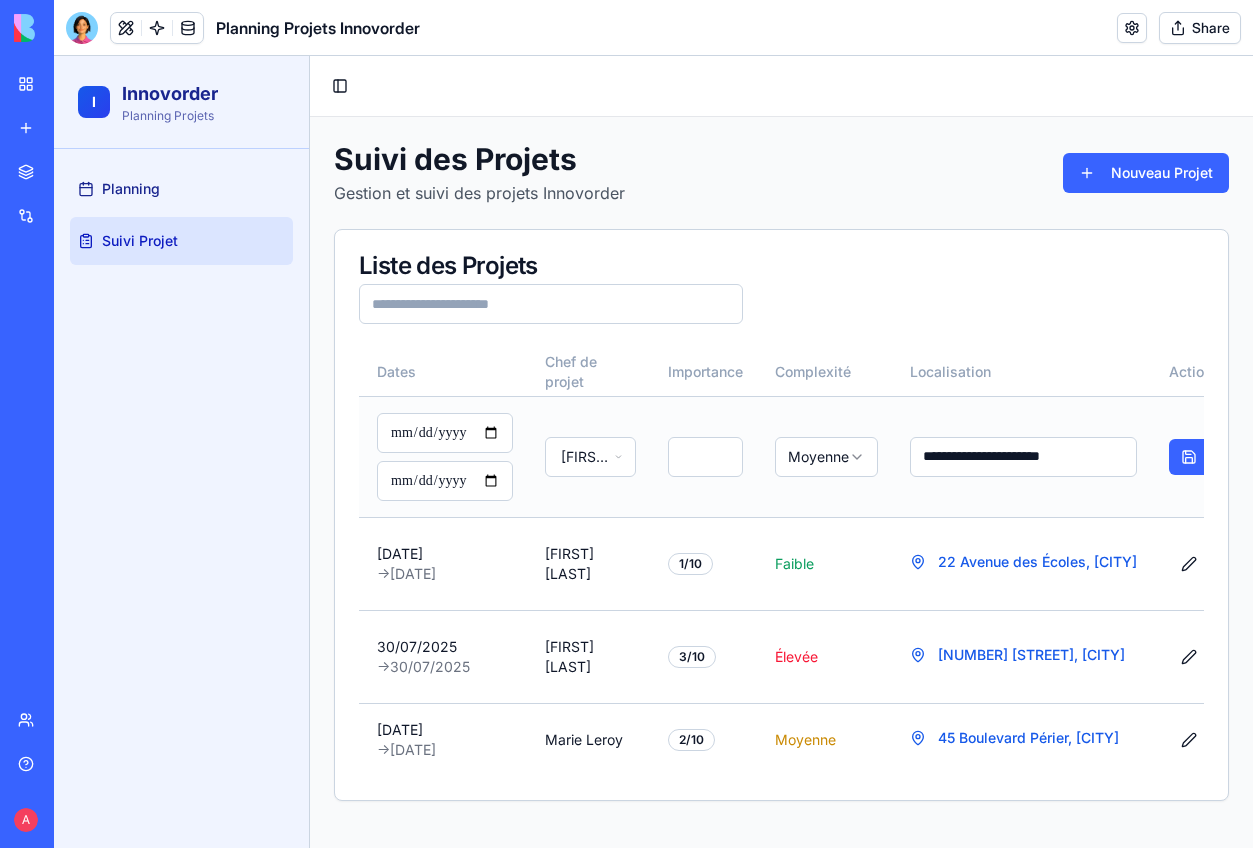 click on "[FIRST] [LAST]" at bounding box center [590, 456] 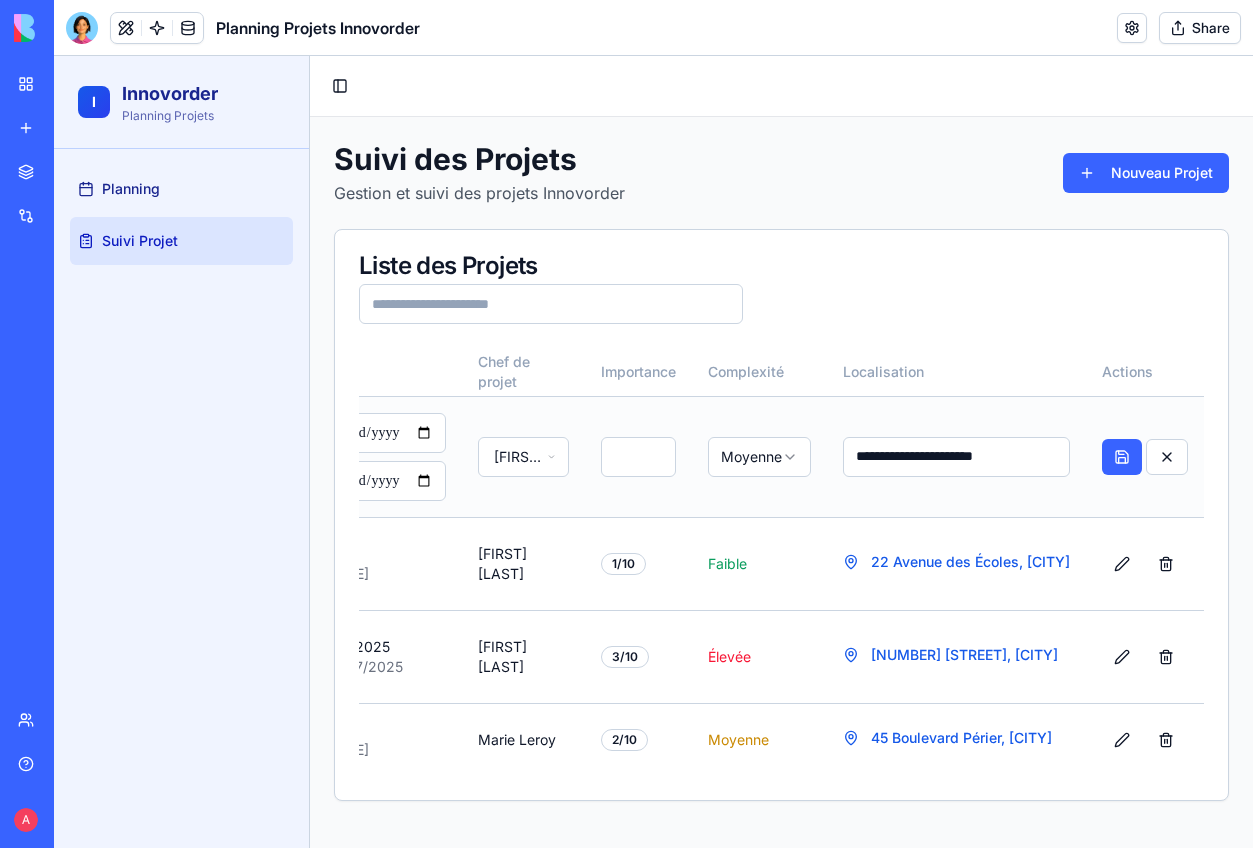 scroll, scrollTop: 0, scrollLeft: 536, axis: horizontal 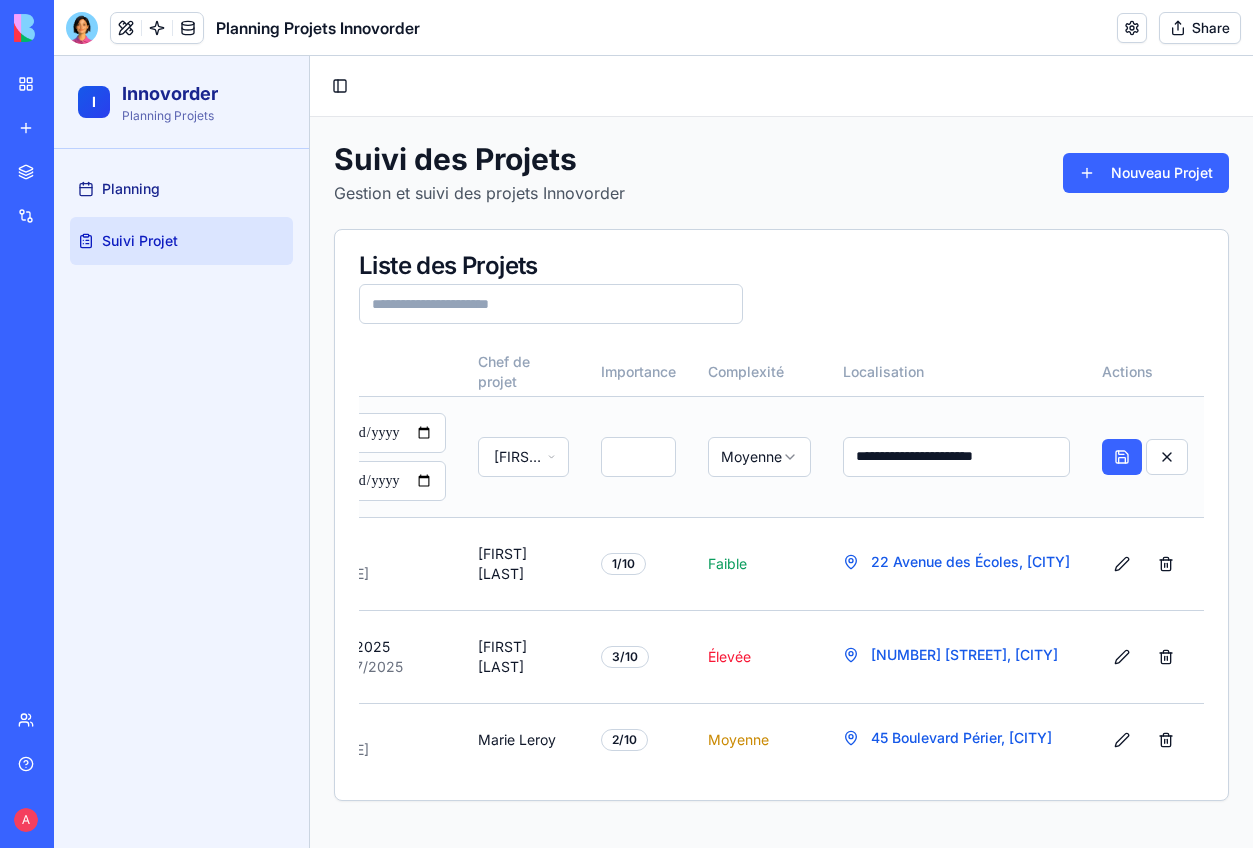 click at bounding box center [1145, 456] 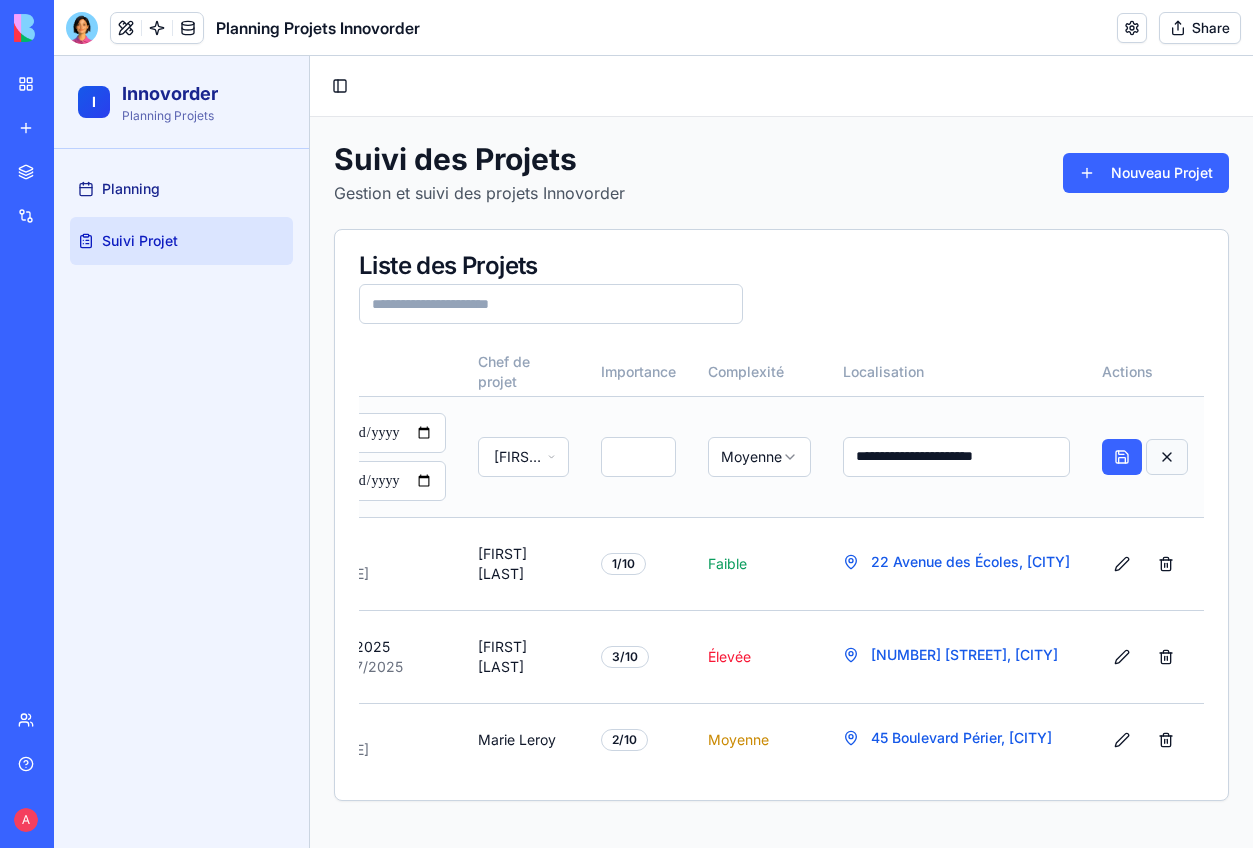 click at bounding box center [1167, 457] 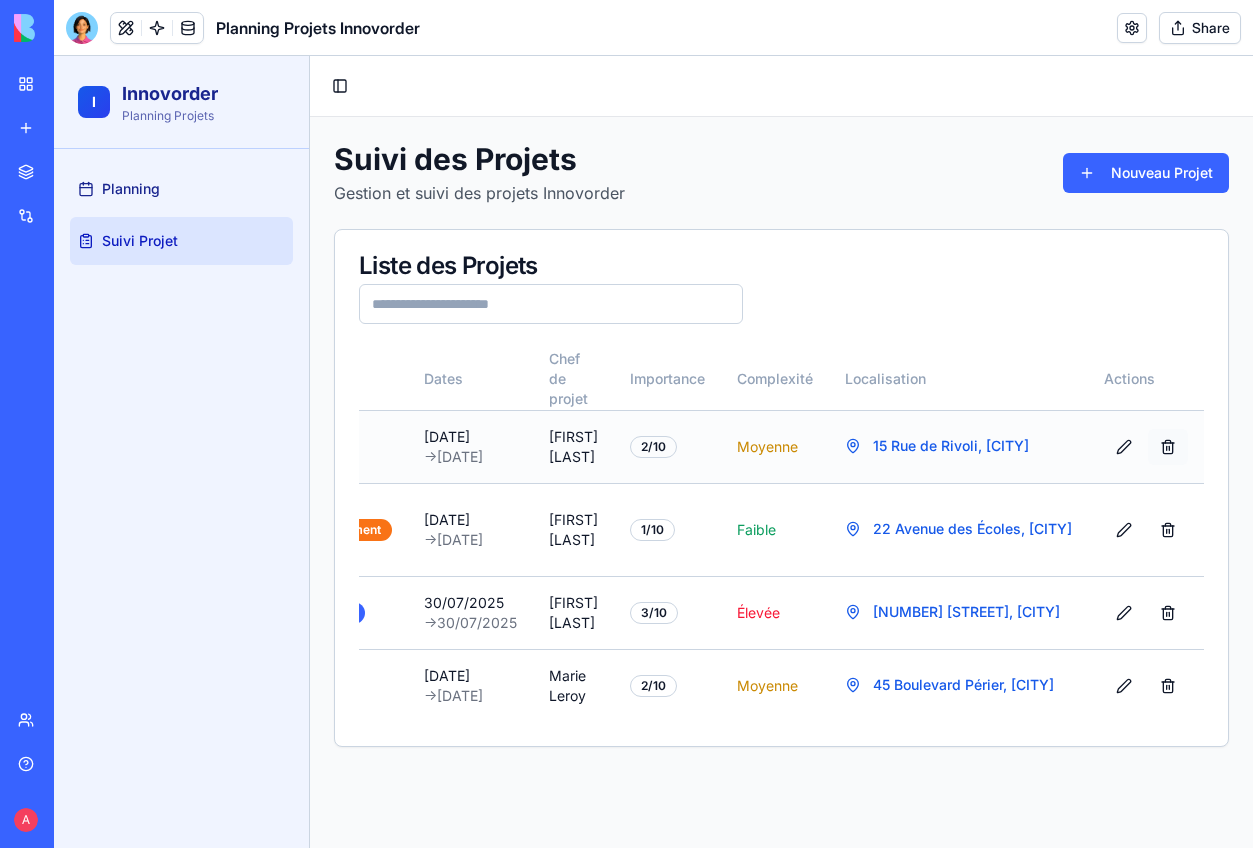 scroll, scrollTop: 0, scrollLeft: 425, axis: horizontal 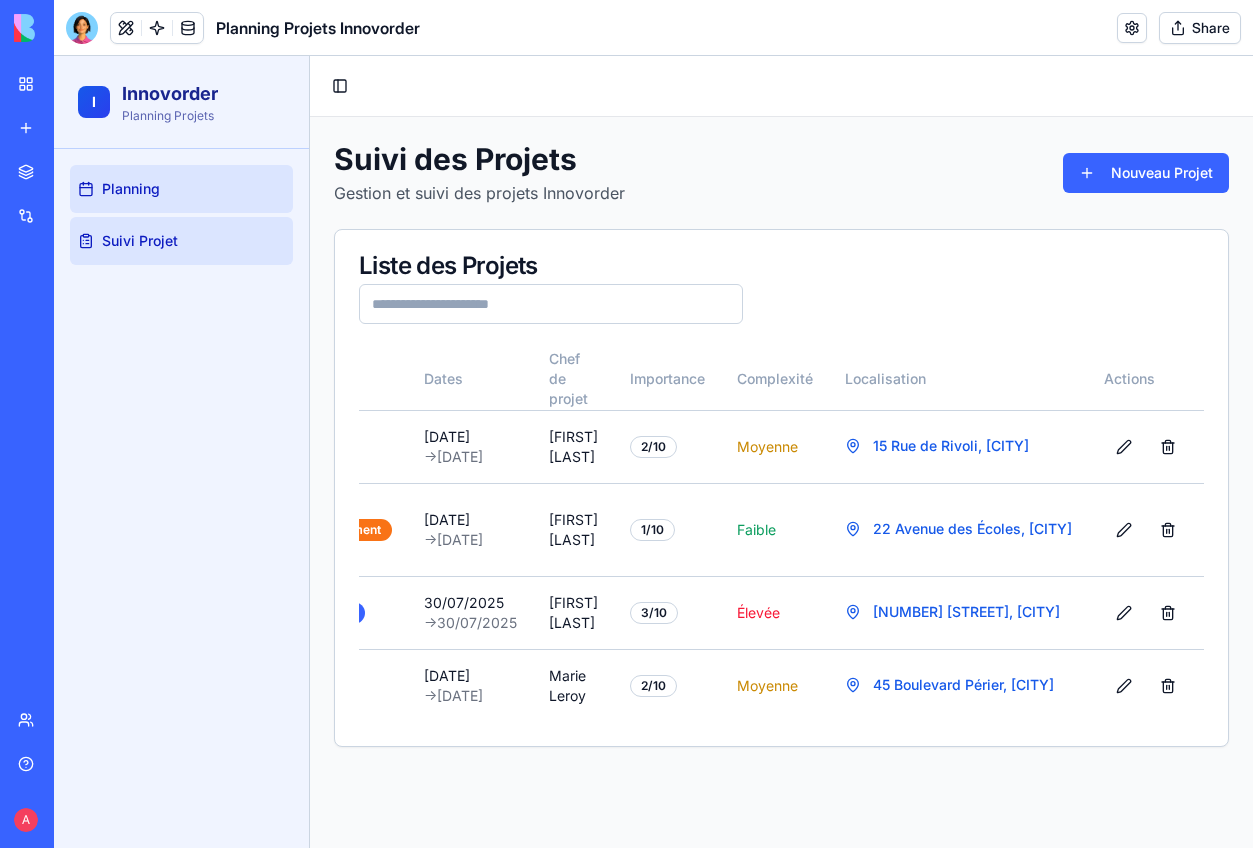 click on "Planning" at bounding box center (181, 189) 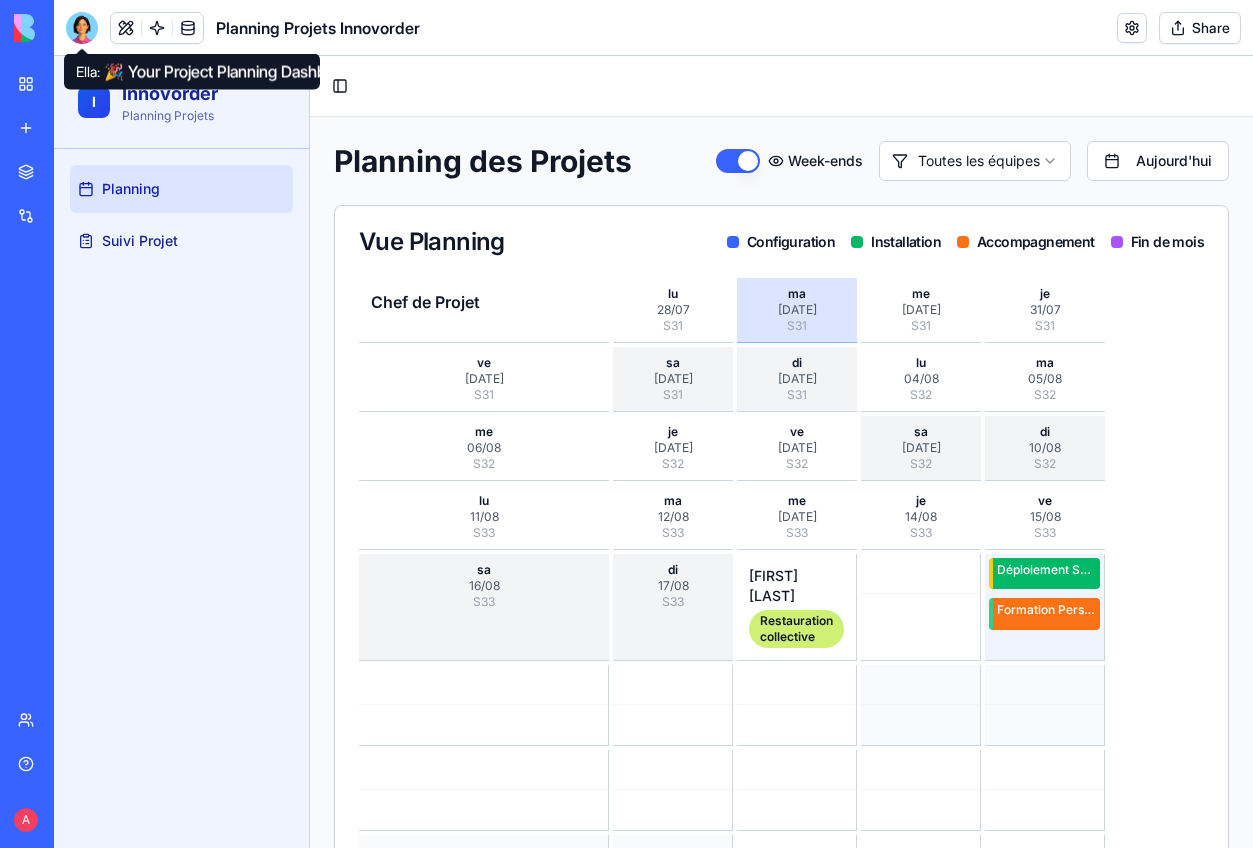 click at bounding box center (82, 28) 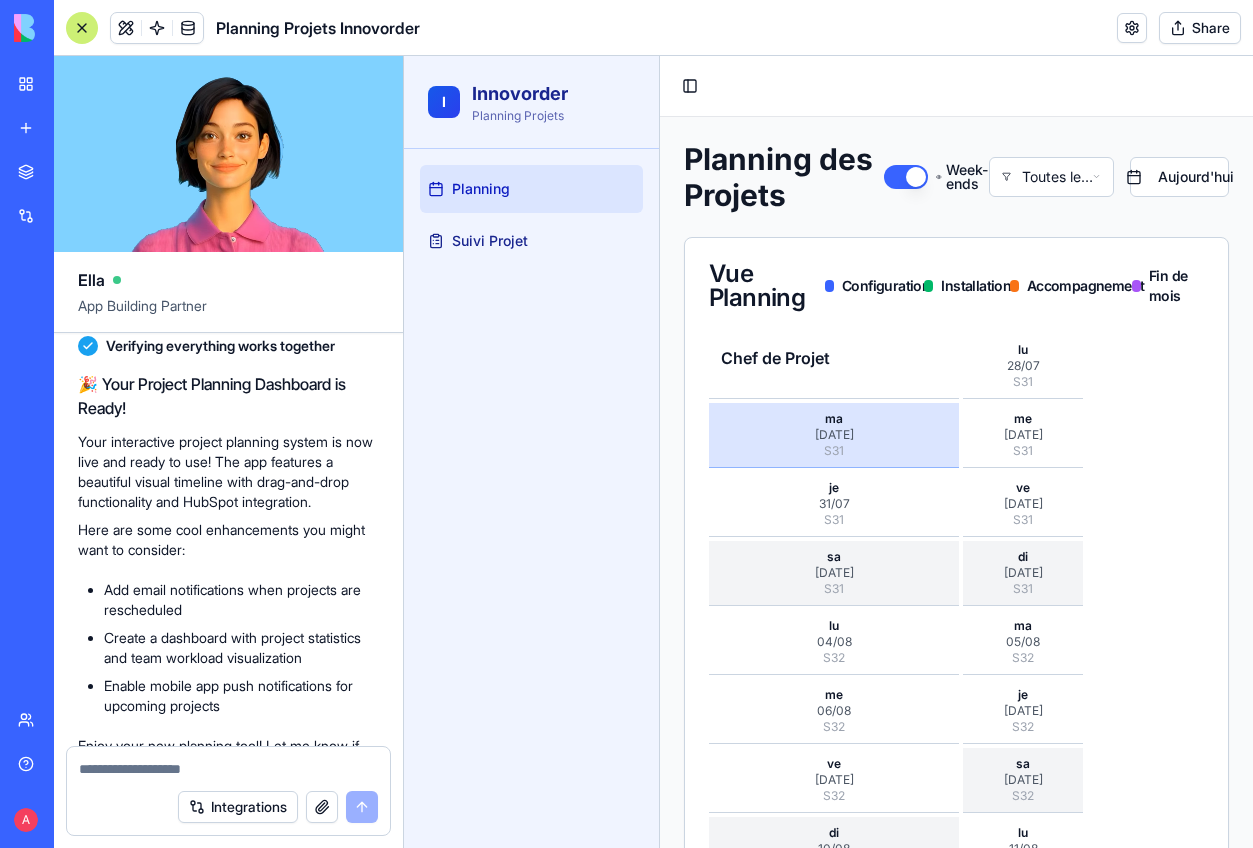 scroll, scrollTop: 2511, scrollLeft: 0, axis: vertical 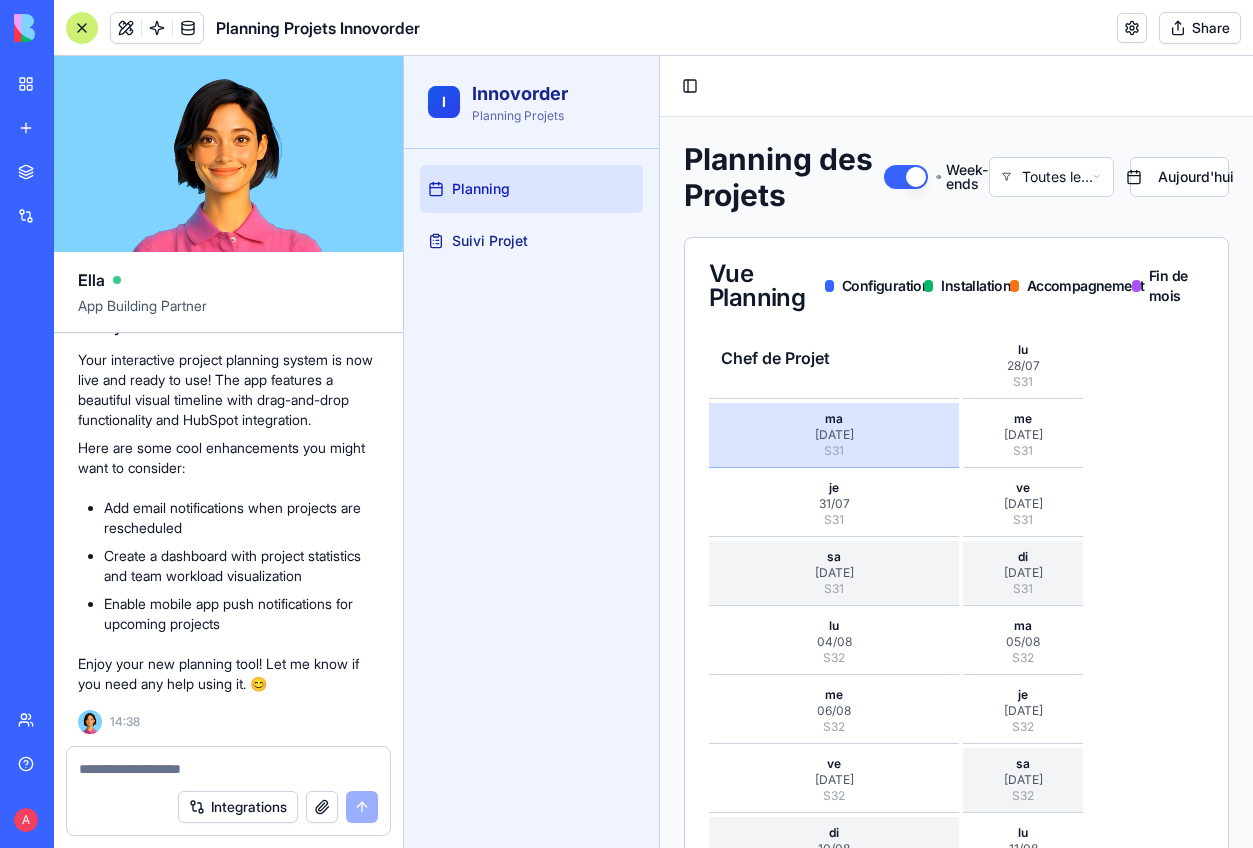 click at bounding box center (228, 769) 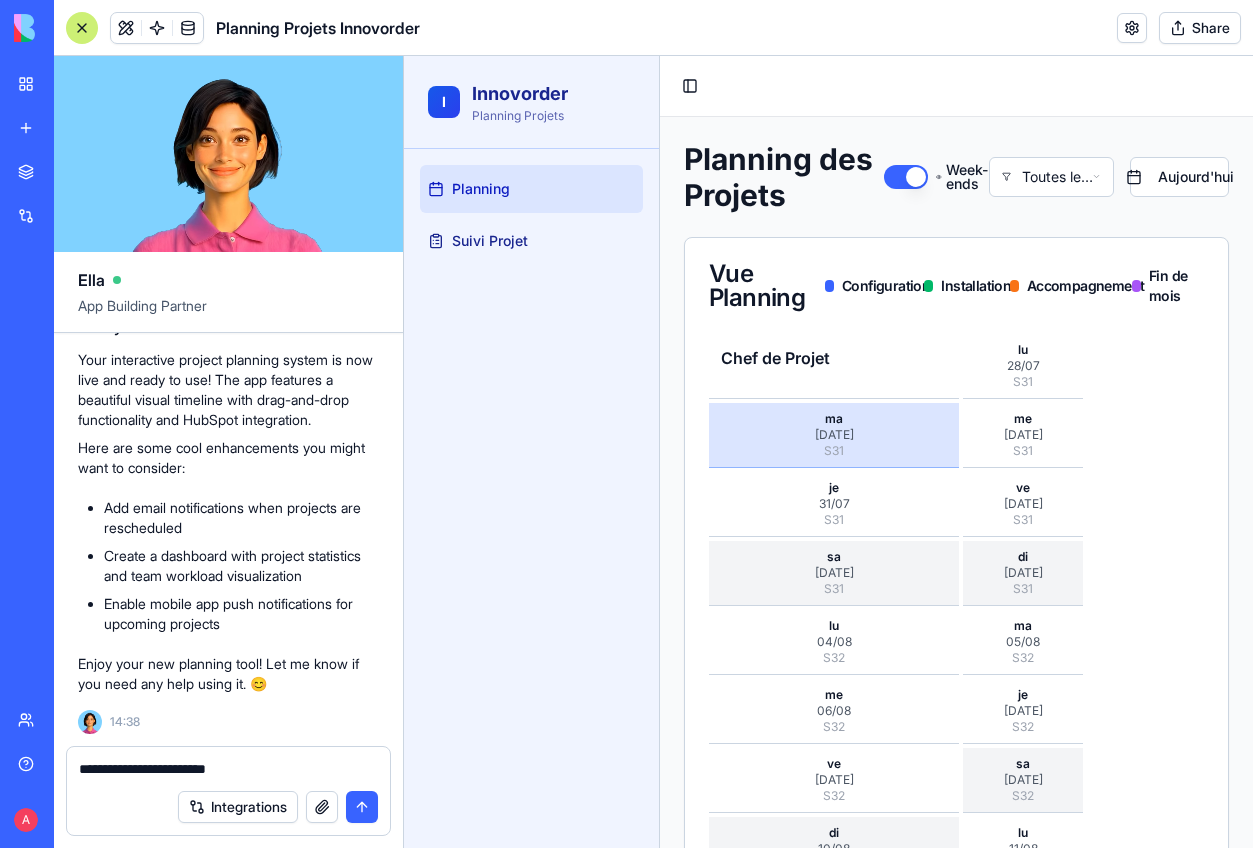 type on "**********" 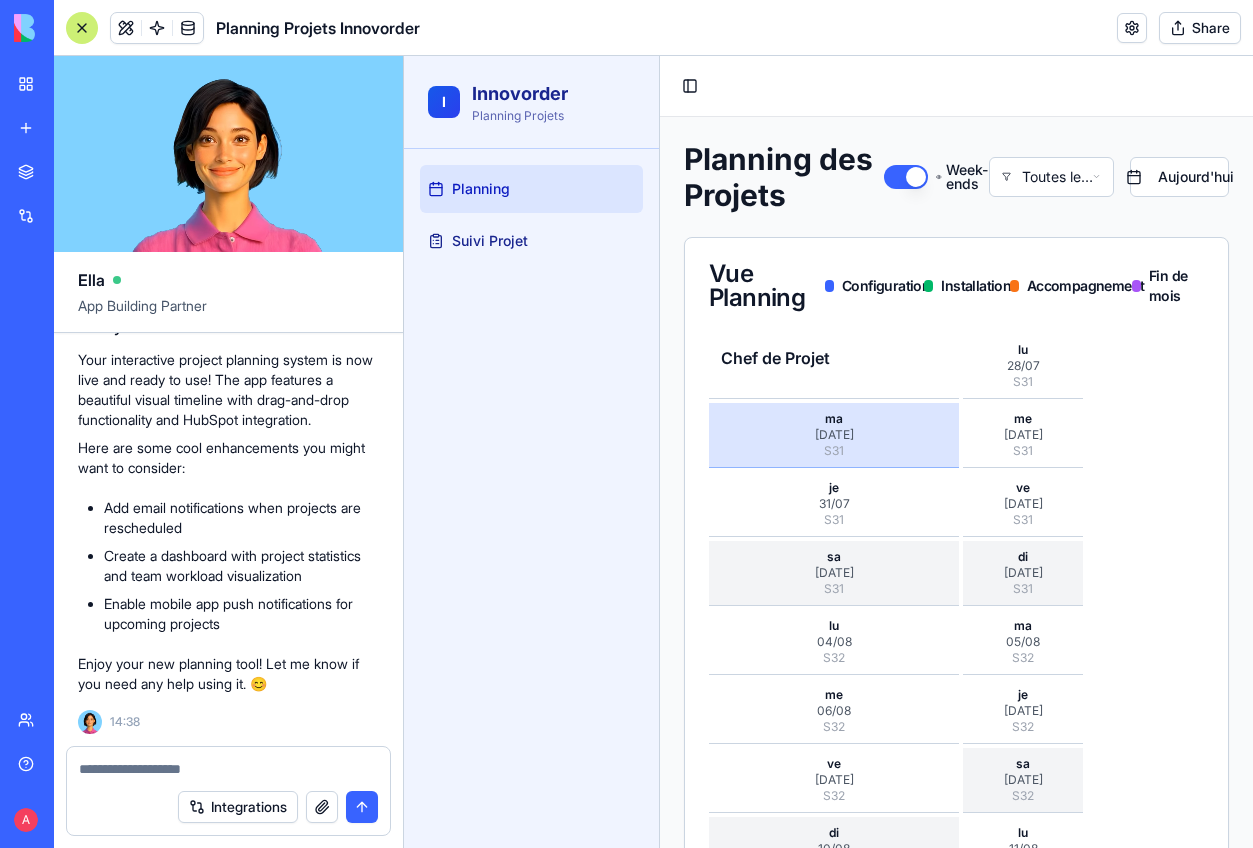 scroll, scrollTop: 2587, scrollLeft: 0, axis: vertical 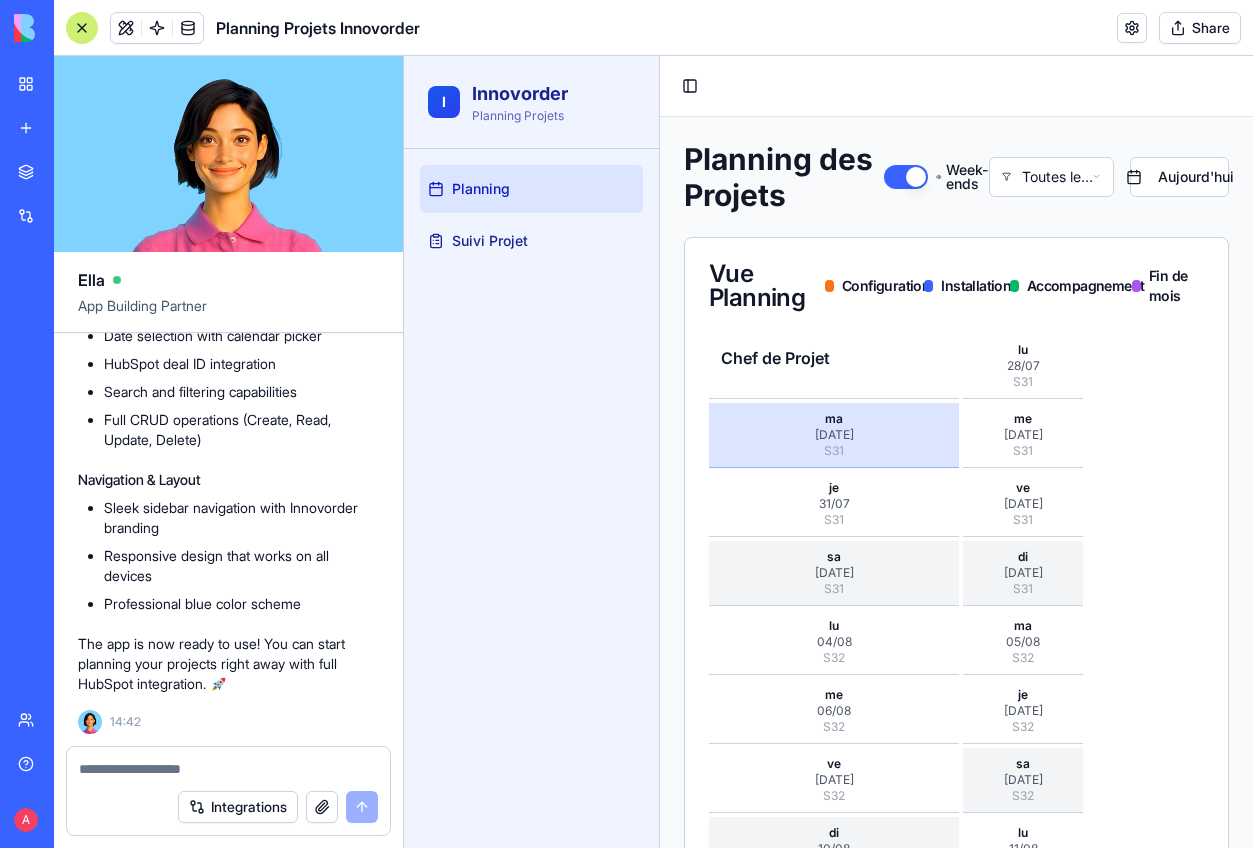 click on "Planning Suivi Projet" at bounding box center (531, 498) 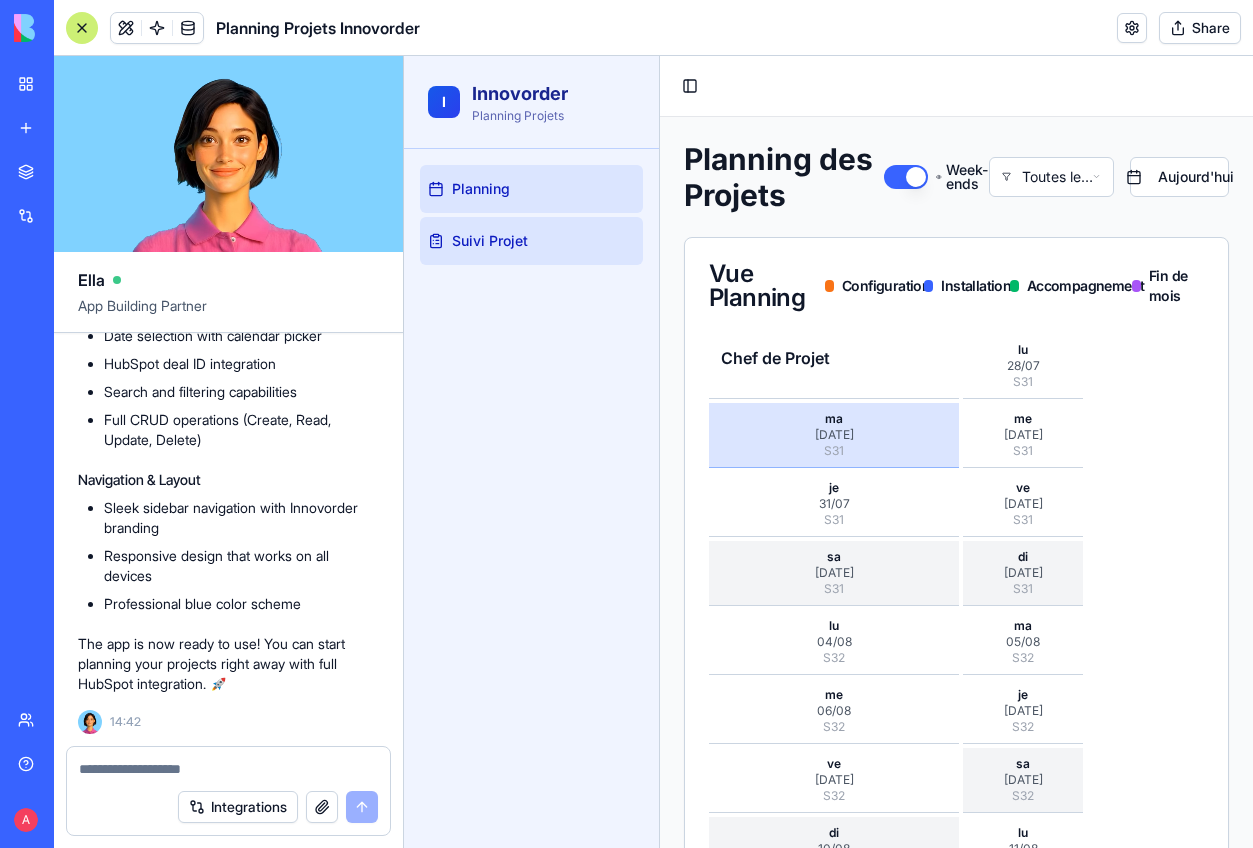 click on "Suivi Projet" at bounding box center (531, 241) 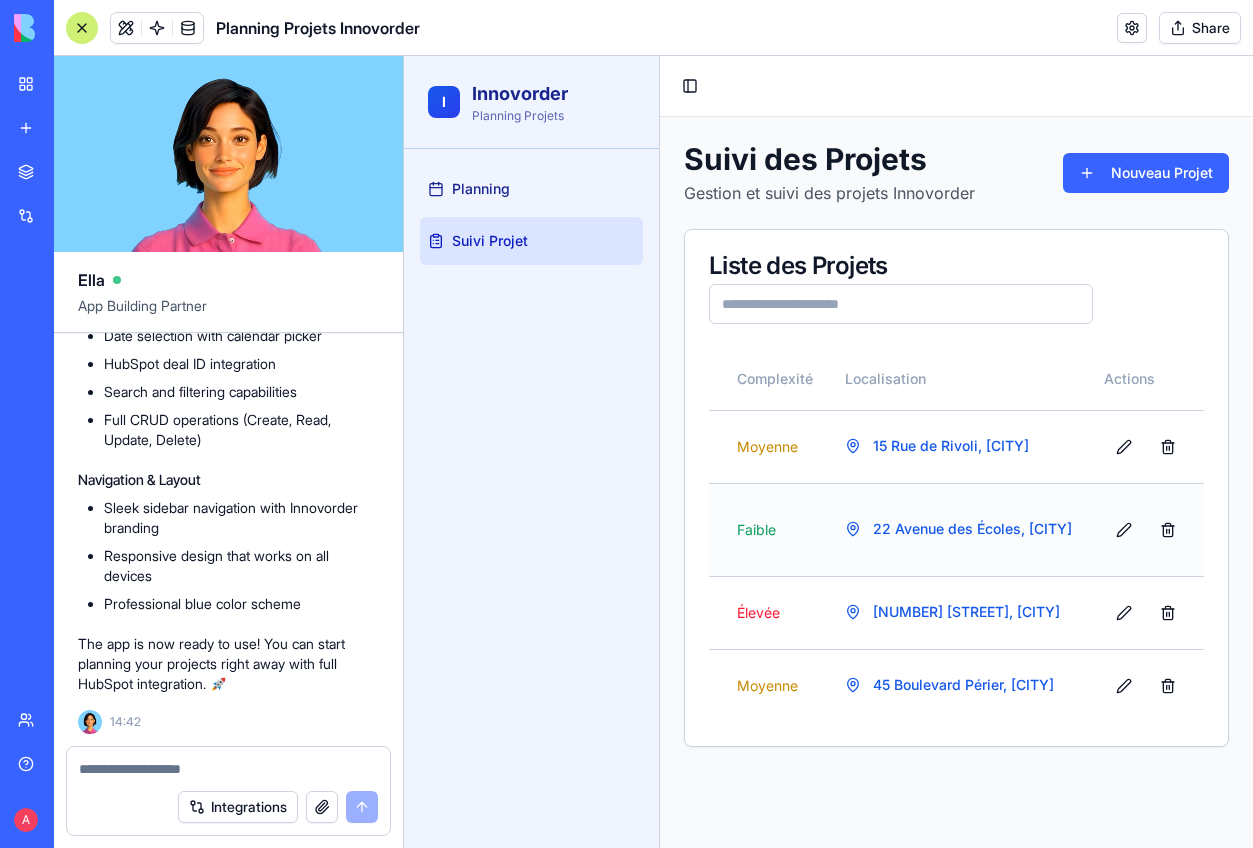 scroll, scrollTop: 0, scrollLeft: 707, axis: horizontal 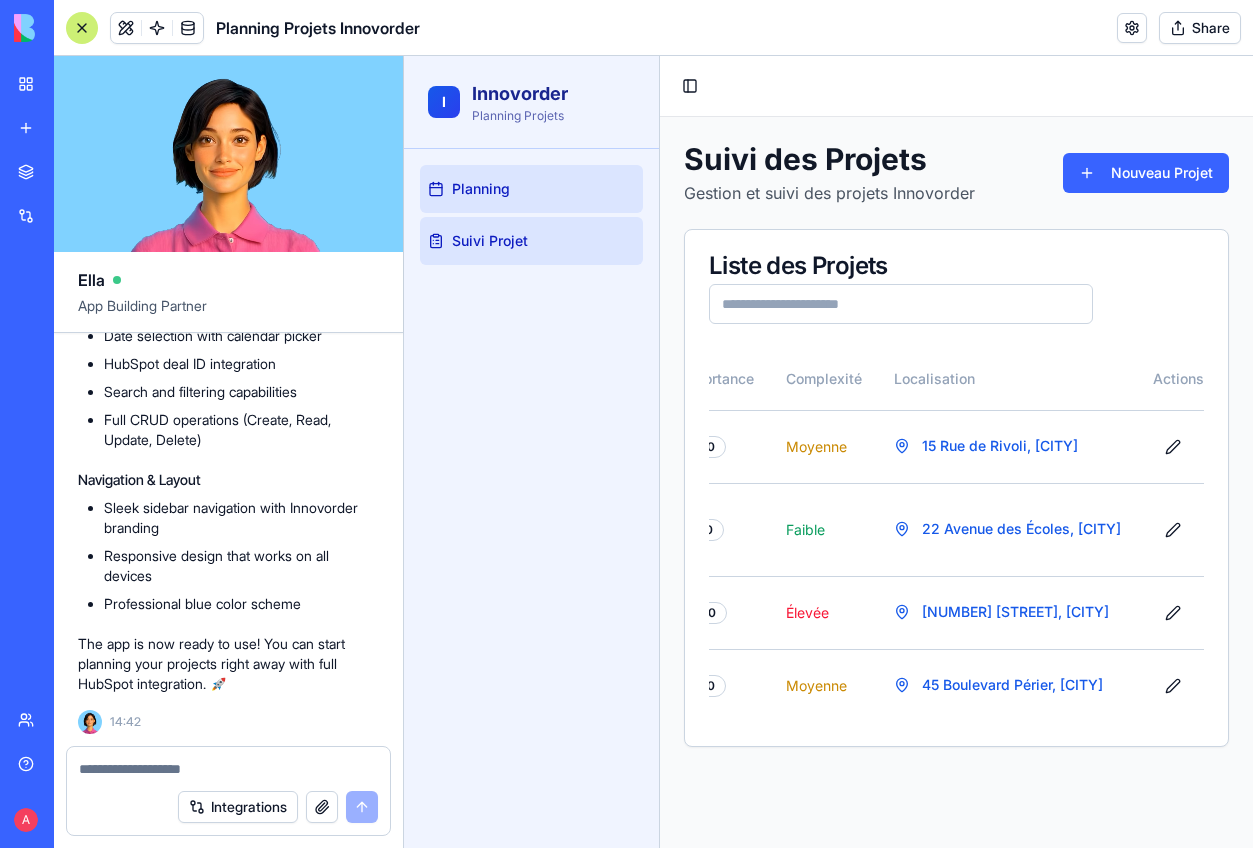 click on "Planning" at bounding box center (531, 189) 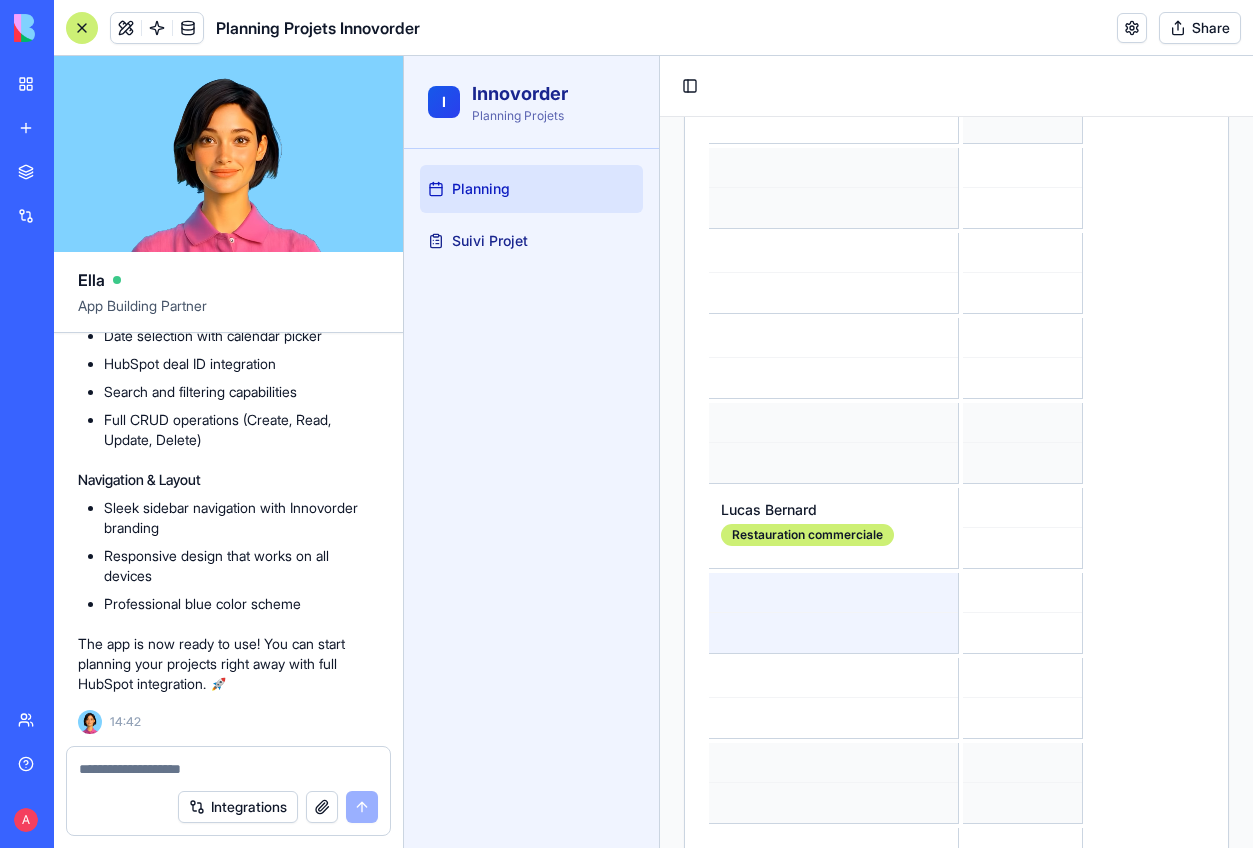 scroll, scrollTop: 2978, scrollLeft: 0, axis: vertical 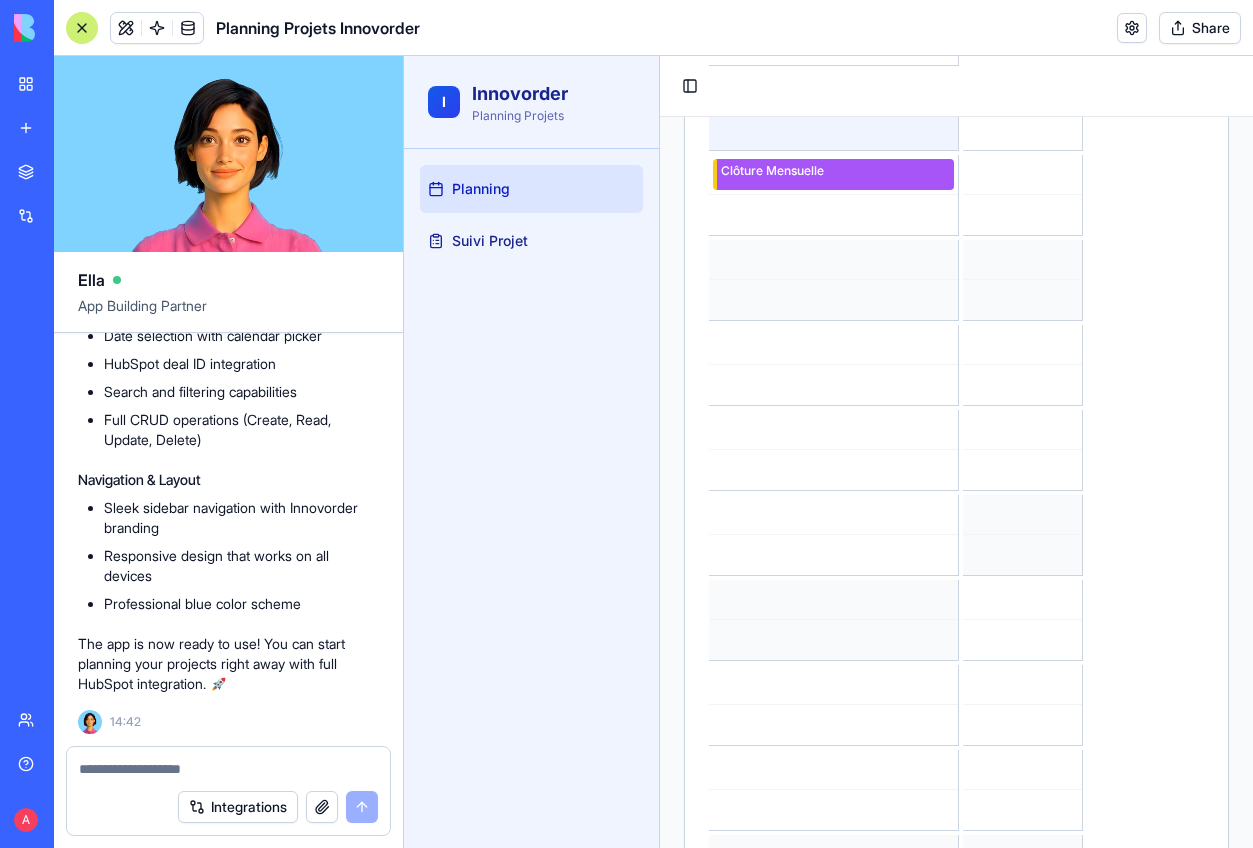click at bounding box center [228, 769] 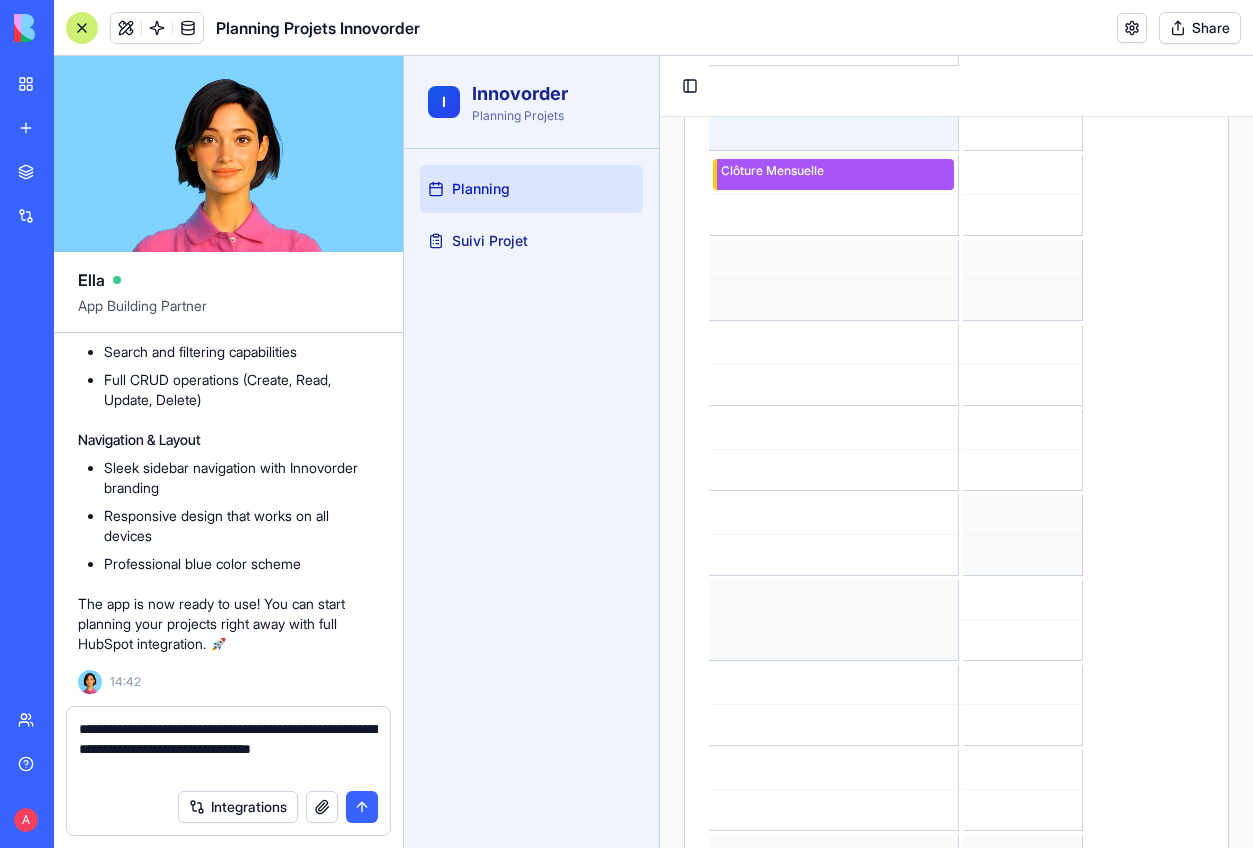 type on "**********" 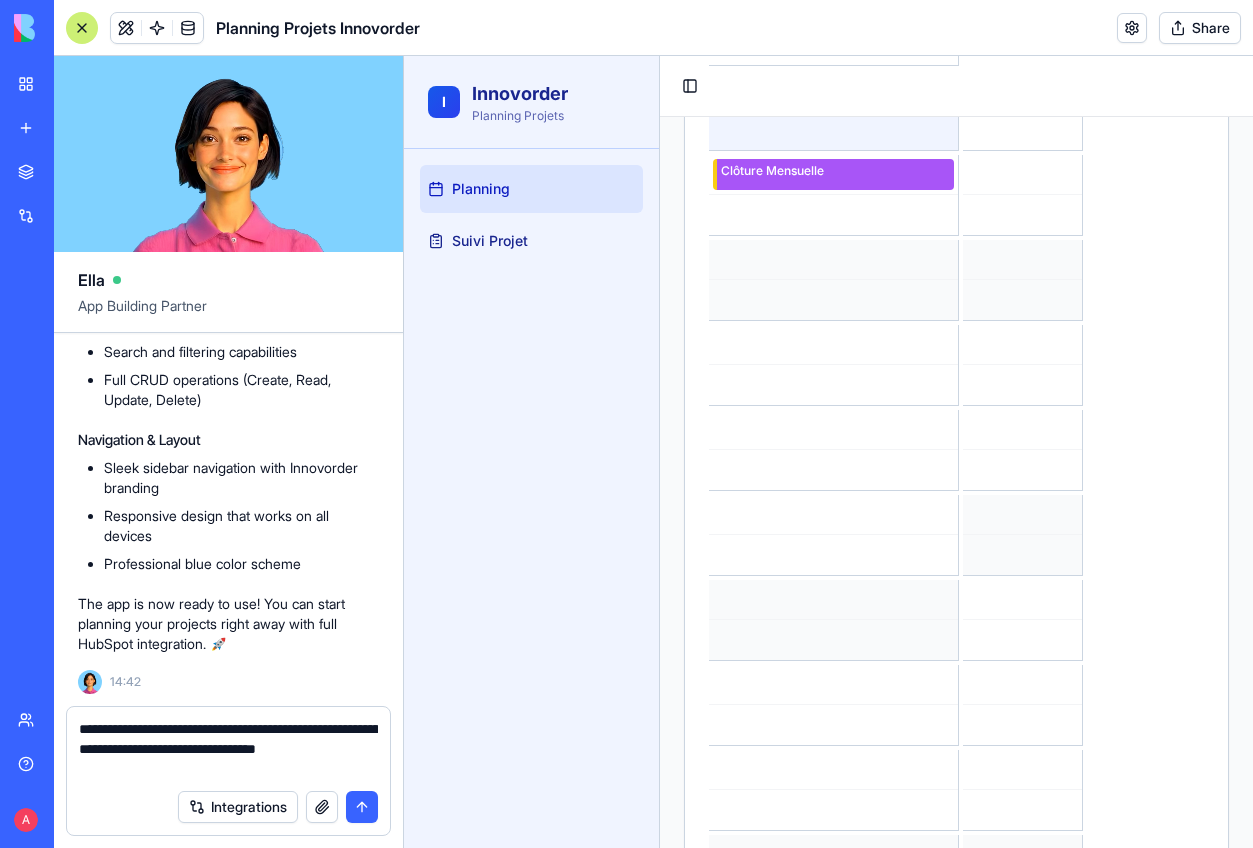 type 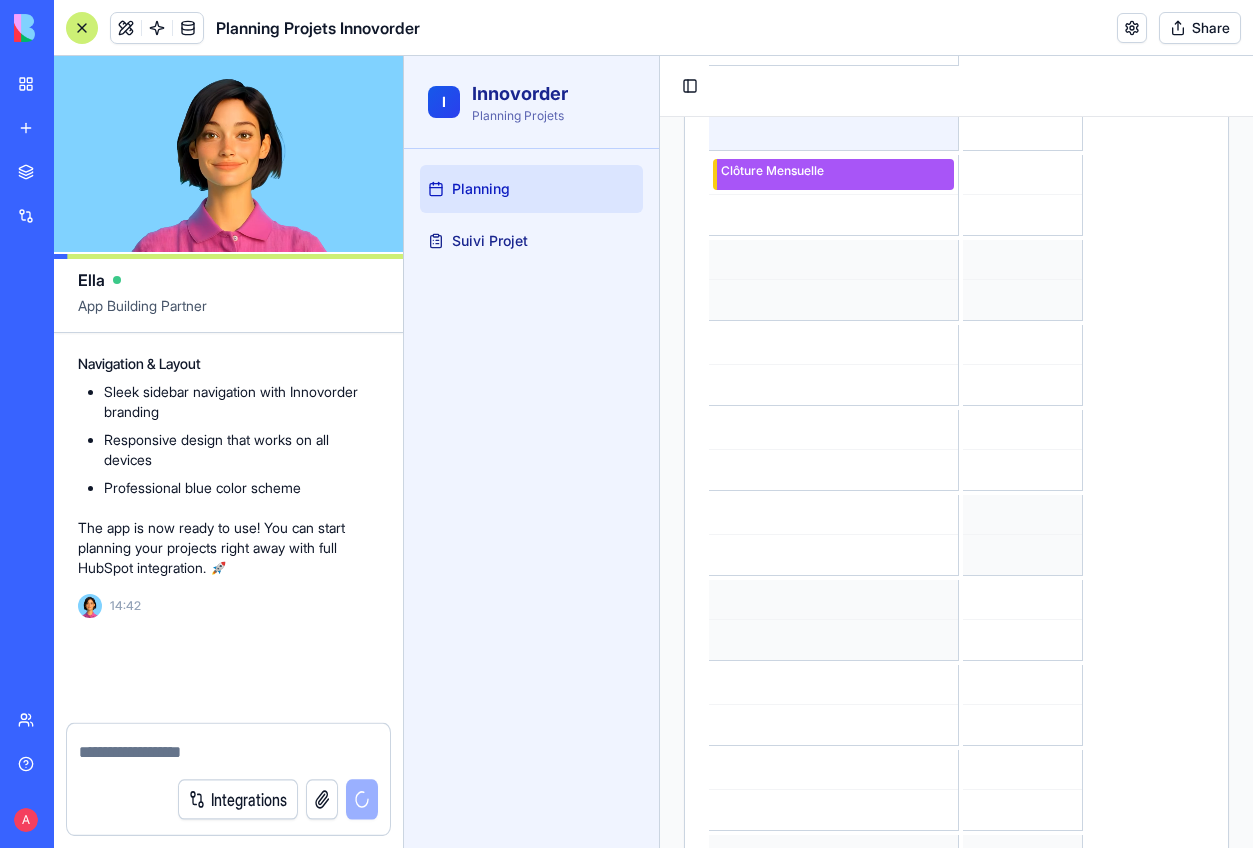 scroll, scrollTop: 4351, scrollLeft: 0, axis: vertical 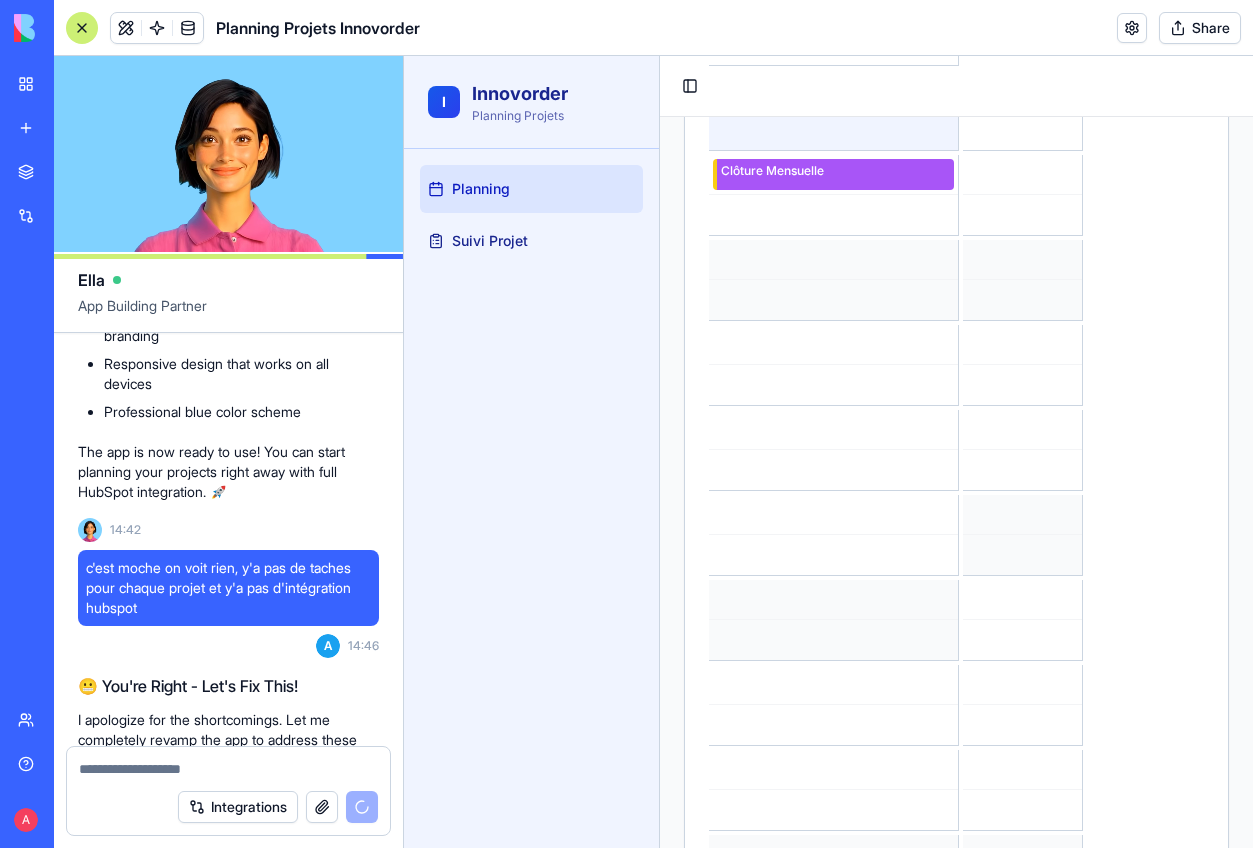 click on "Restaurant Project Hub" at bounding box center [46, 312] 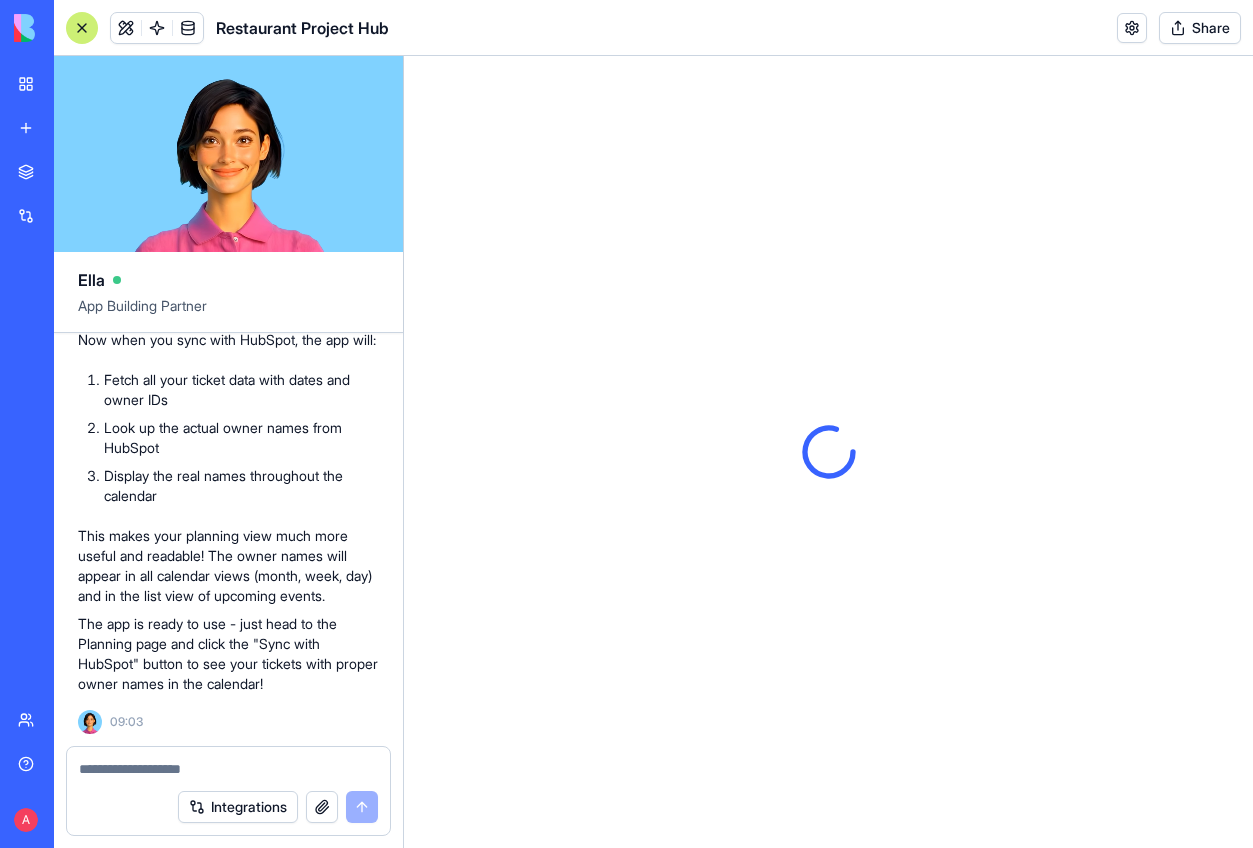scroll, scrollTop: 5603, scrollLeft: 0, axis: vertical 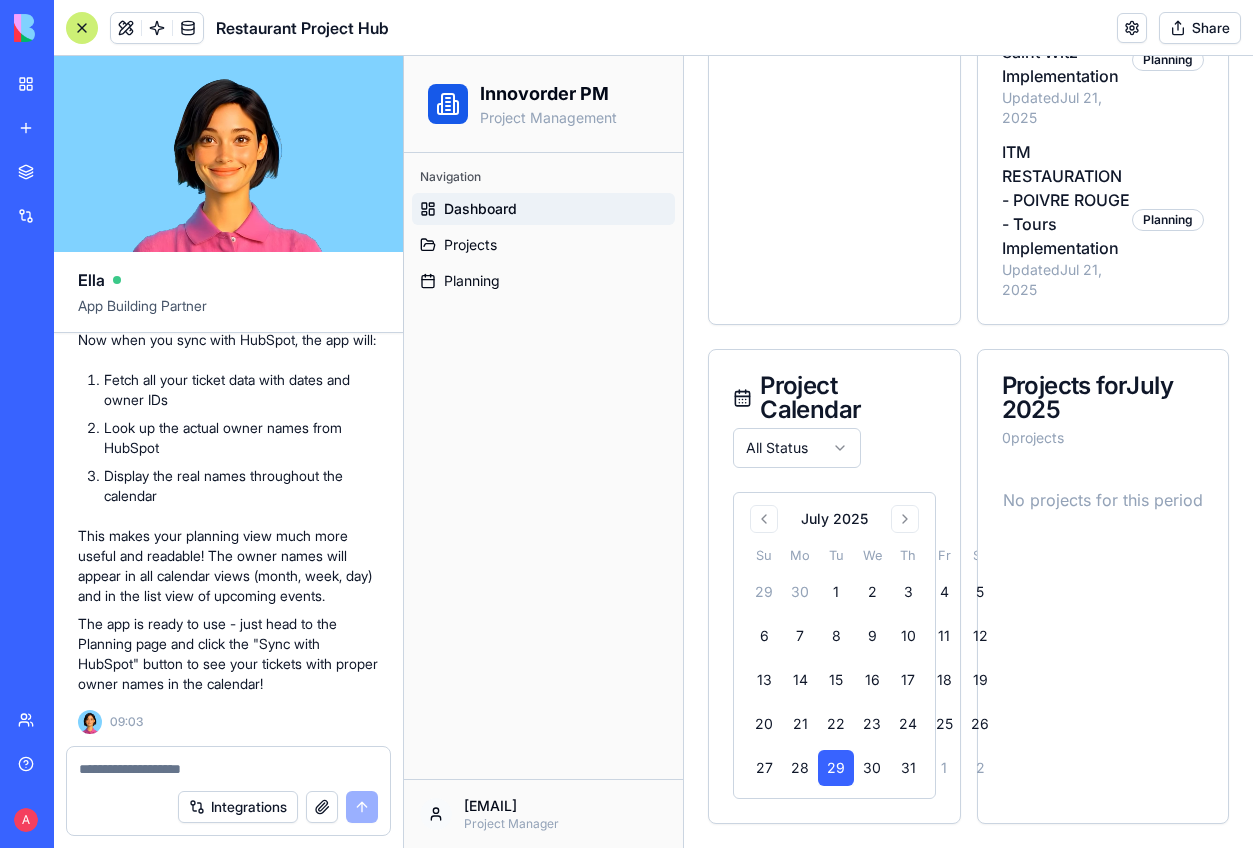click on "Planning Projets Innovorder" at bounding box center [46, 356] 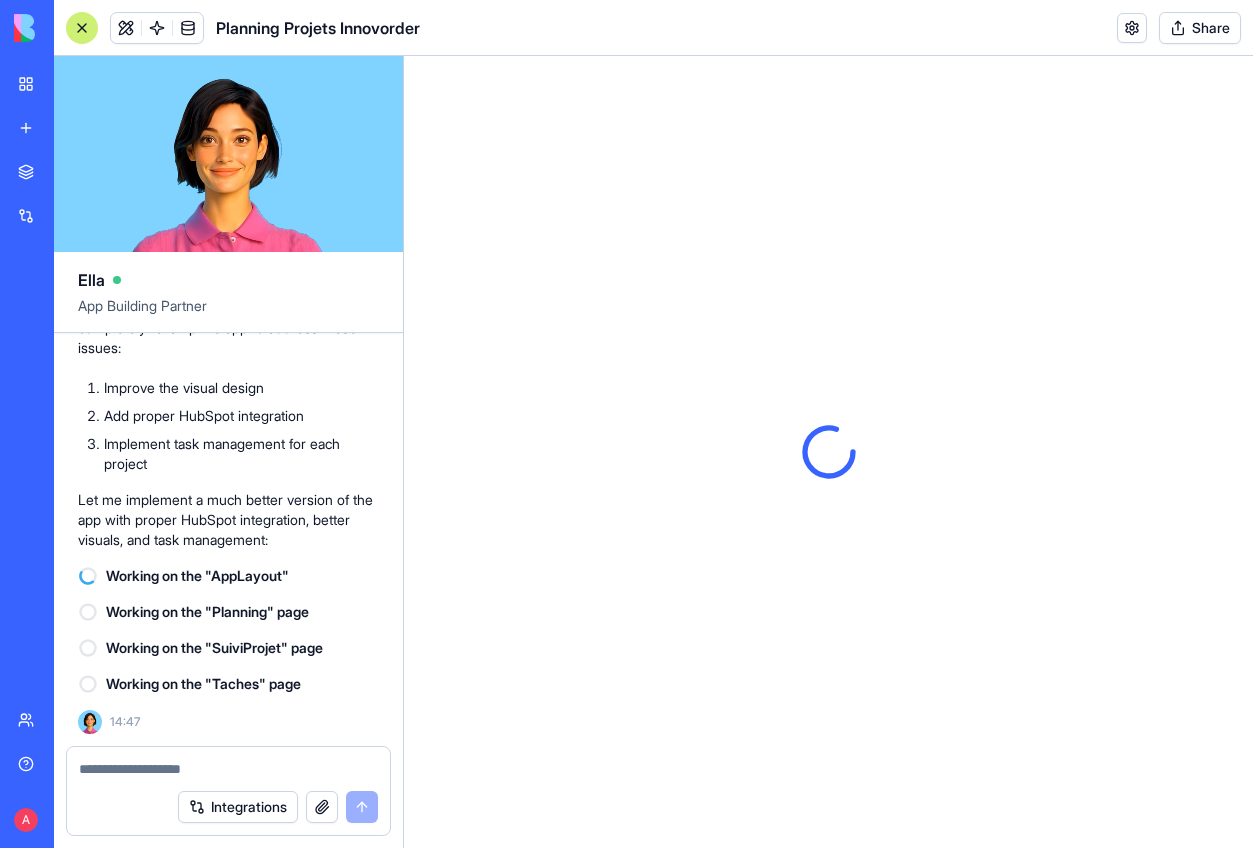 scroll, scrollTop: 6075, scrollLeft: 0, axis: vertical 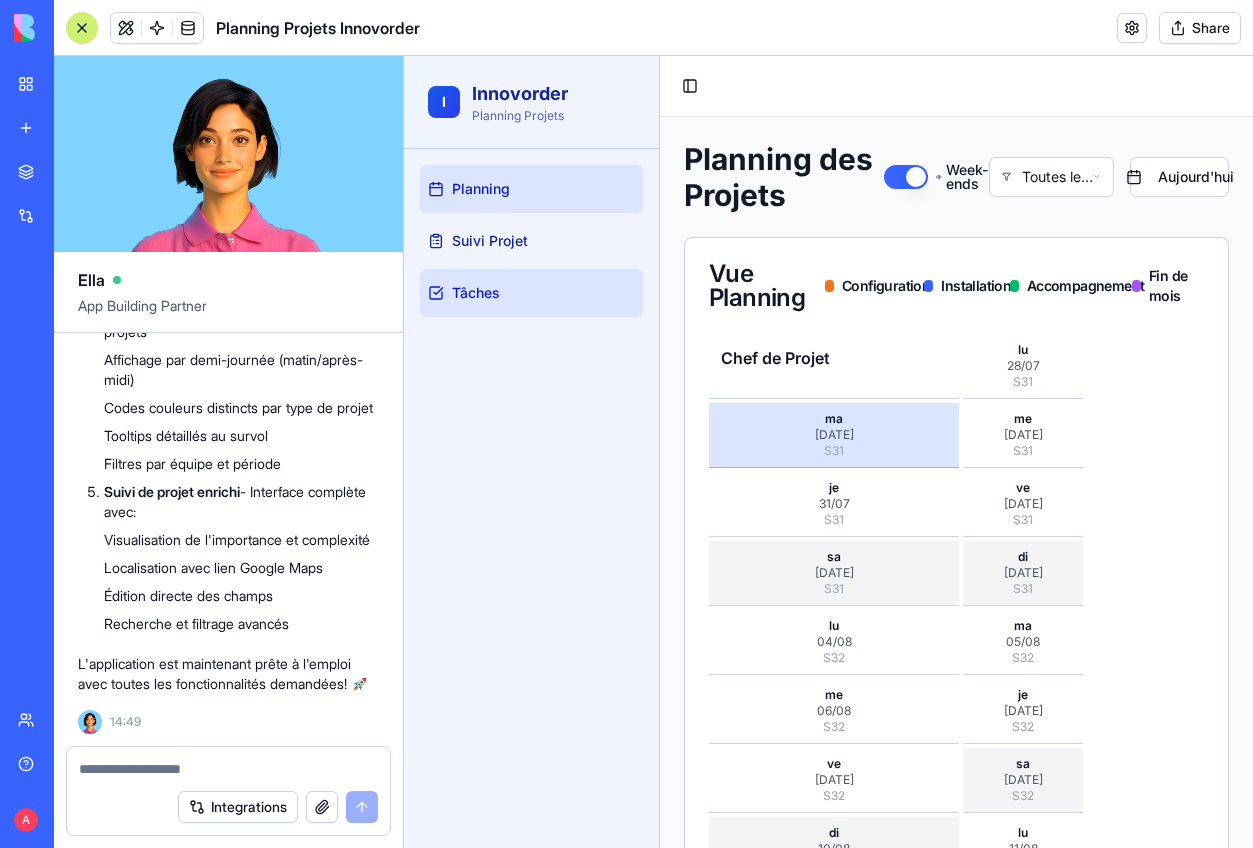 click on "Tâches" at bounding box center [531, 293] 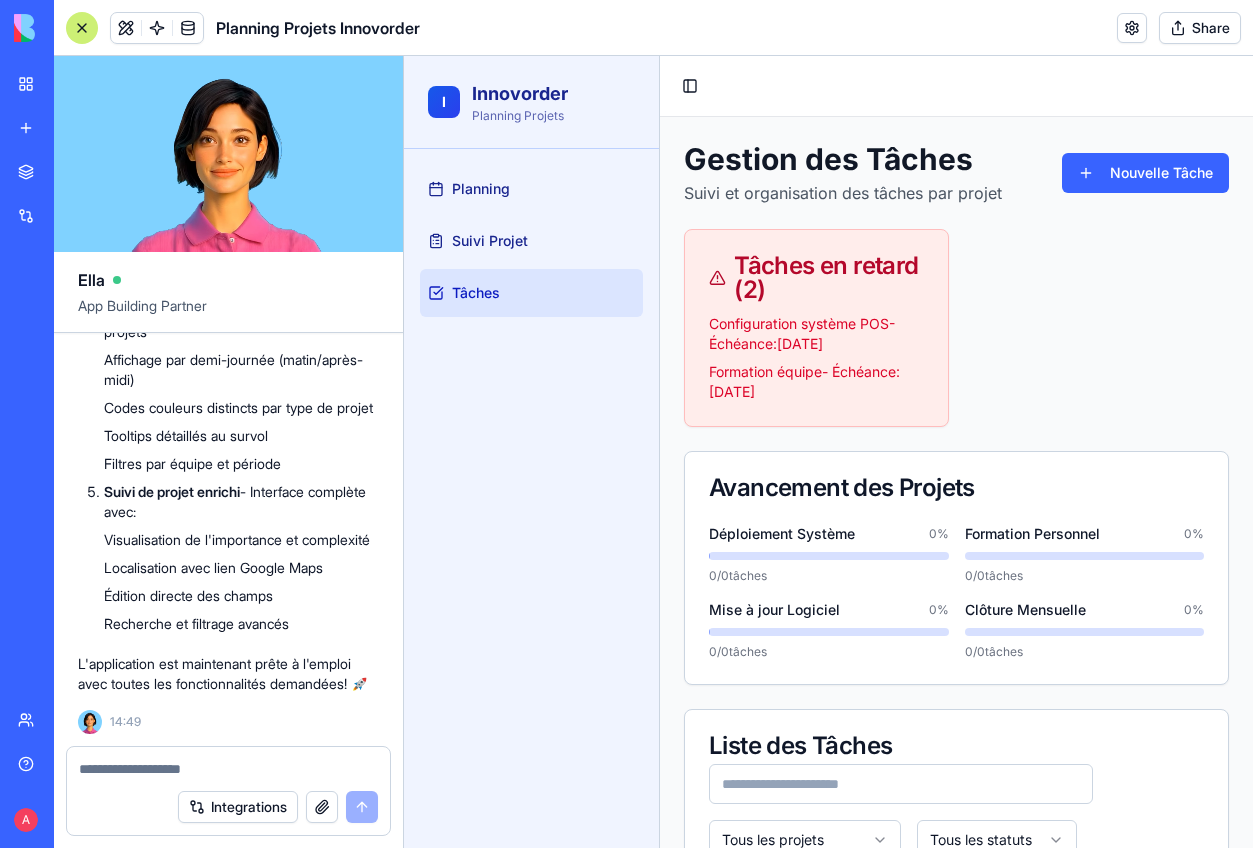 click on "Planning Suivi Projet Tâches" at bounding box center [531, 498] 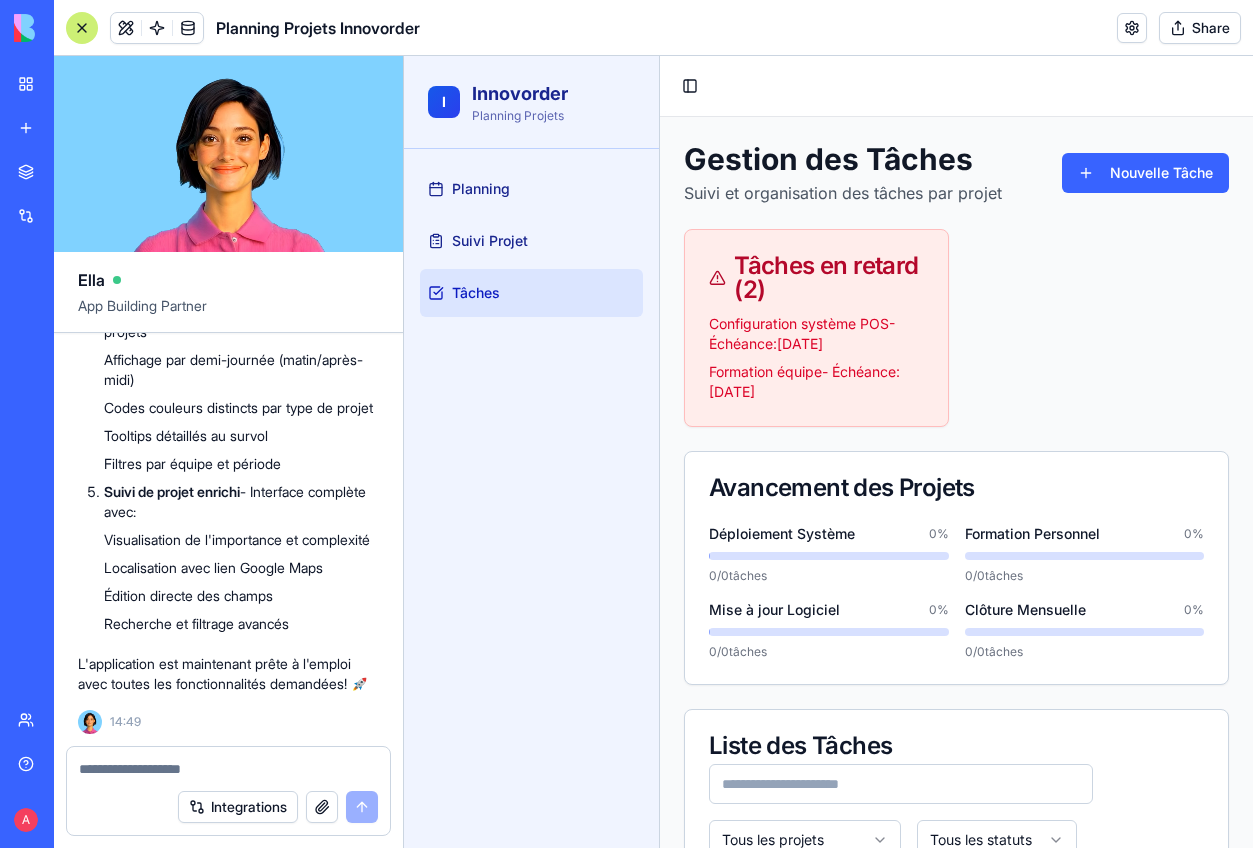 click at bounding box center [82, 28] 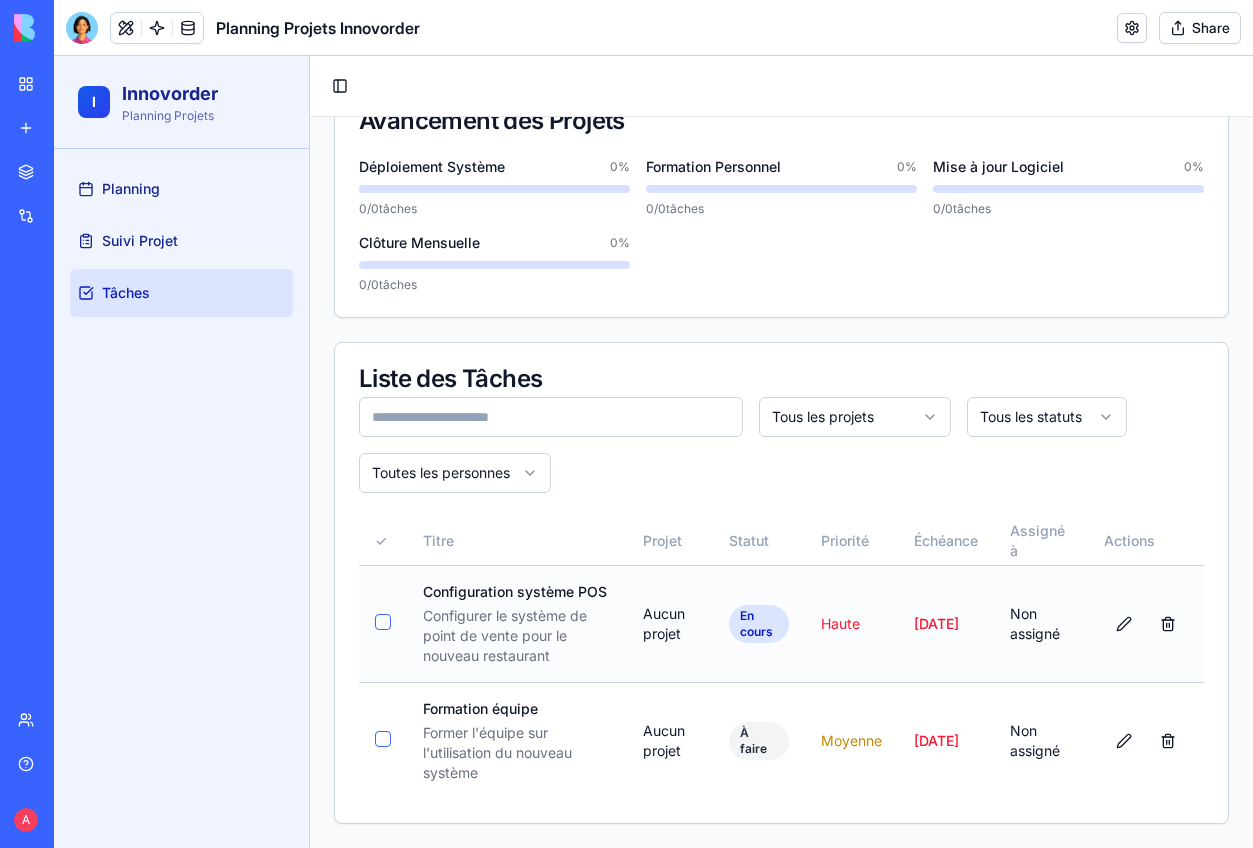 scroll, scrollTop: 0, scrollLeft: 0, axis: both 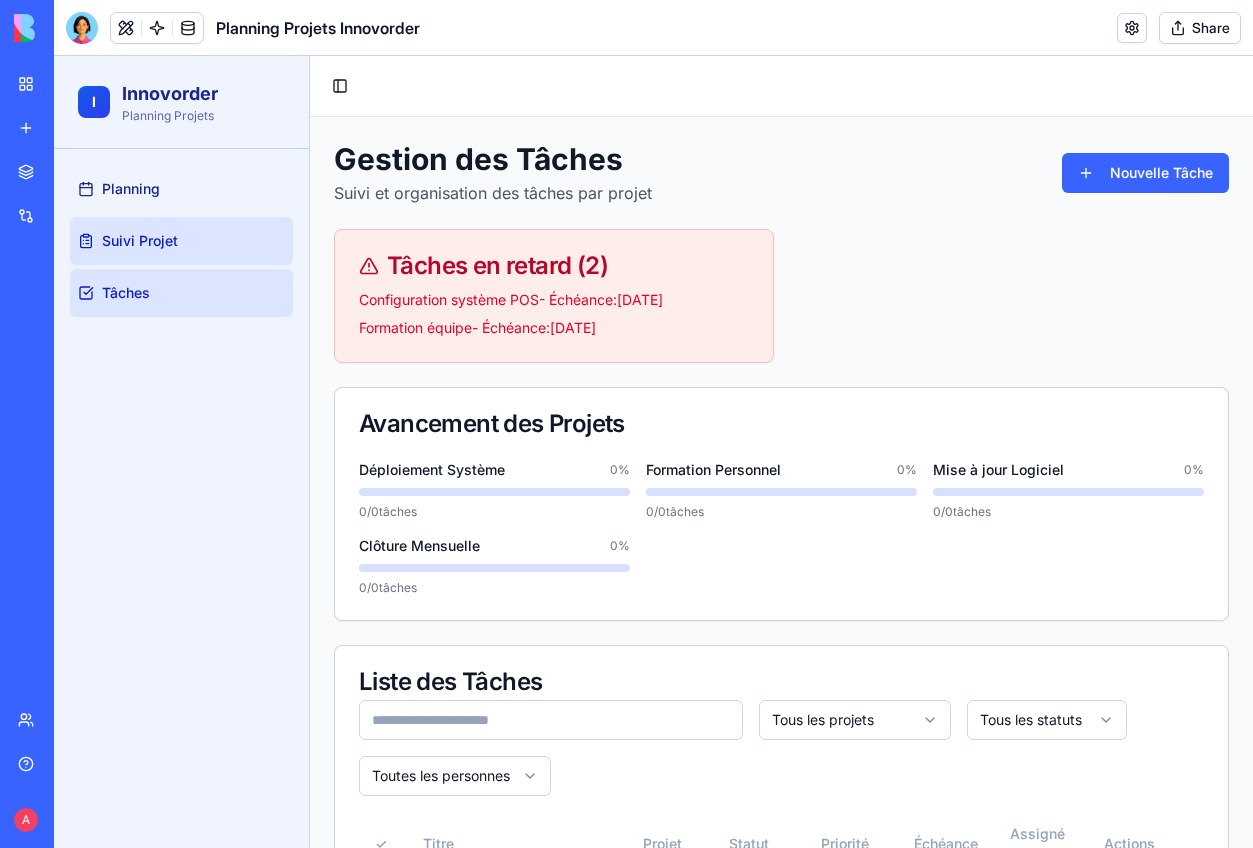 click on "Suivi Projet" at bounding box center [181, 241] 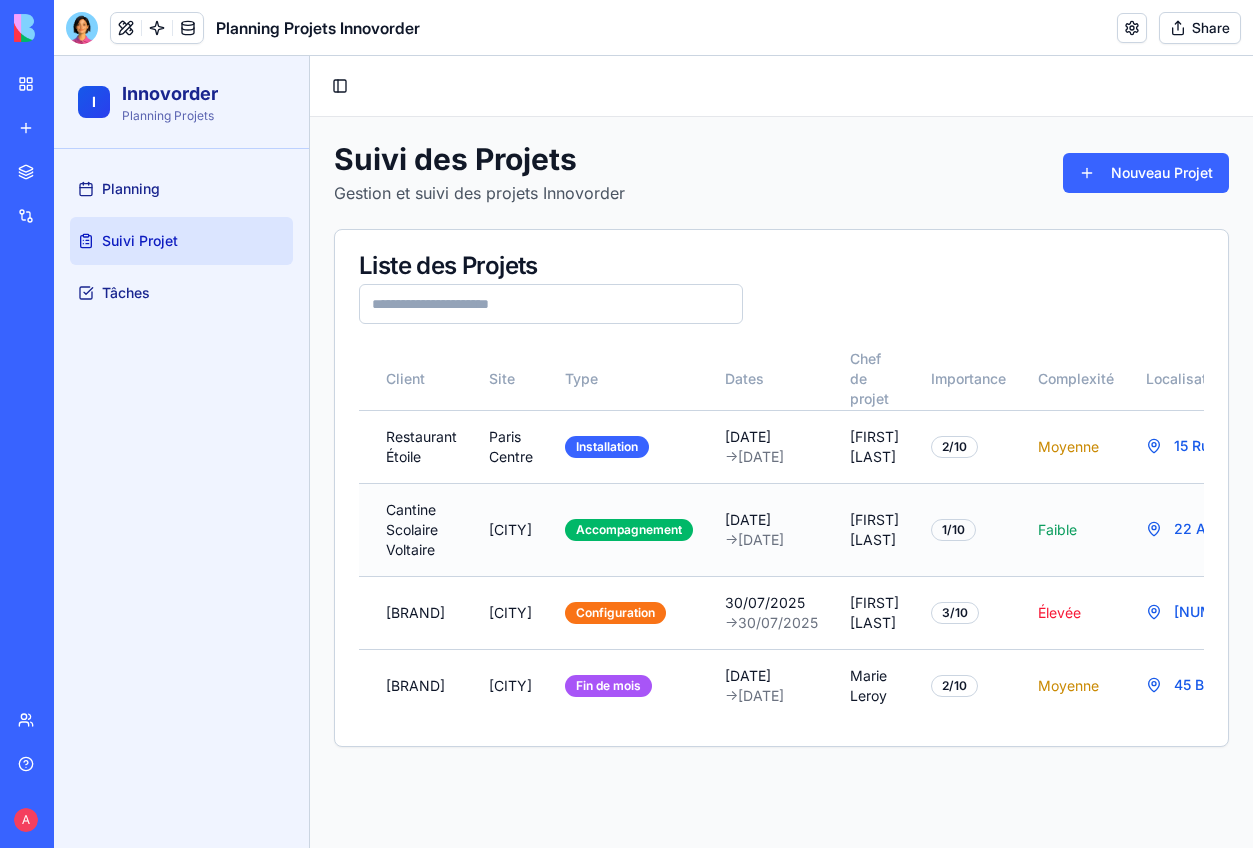 scroll, scrollTop: 0, scrollLeft: 0, axis: both 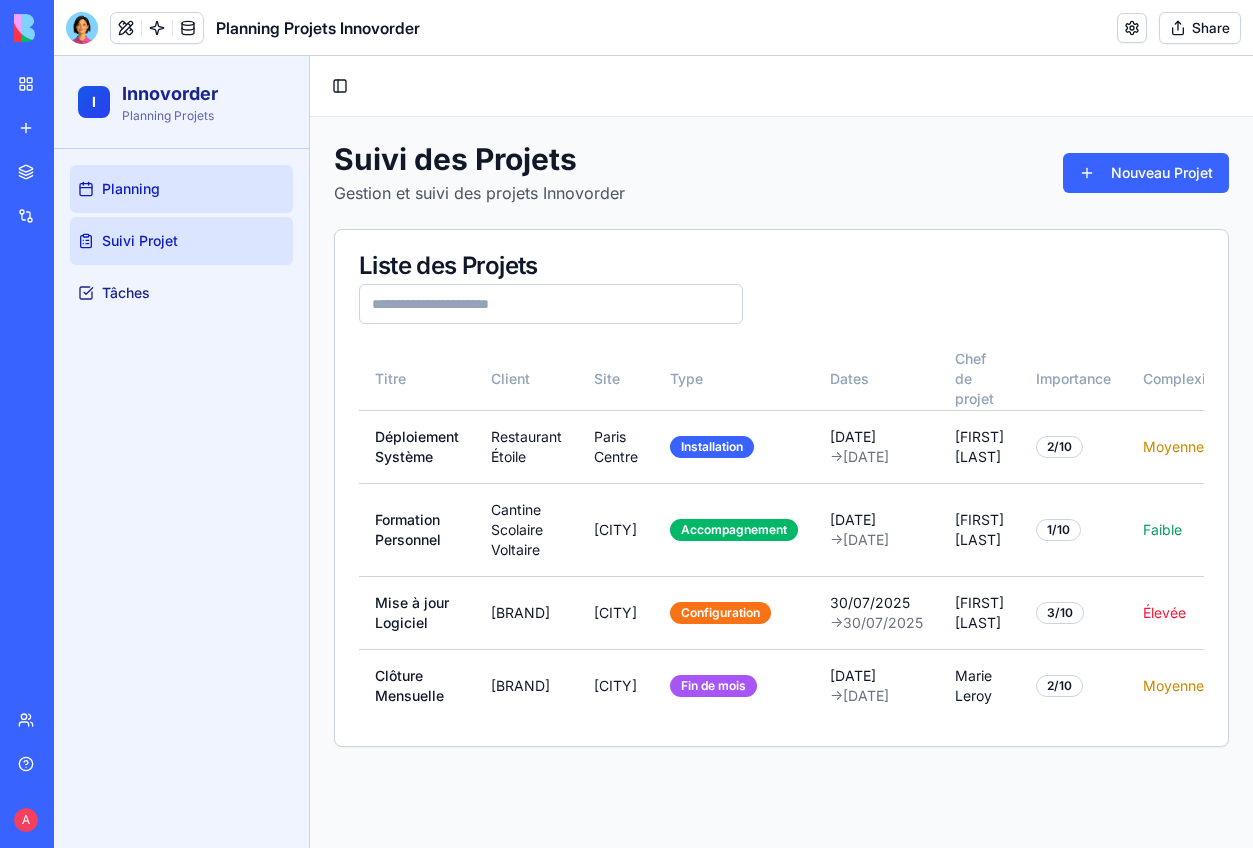 click on "Planning" at bounding box center [181, 189] 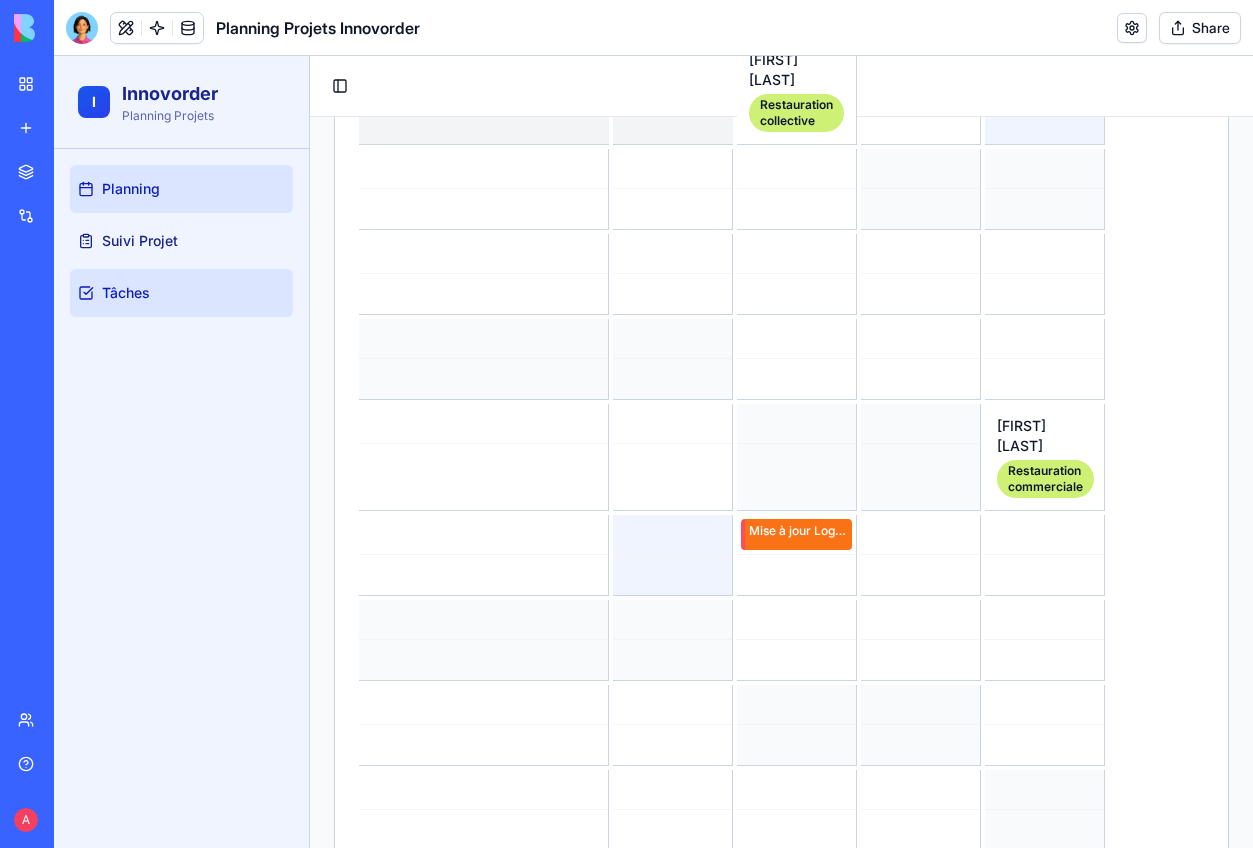 click on "Tâches" at bounding box center [181, 293] 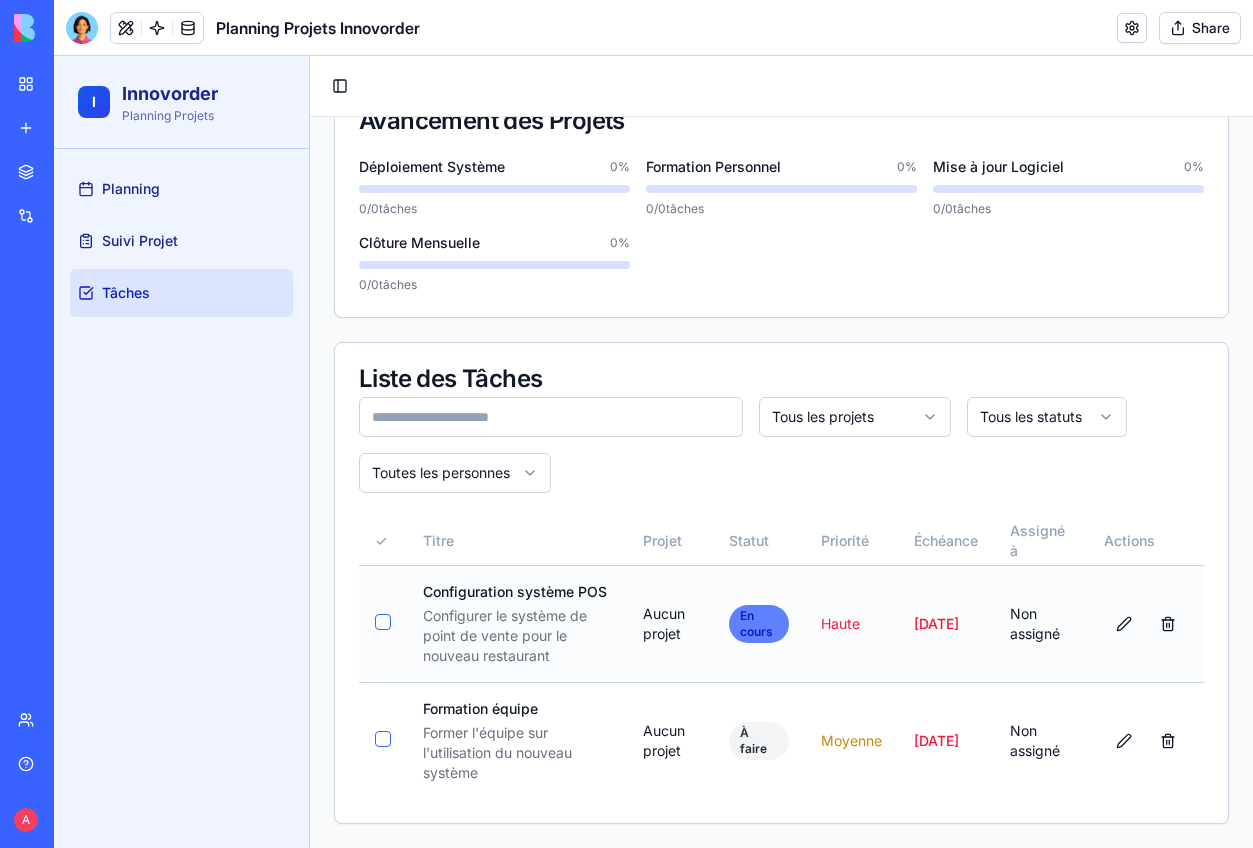 click on "En cours" at bounding box center (759, 624) 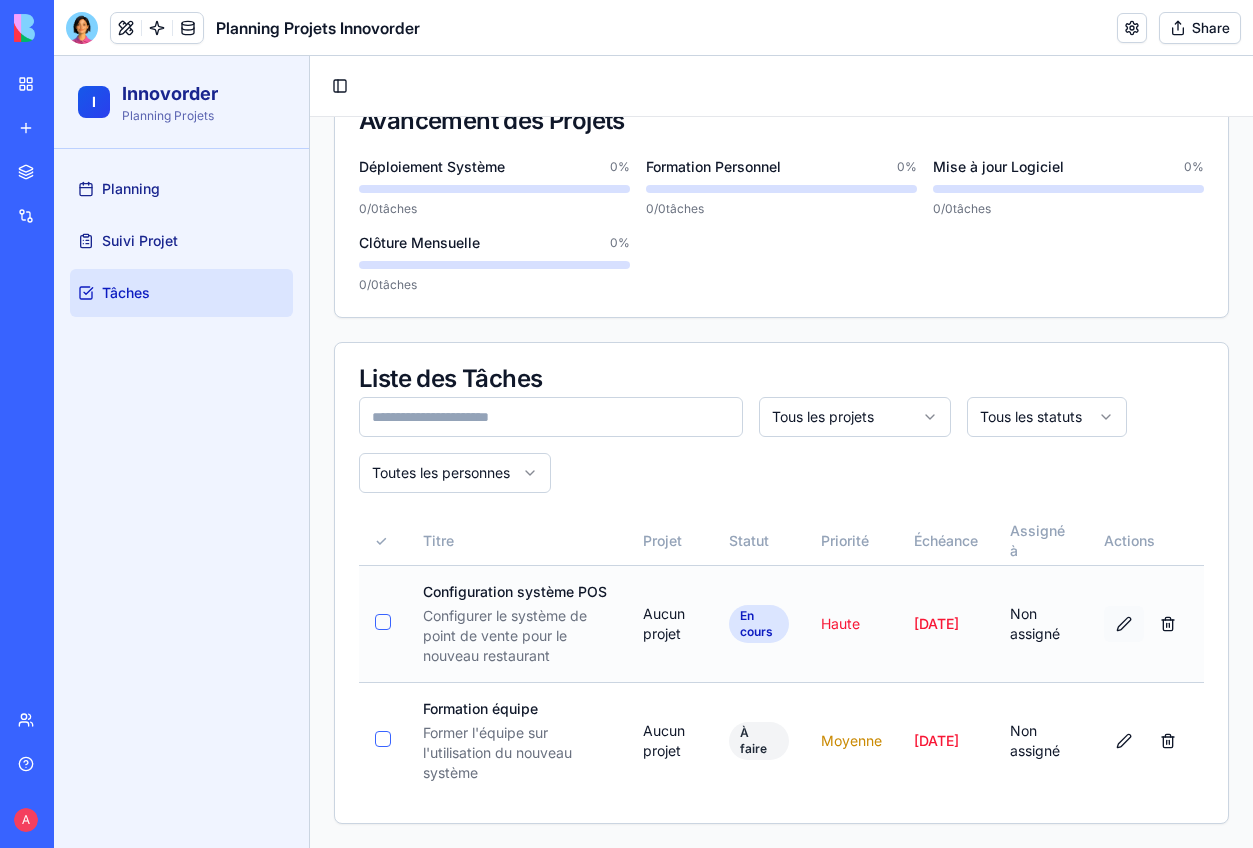click at bounding box center (1124, 624) 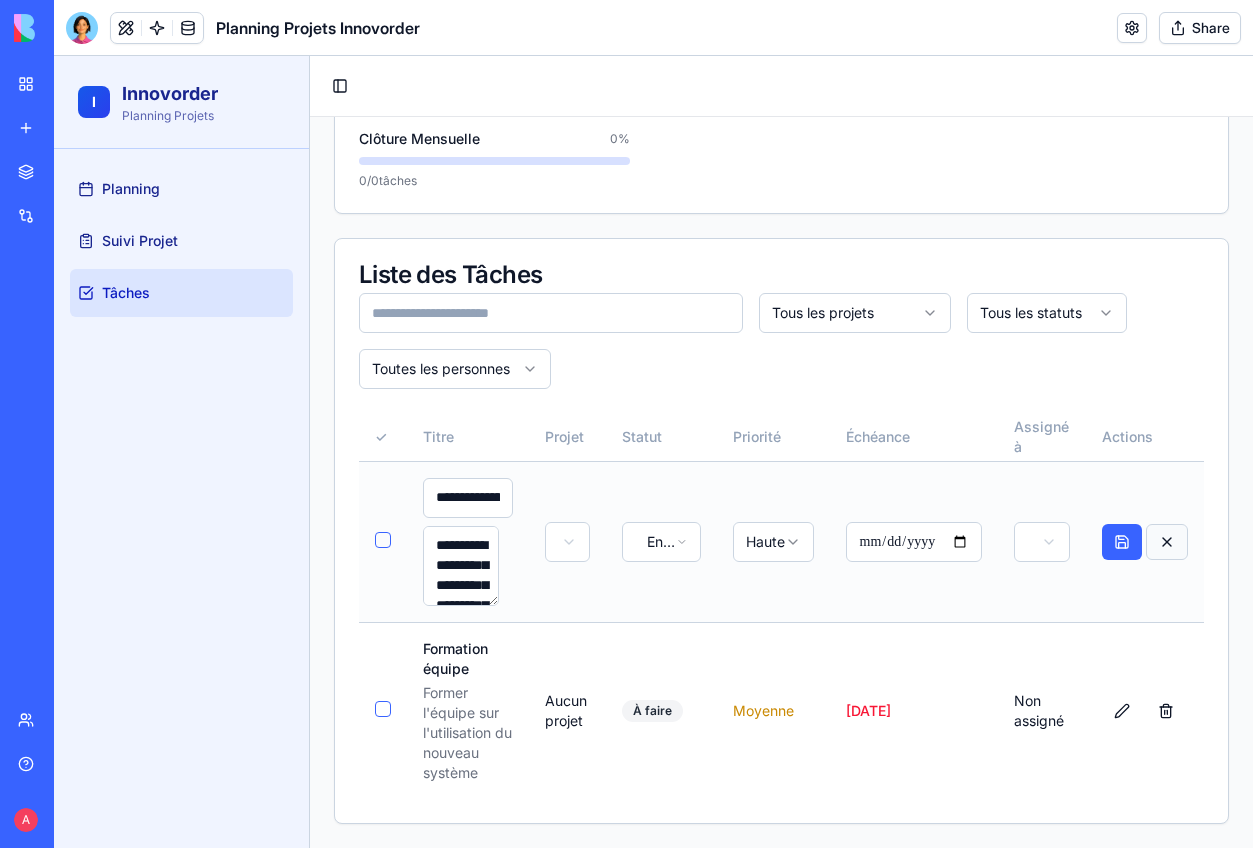 click at bounding box center [1167, 542] 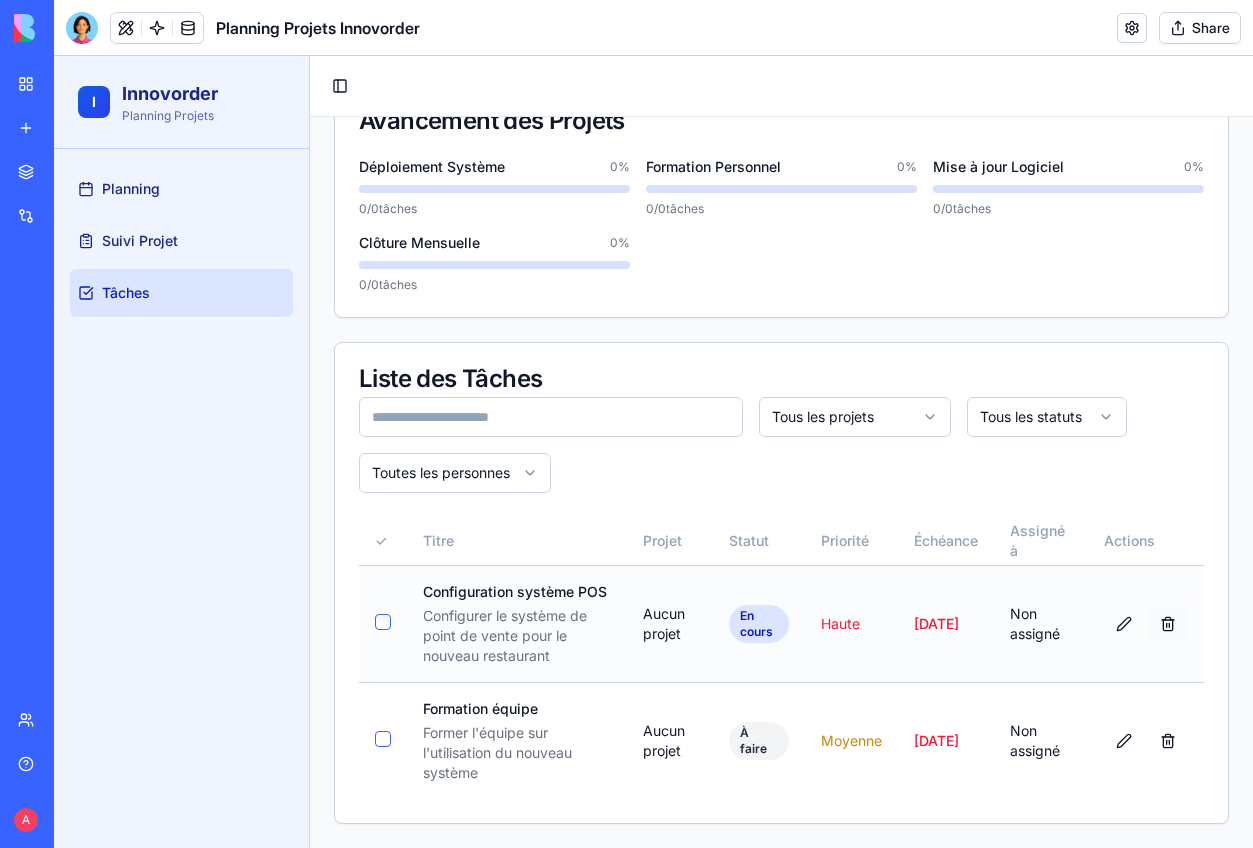 scroll, scrollTop: 0, scrollLeft: 0, axis: both 